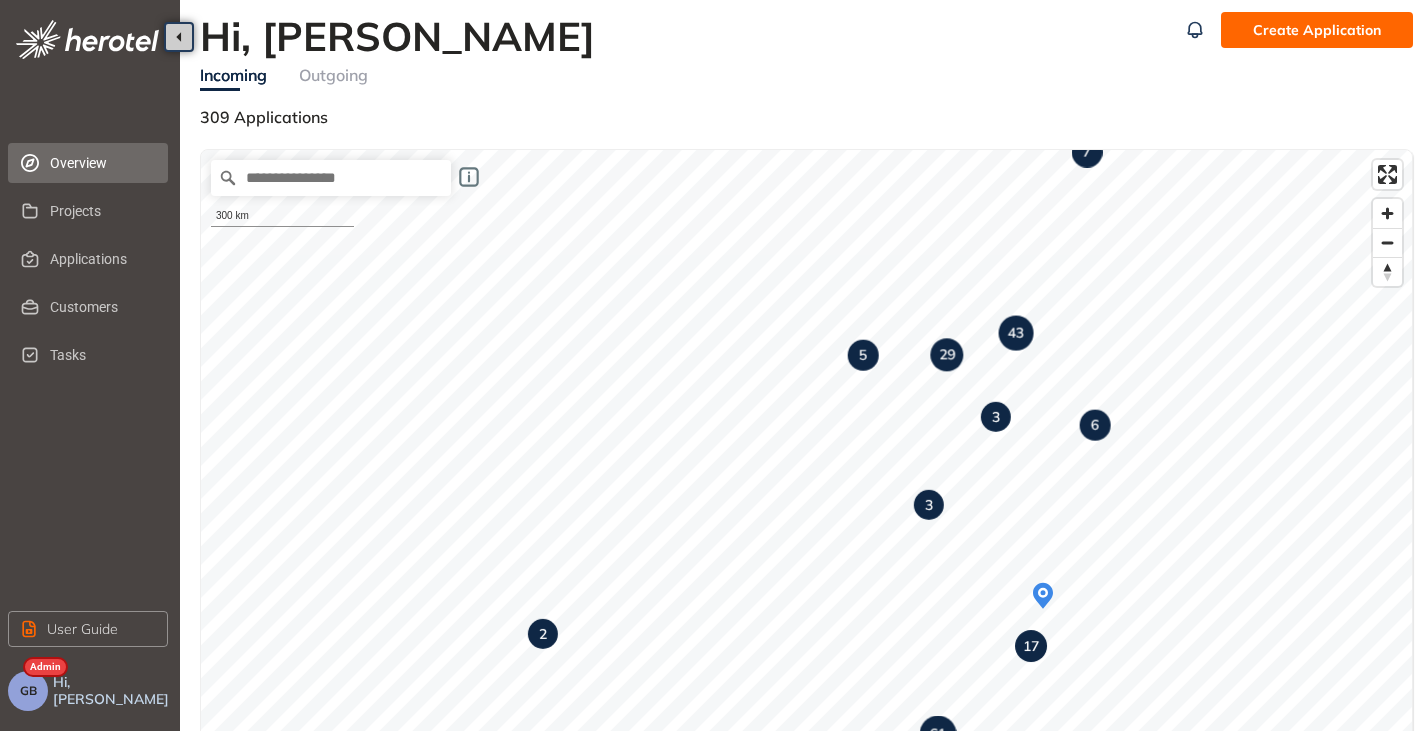 scroll, scrollTop: 0, scrollLeft: 0, axis: both 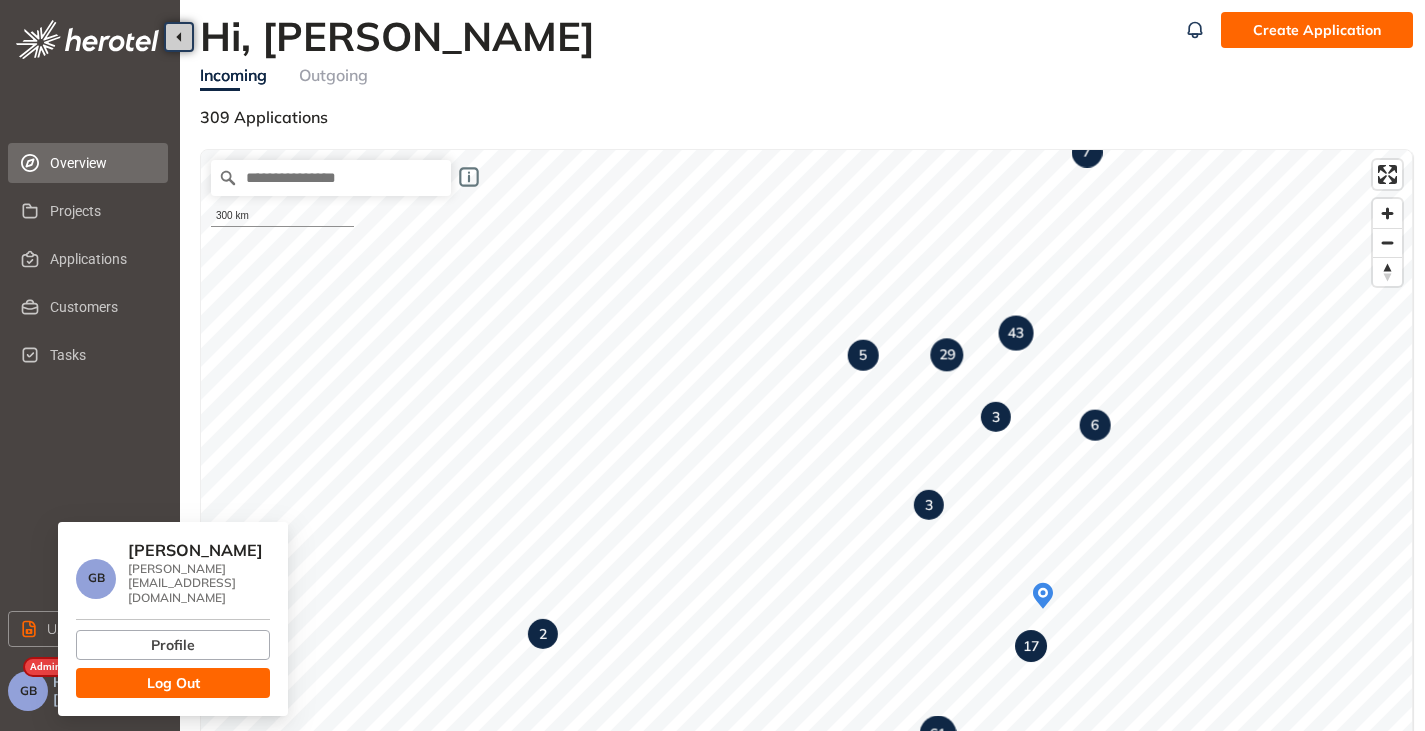 click on "Log Out" at bounding box center (173, 683) 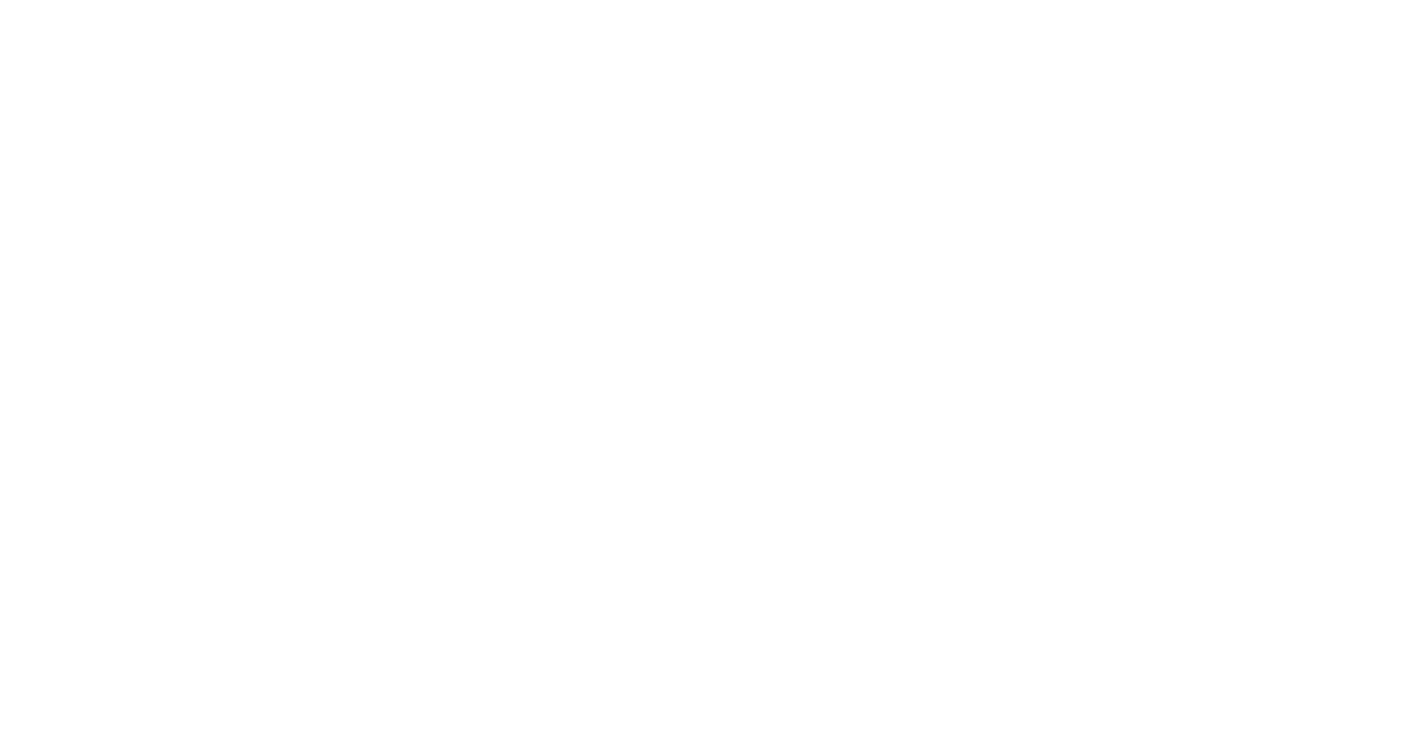 scroll, scrollTop: 0, scrollLeft: 0, axis: both 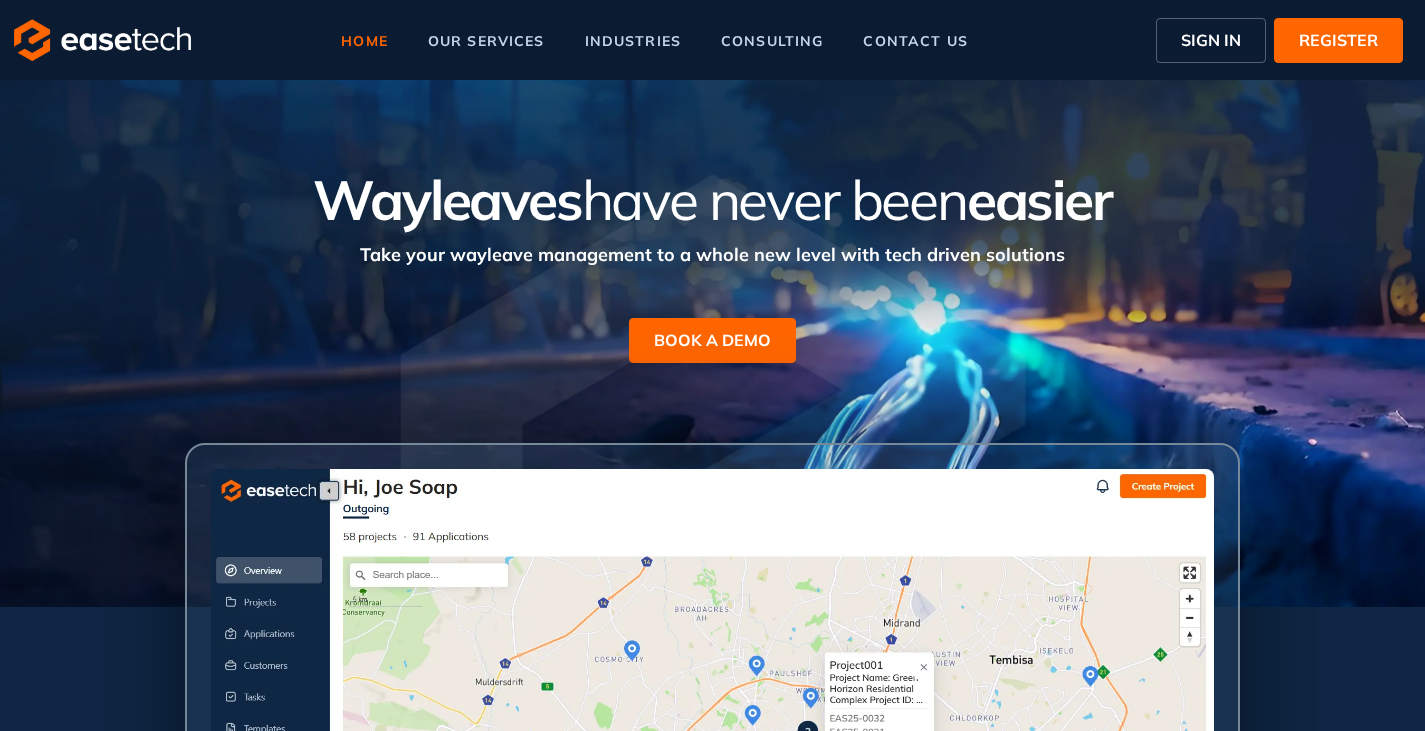 click on "SIGN IN" at bounding box center [1211, 40] 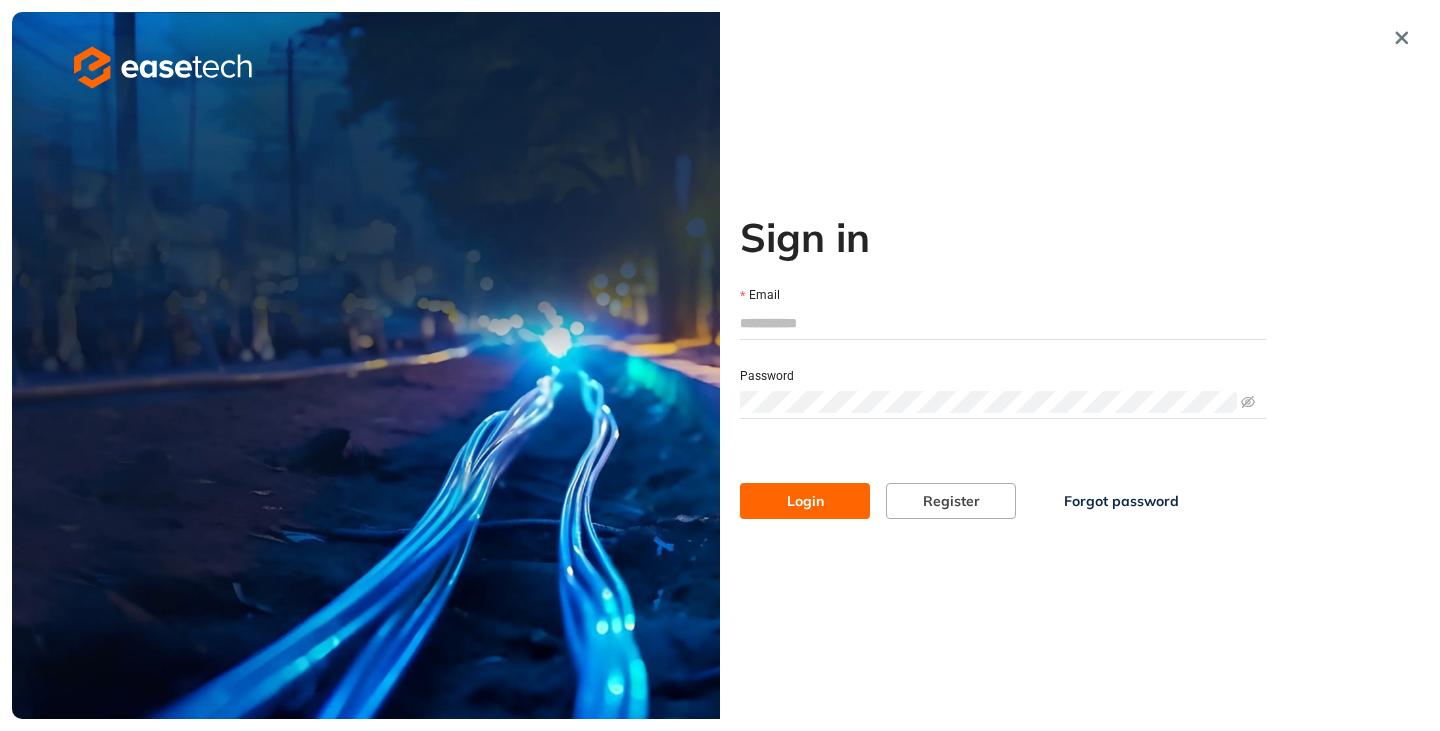 click on "Email" at bounding box center (1003, 323) 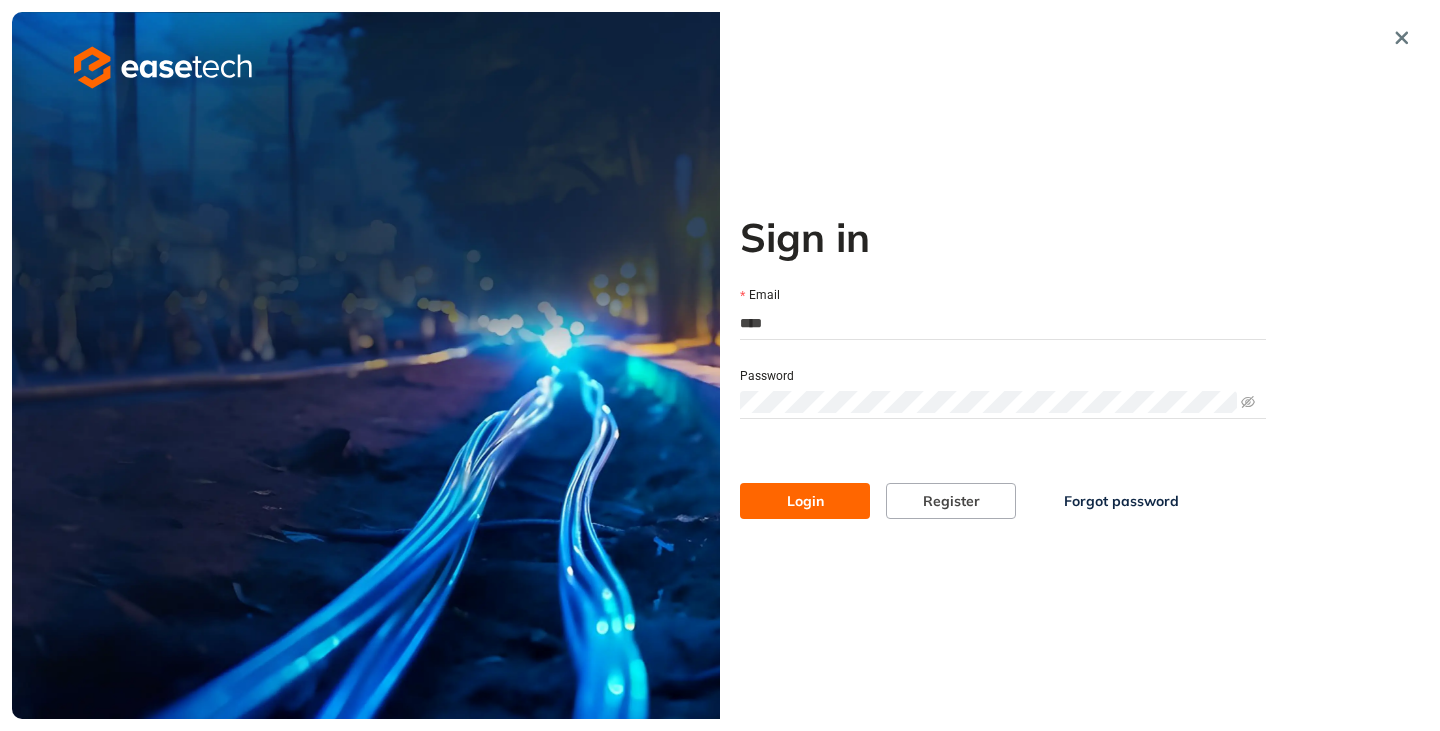 type on "**********" 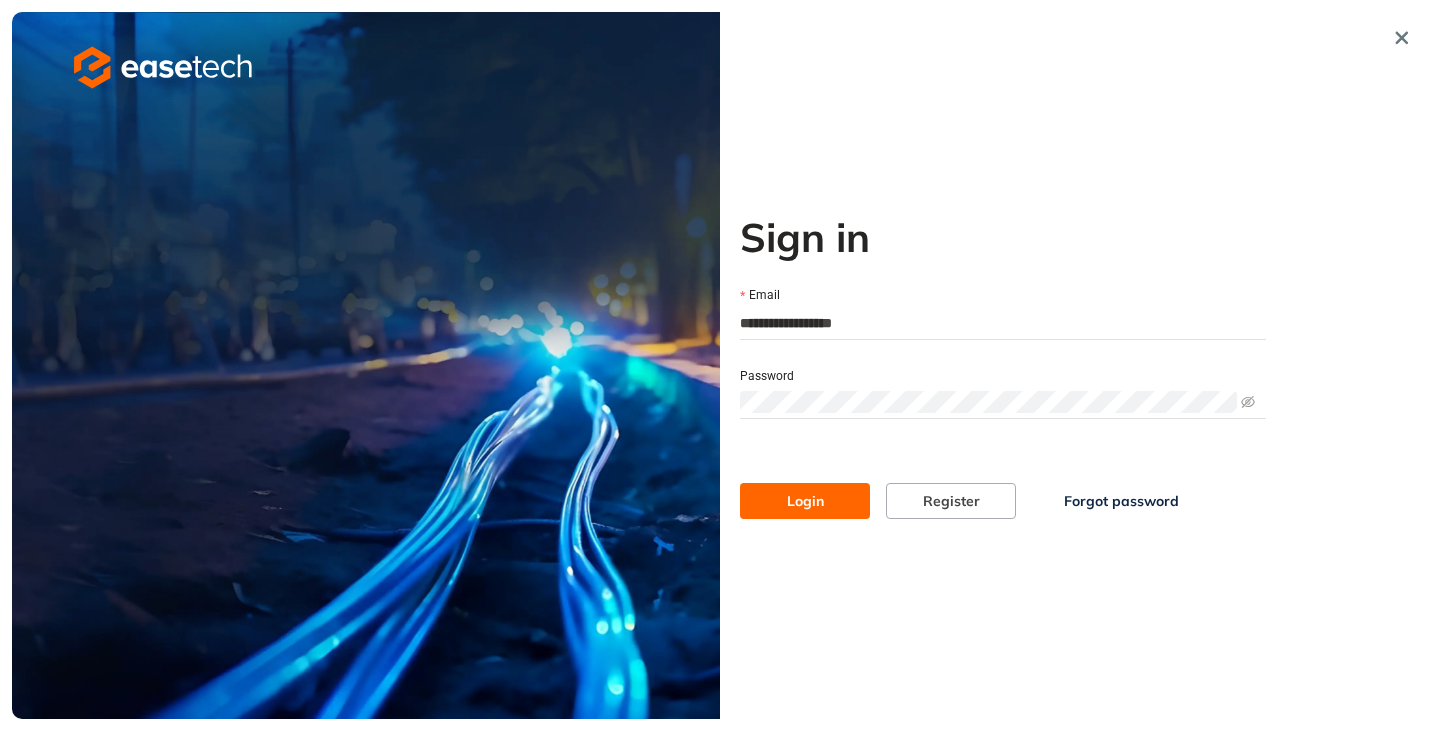click on "Login" at bounding box center [805, 501] 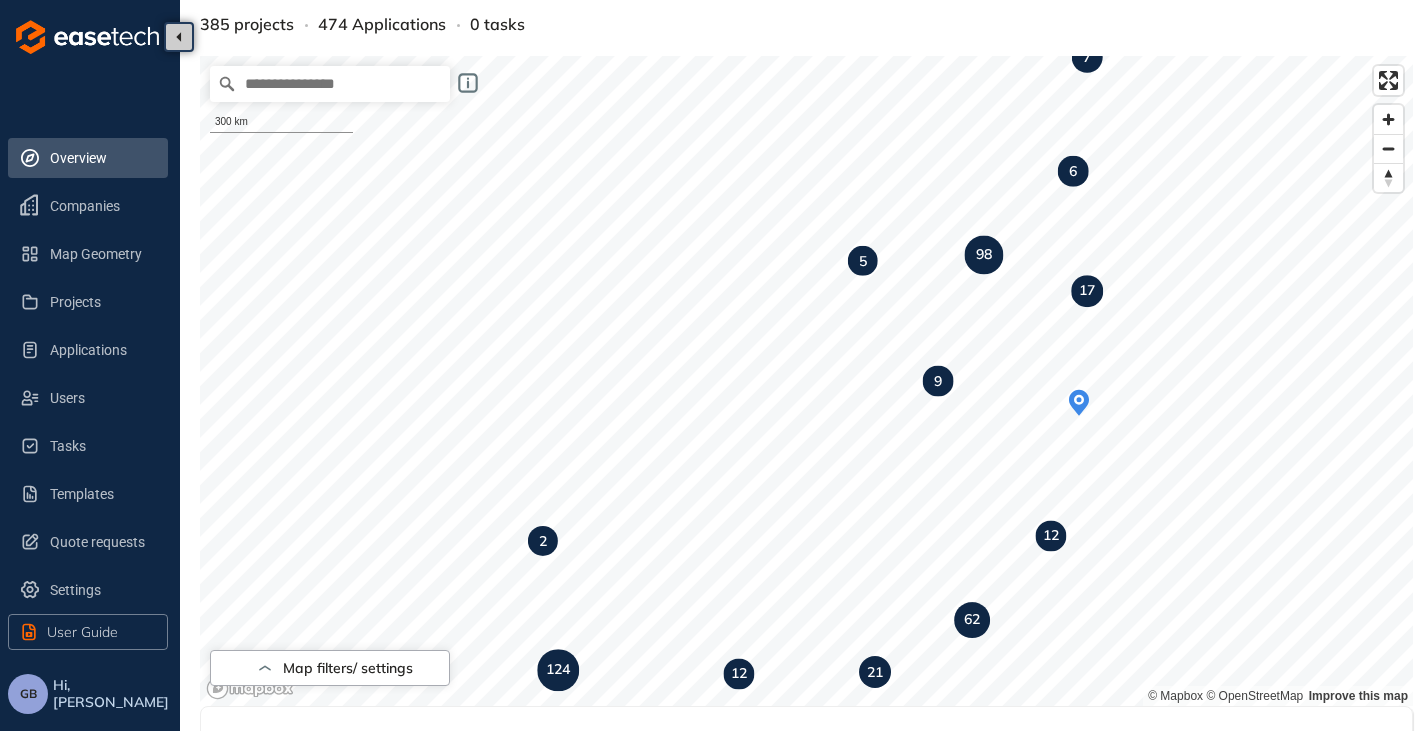 scroll, scrollTop: 100, scrollLeft: 0, axis: vertical 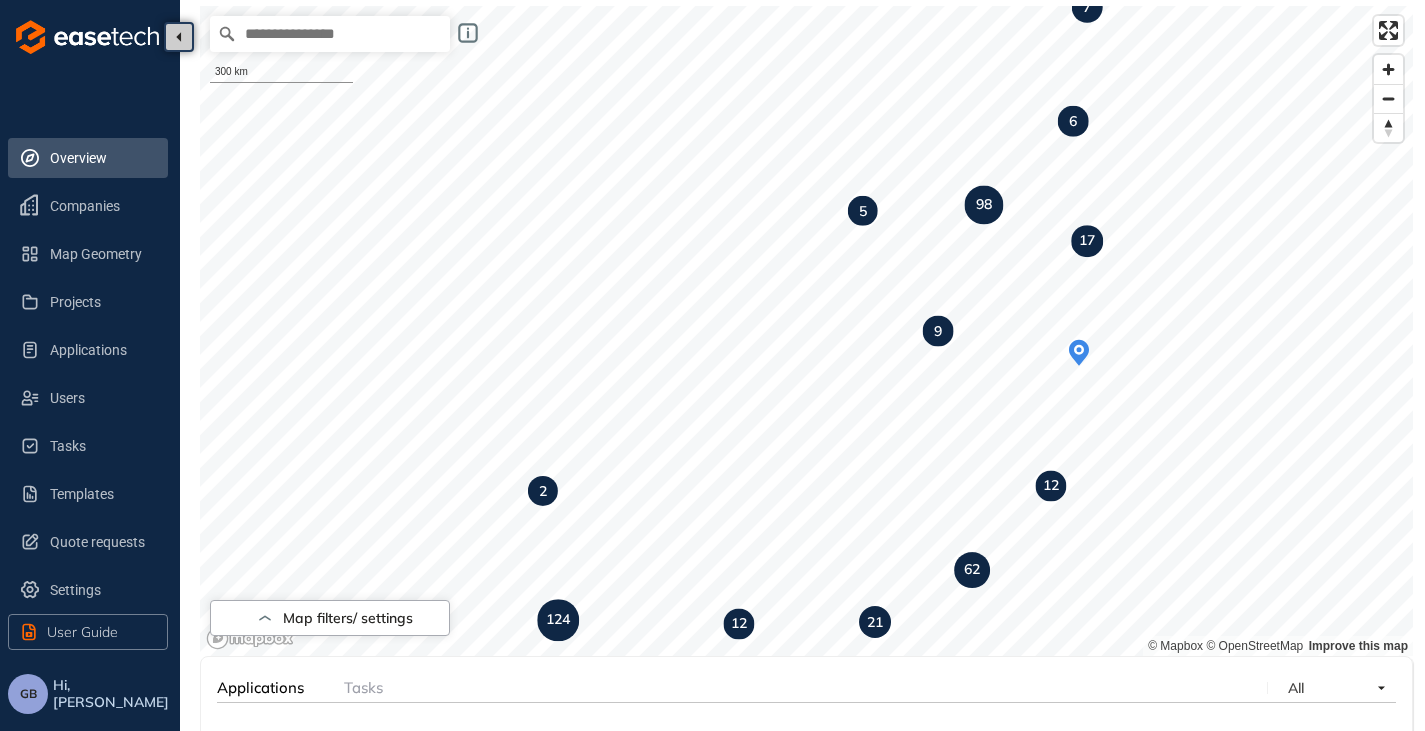 click on "9" at bounding box center [938, 331] 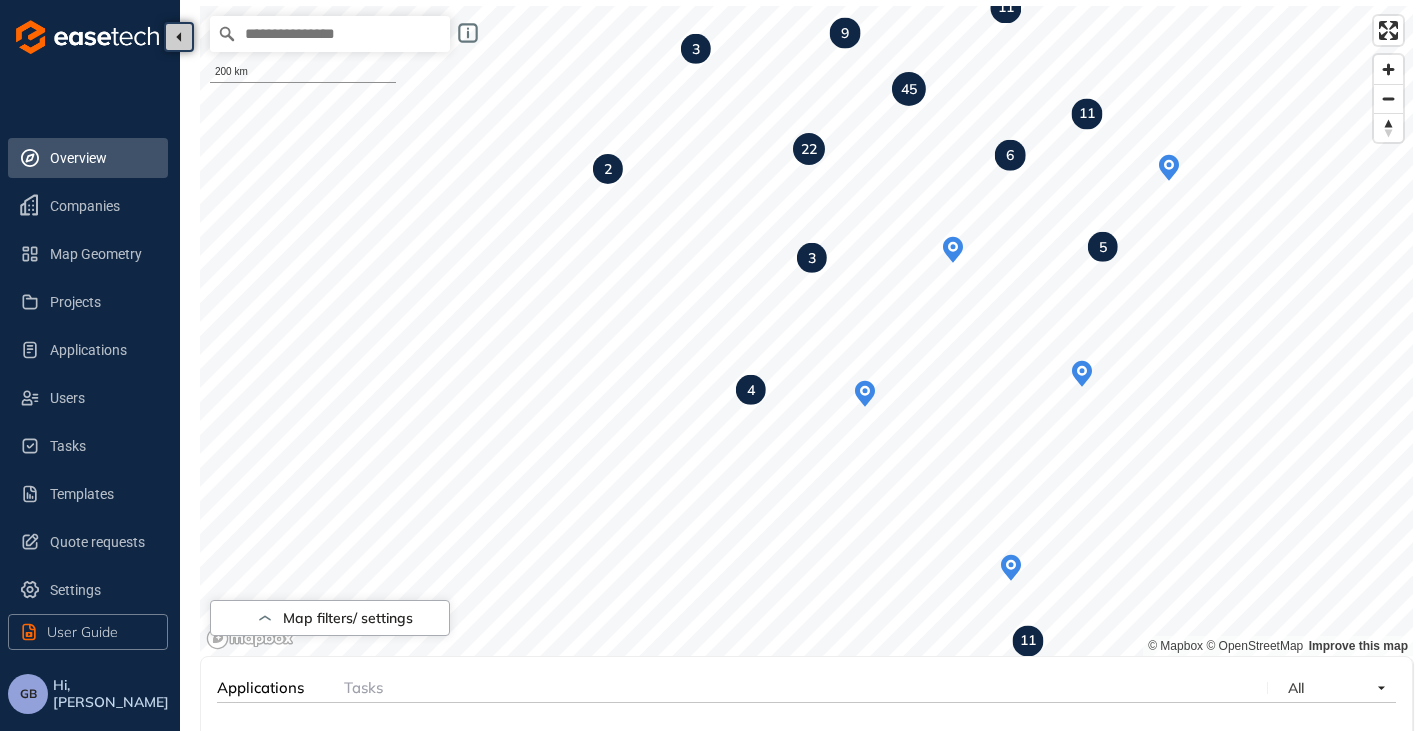 click on "4" at bounding box center (751, 390) 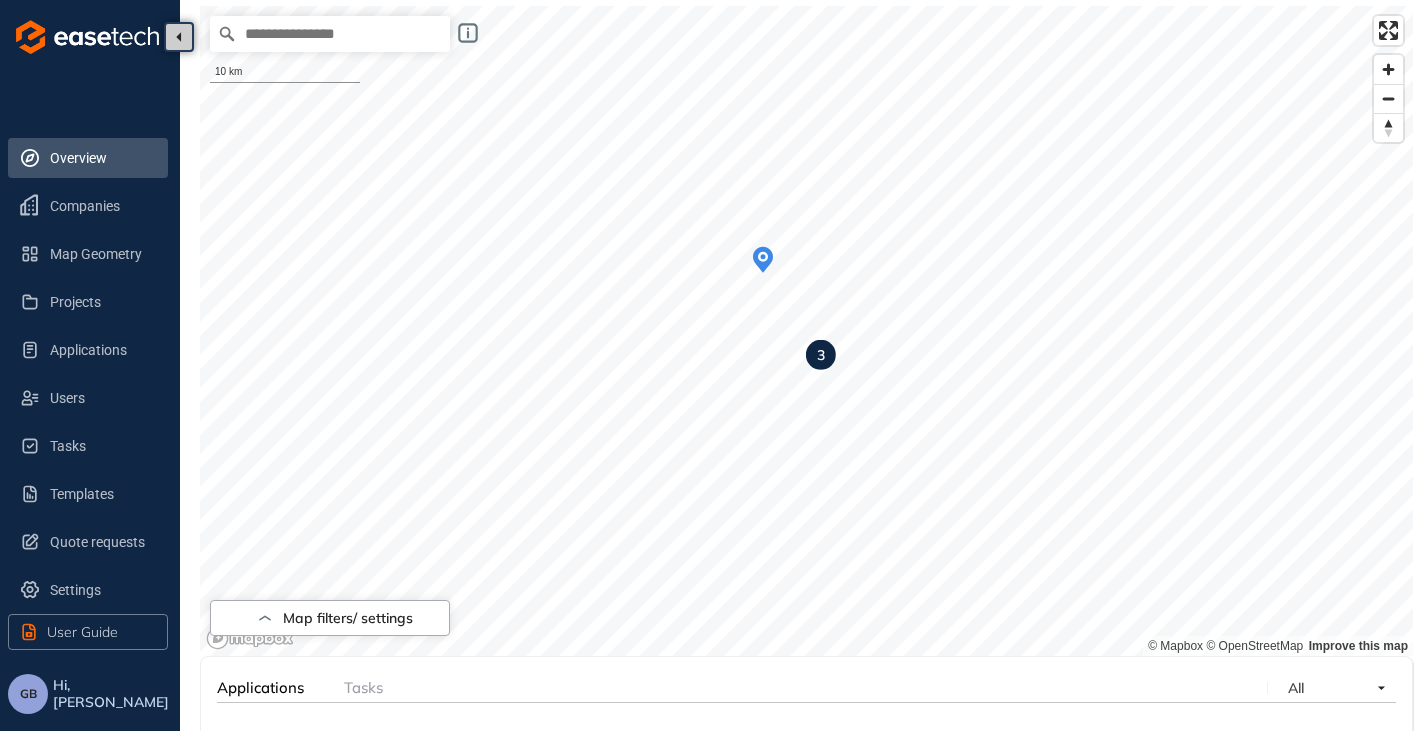 click 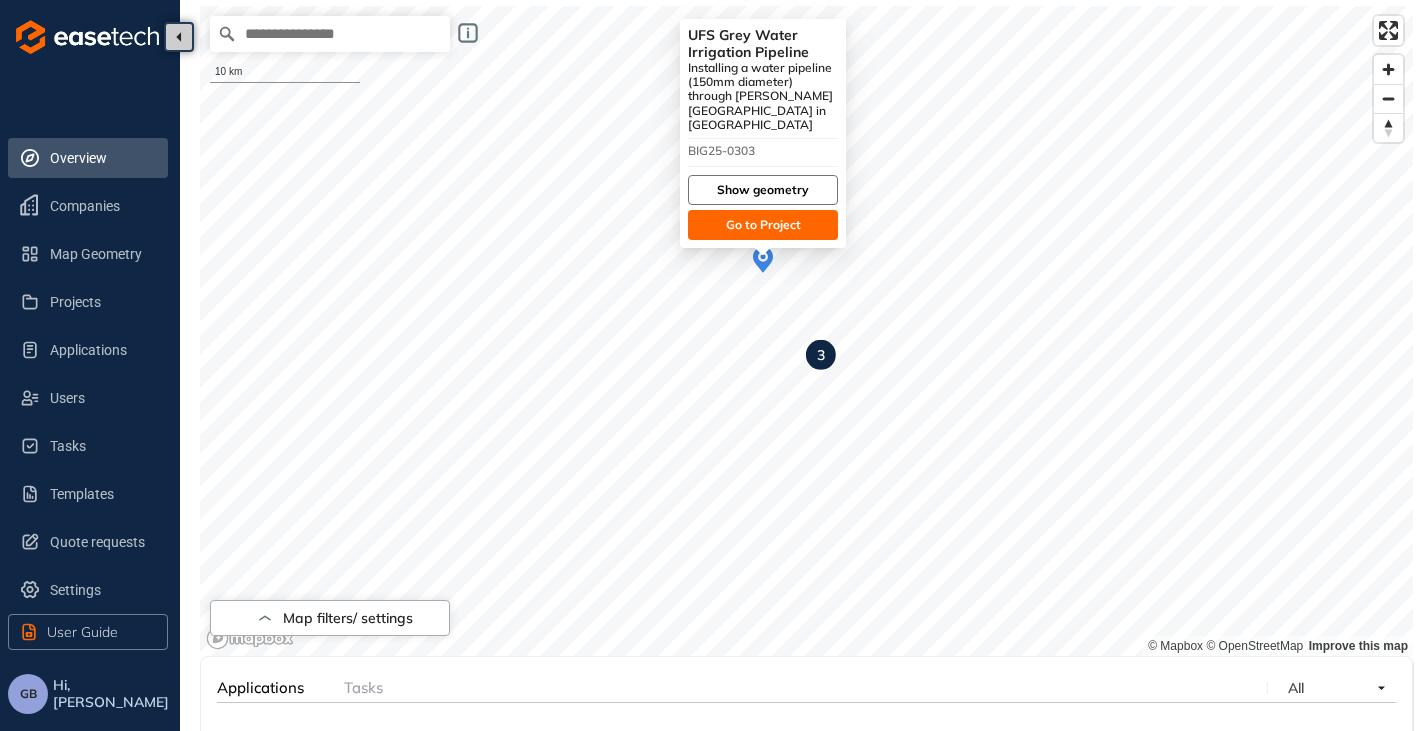 click on "Show geometry" at bounding box center [763, 190] 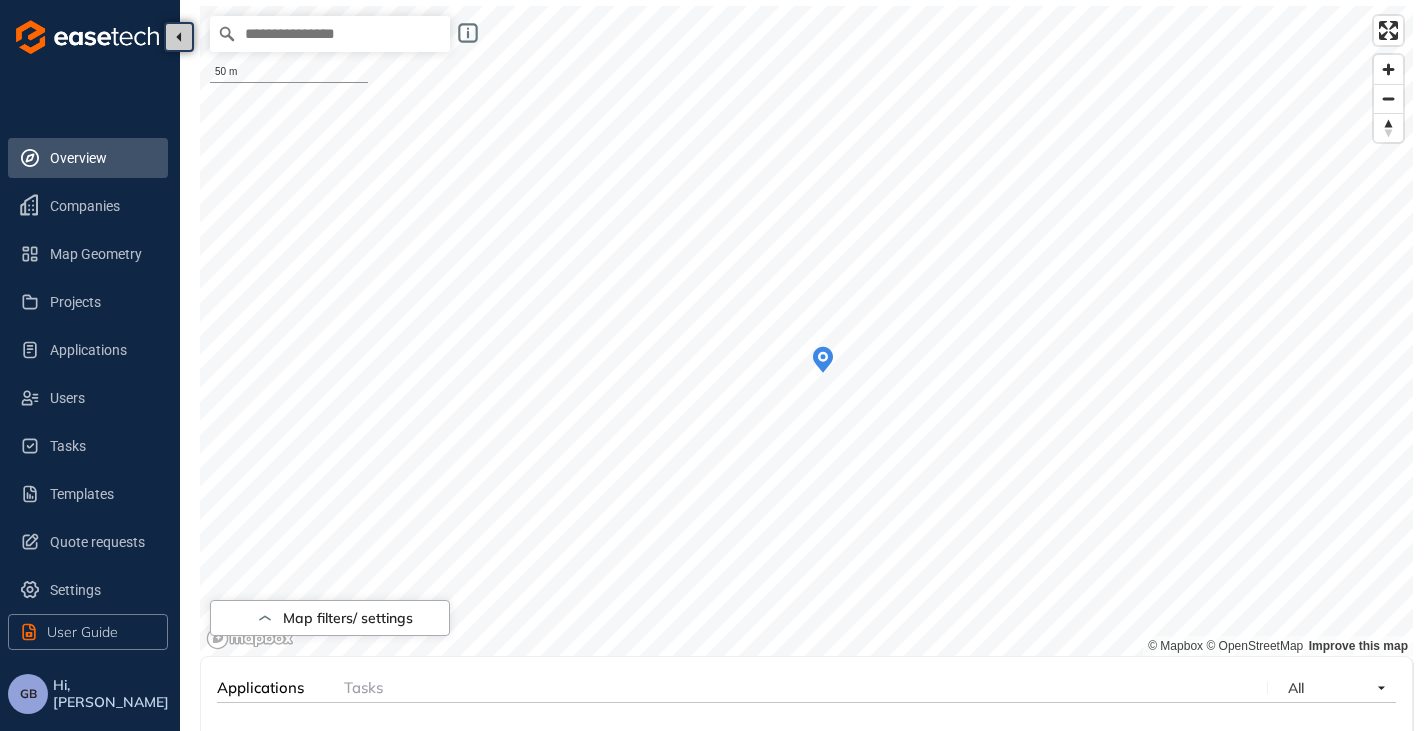 click 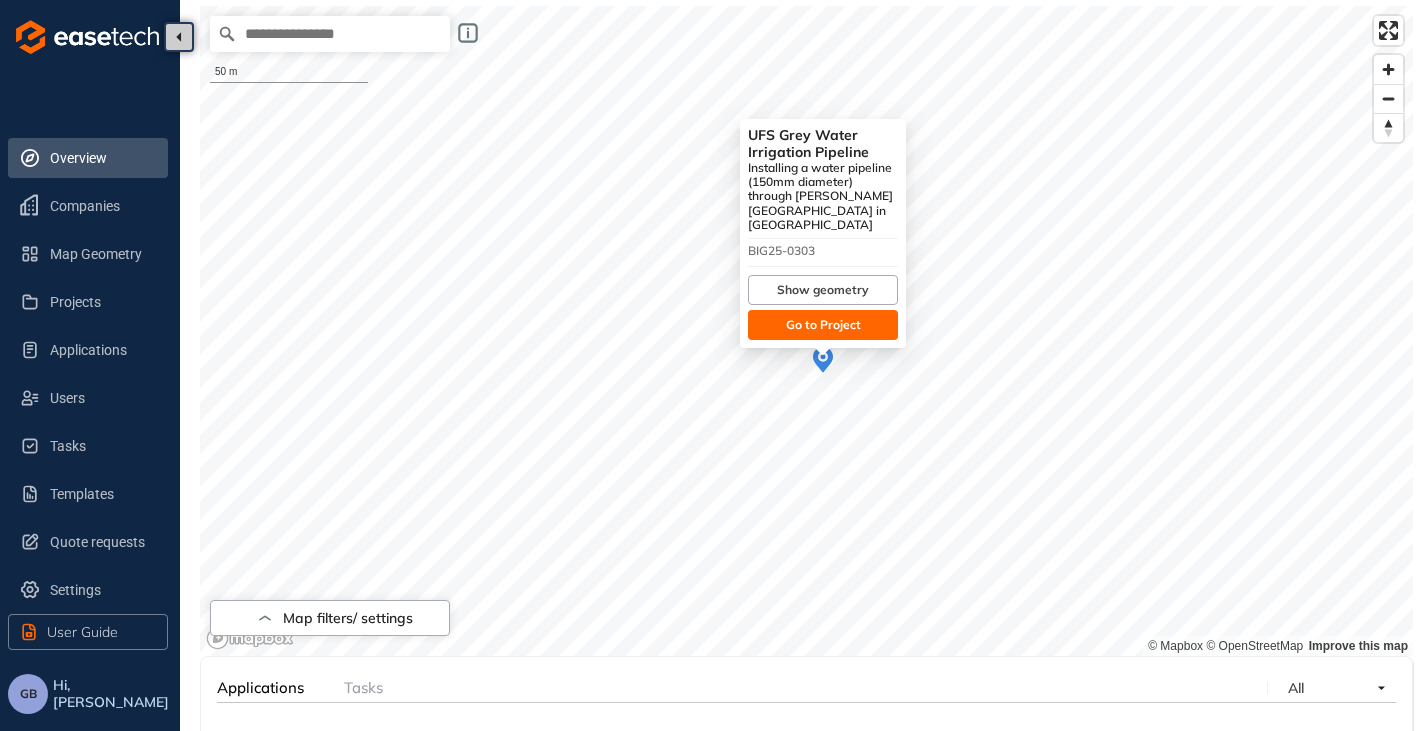 click on "Go to Project" at bounding box center (823, 325) 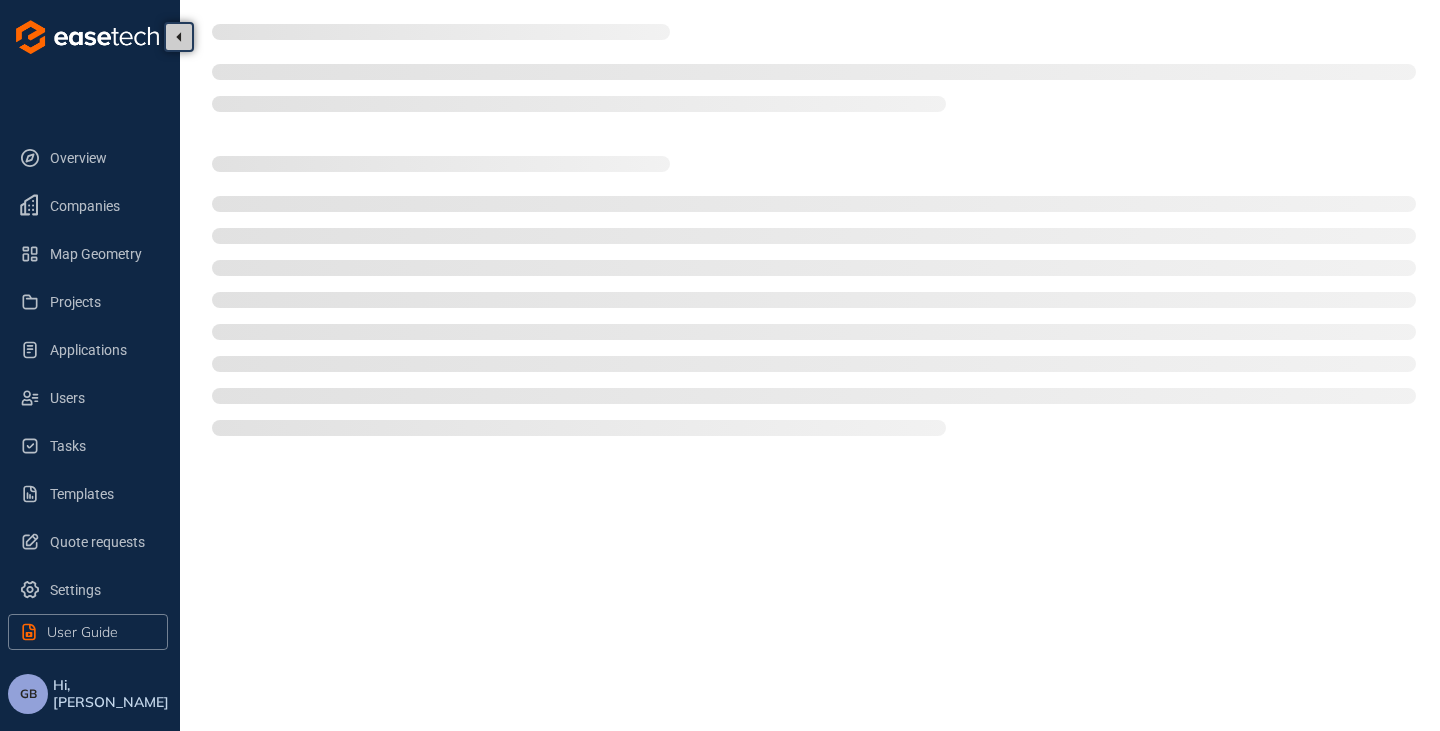 type on "**********" 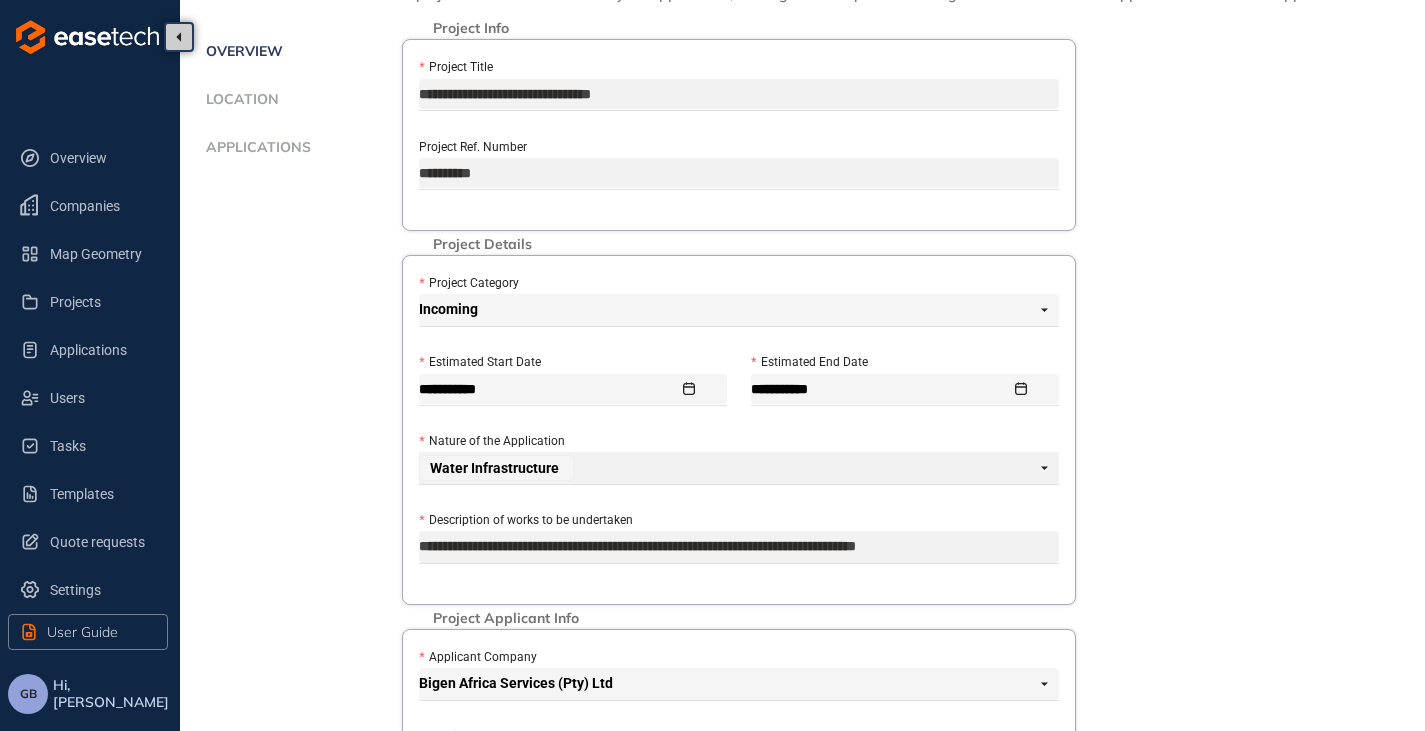 scroll, scrollTop: 0, scrollLeft: 0, axis: both 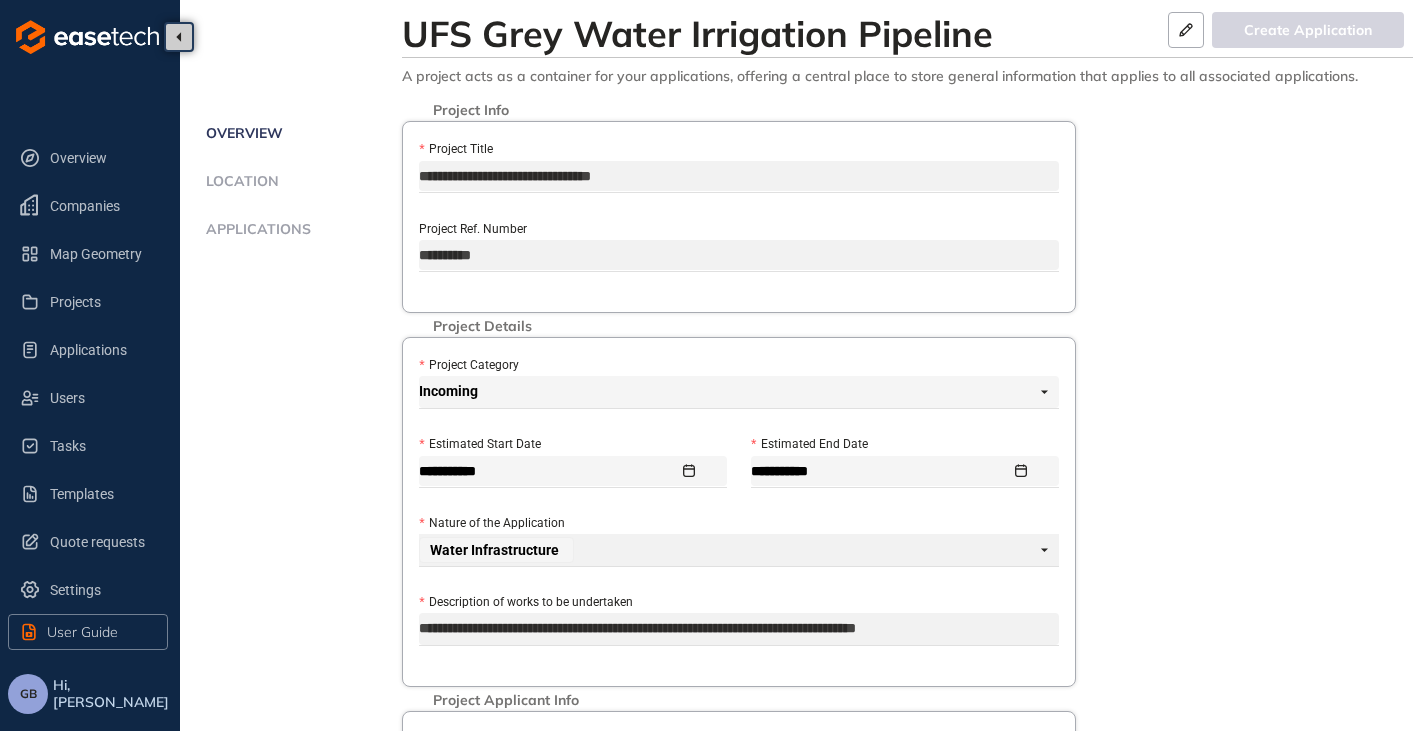 click on "Applications" at bounding box center [255, 229] 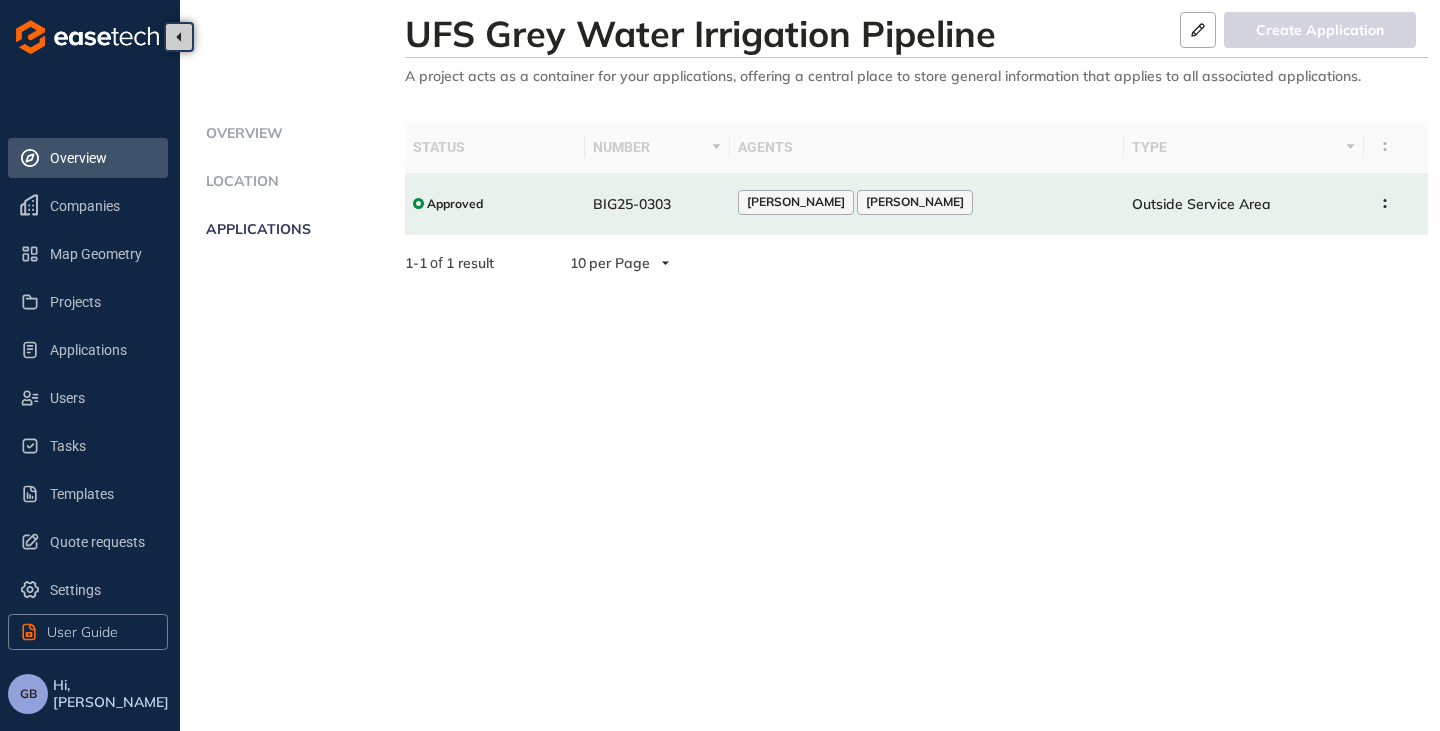 click on "Overview" at bounding box center (101, 158) 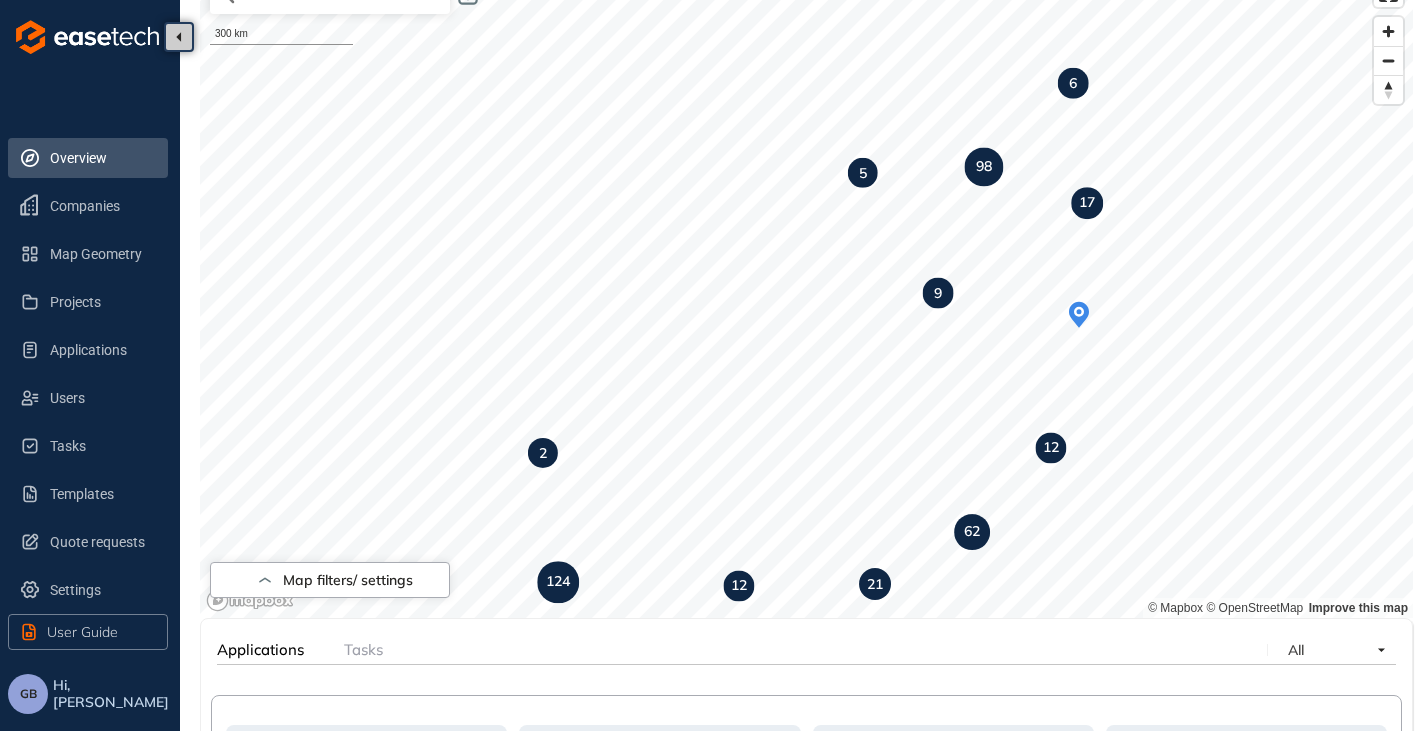 scroll, scrollTop: 38, scrollLeft: 0, axis: vertical 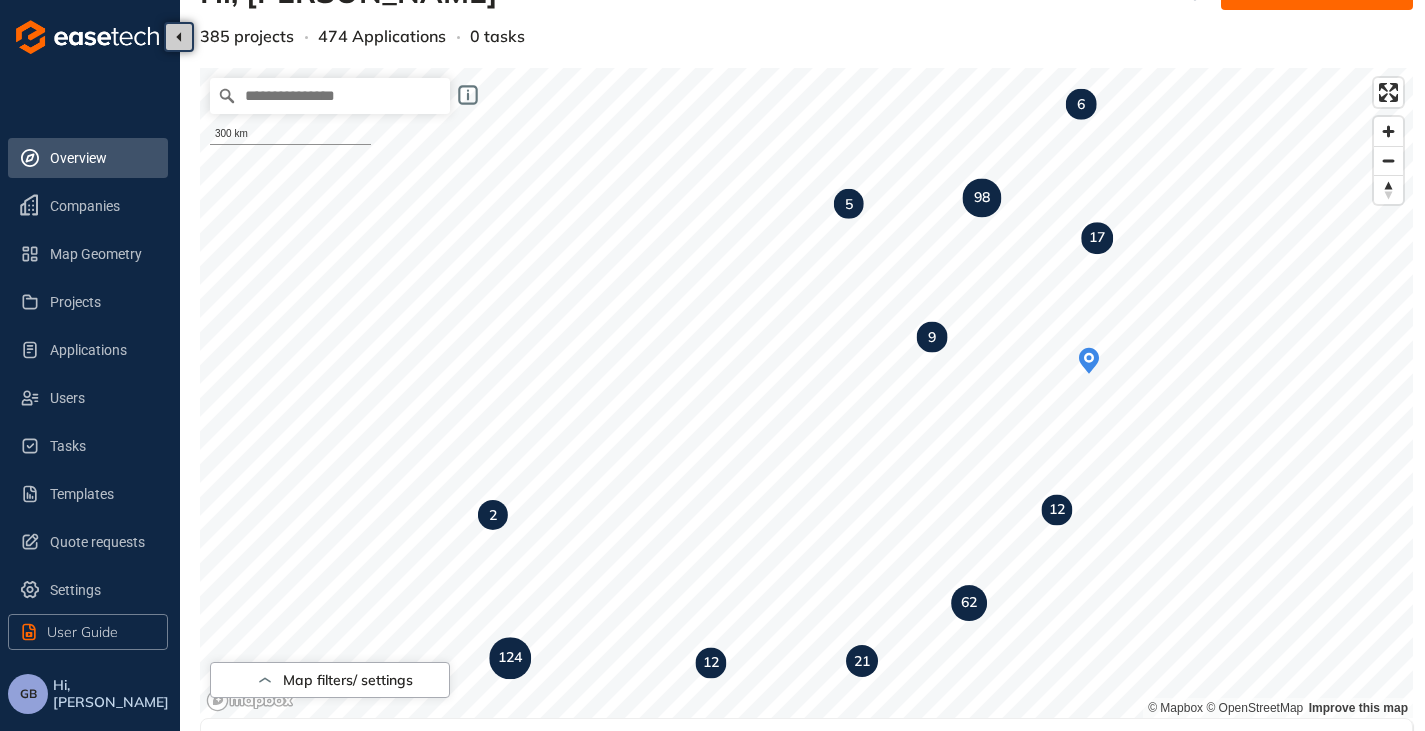 click on "98" at bounding box center (982, 198) 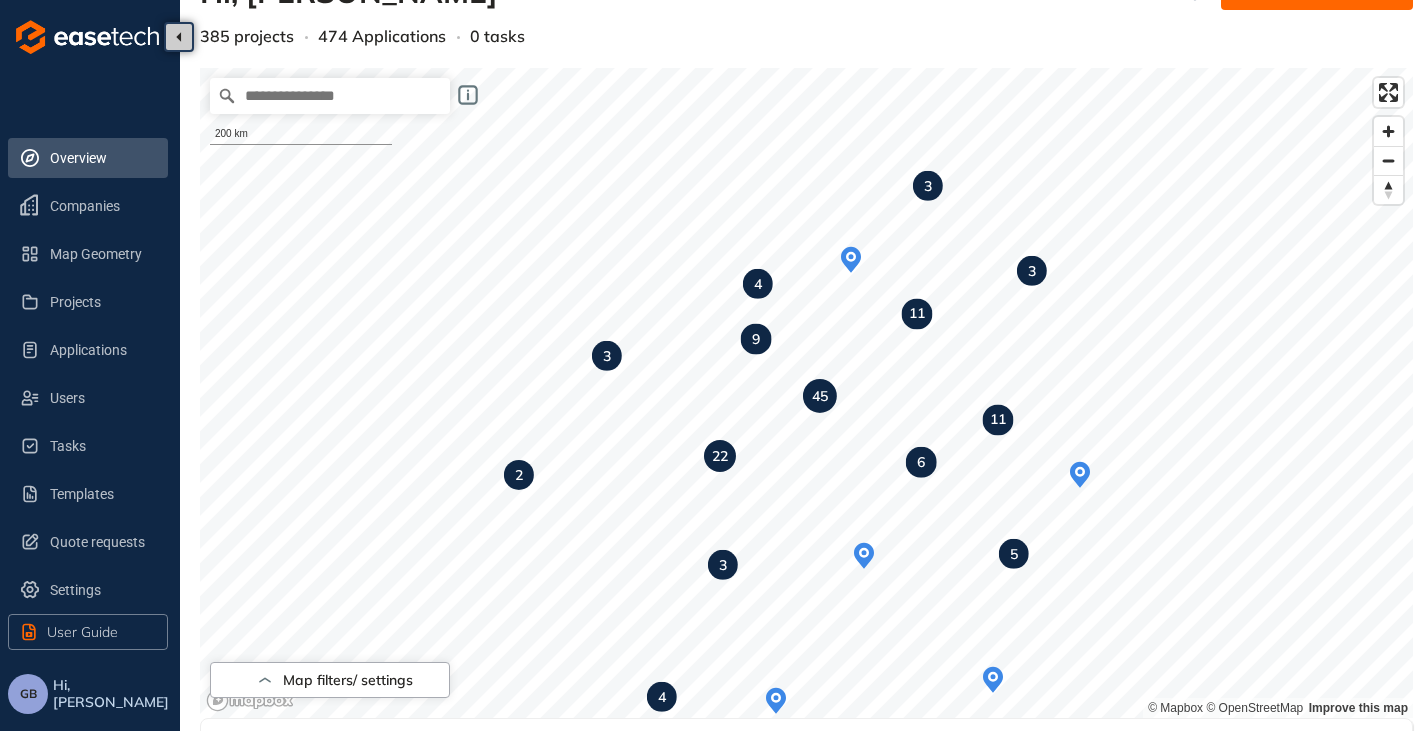 click on "45" at bounding box center [820, 396] 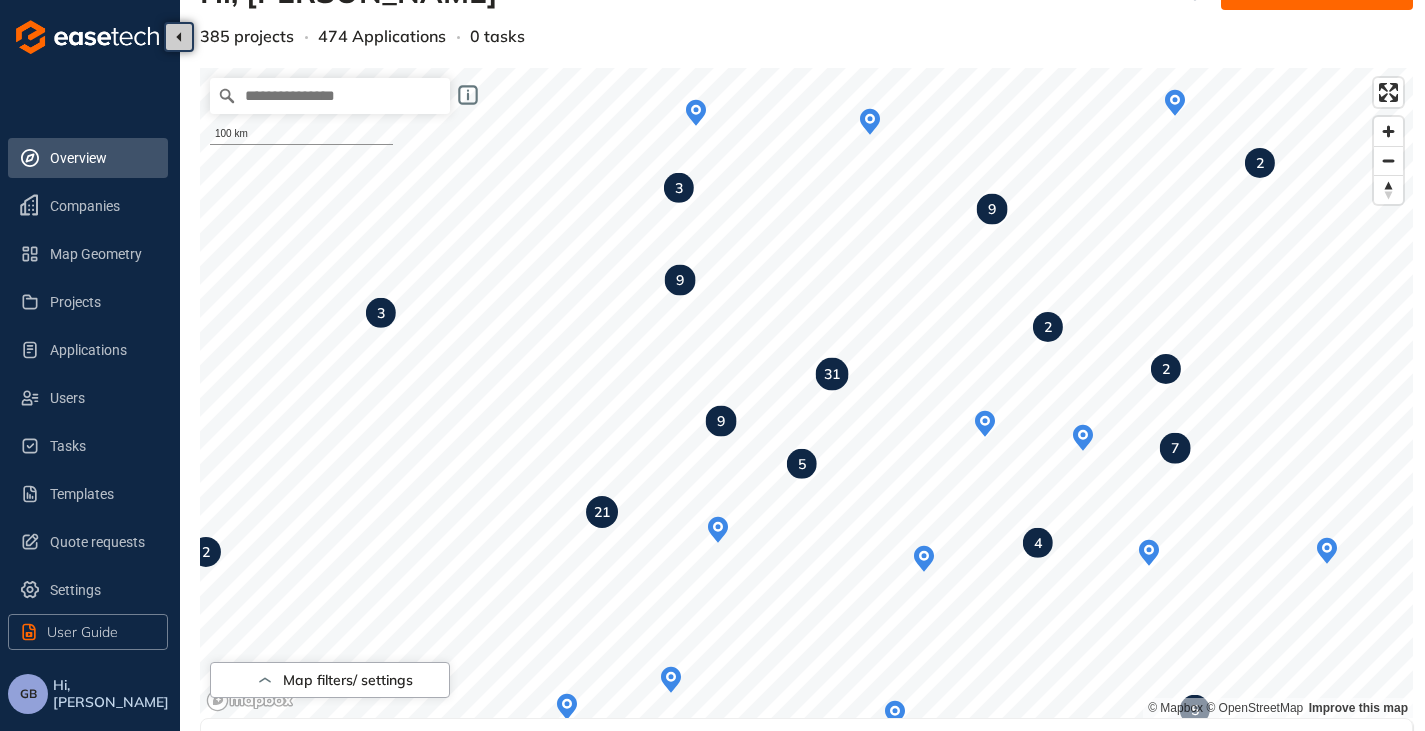 click on "31" at bounding box center (832, 374) 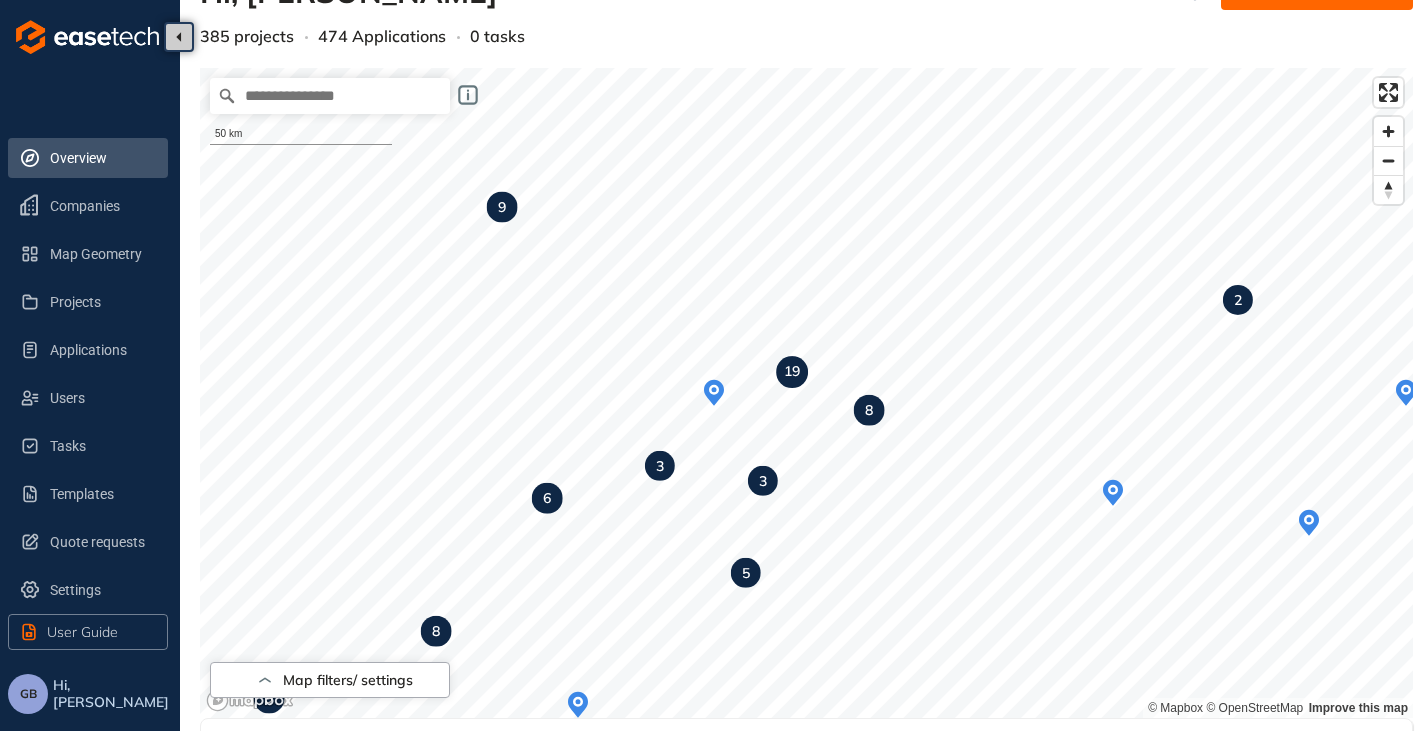 click on "19" at bounding box center (792, 372) 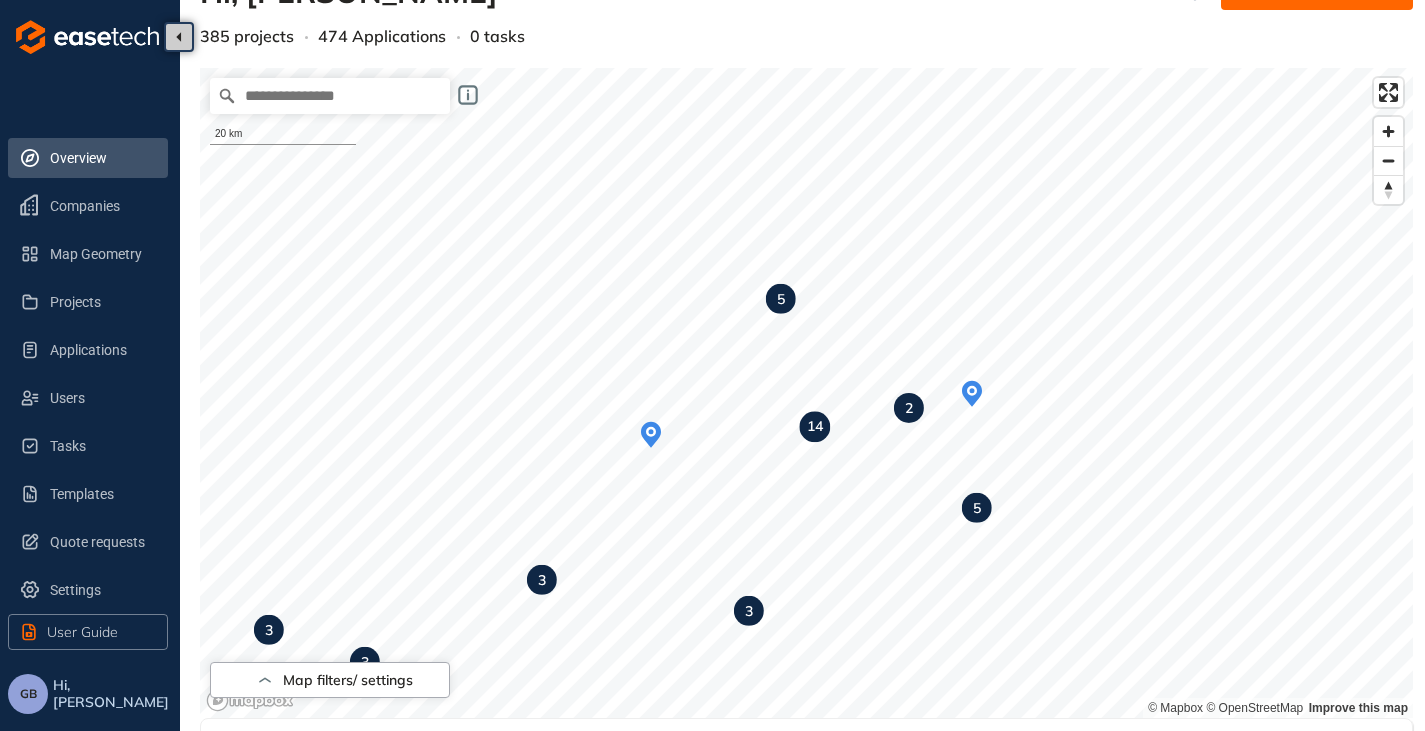 click on "14" at bounding box center [815, 427] 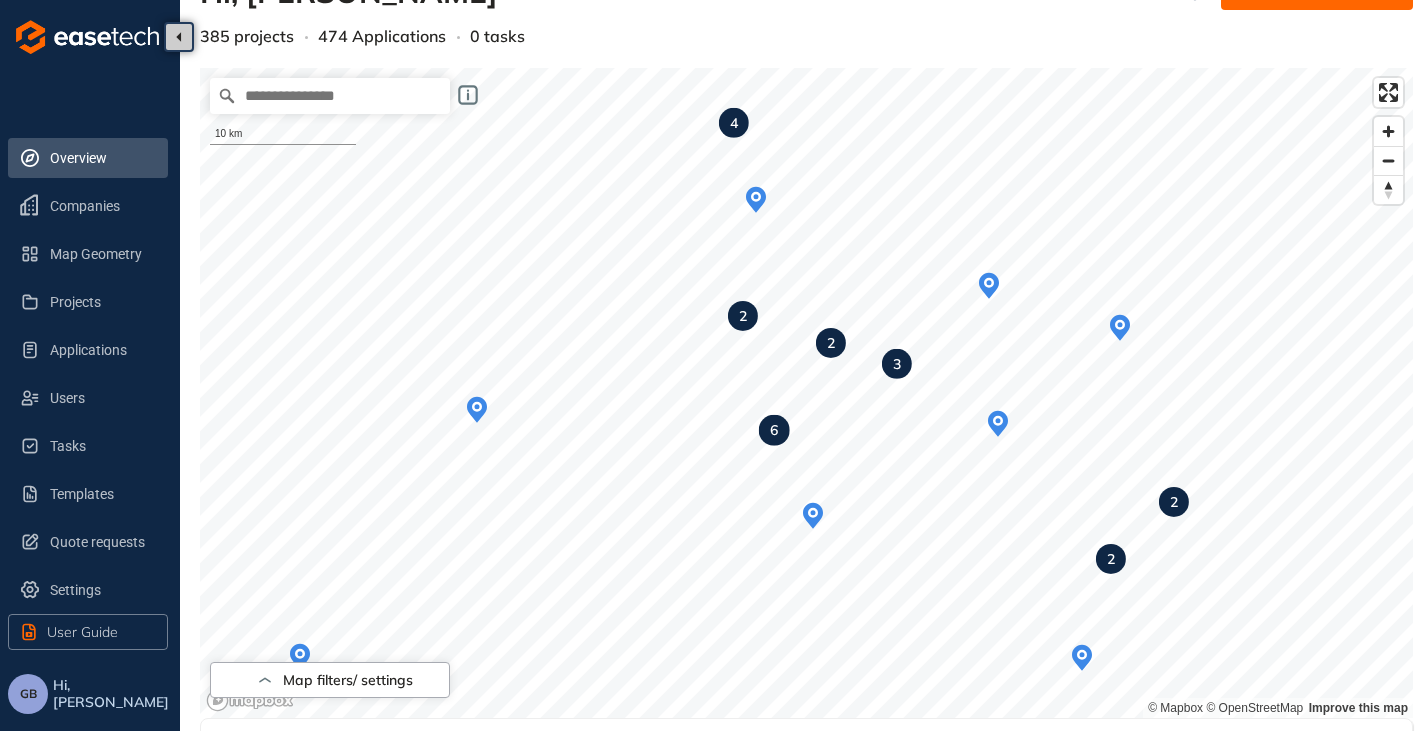 click on "6" at bounding box center [774, 430] 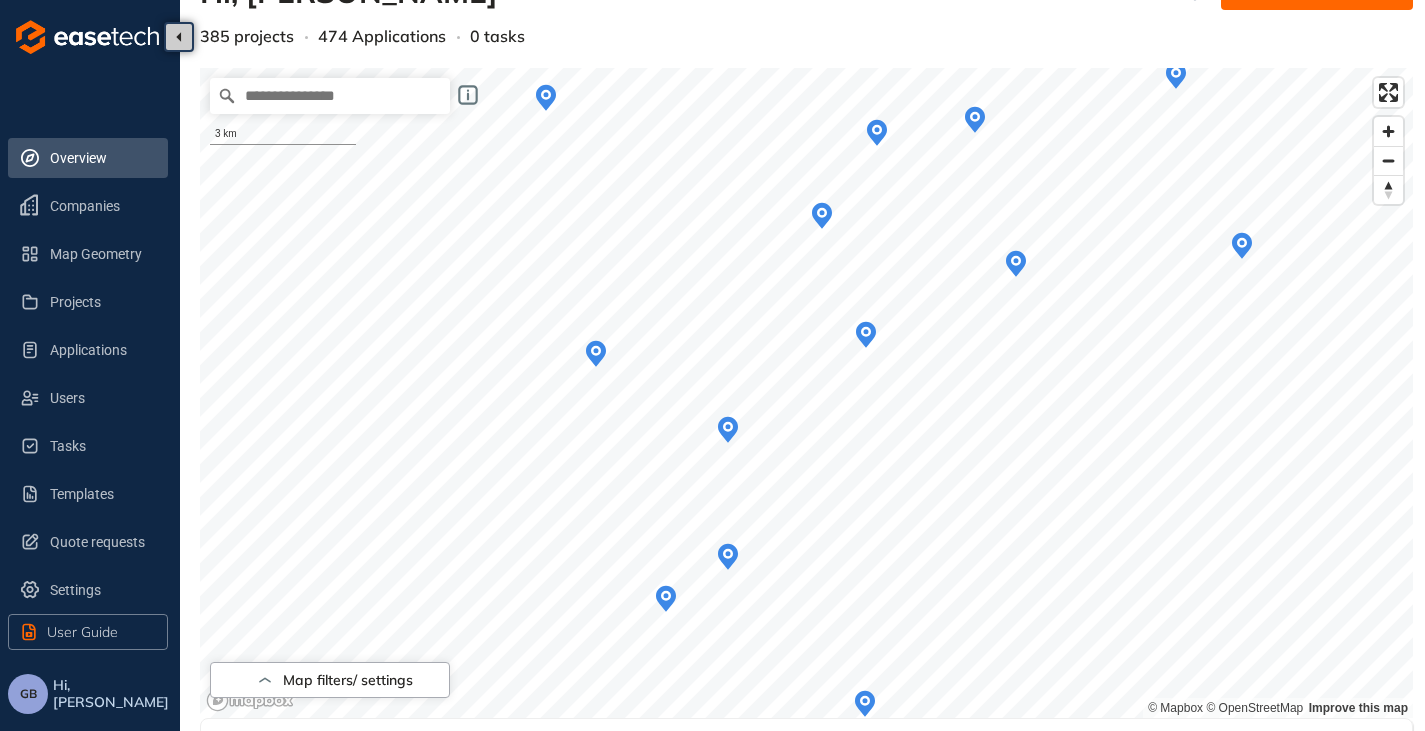 click 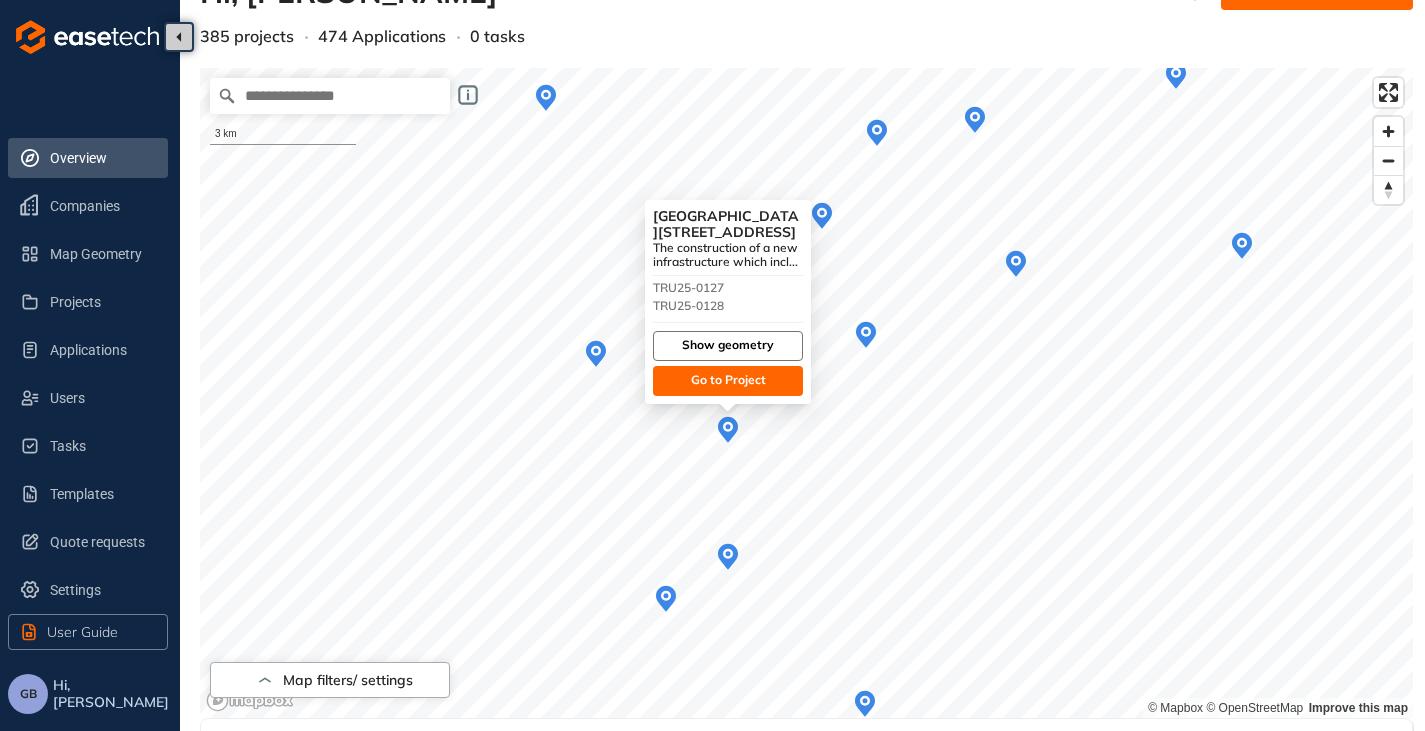 click on "Show geometry" at bounding box center [728, 345] 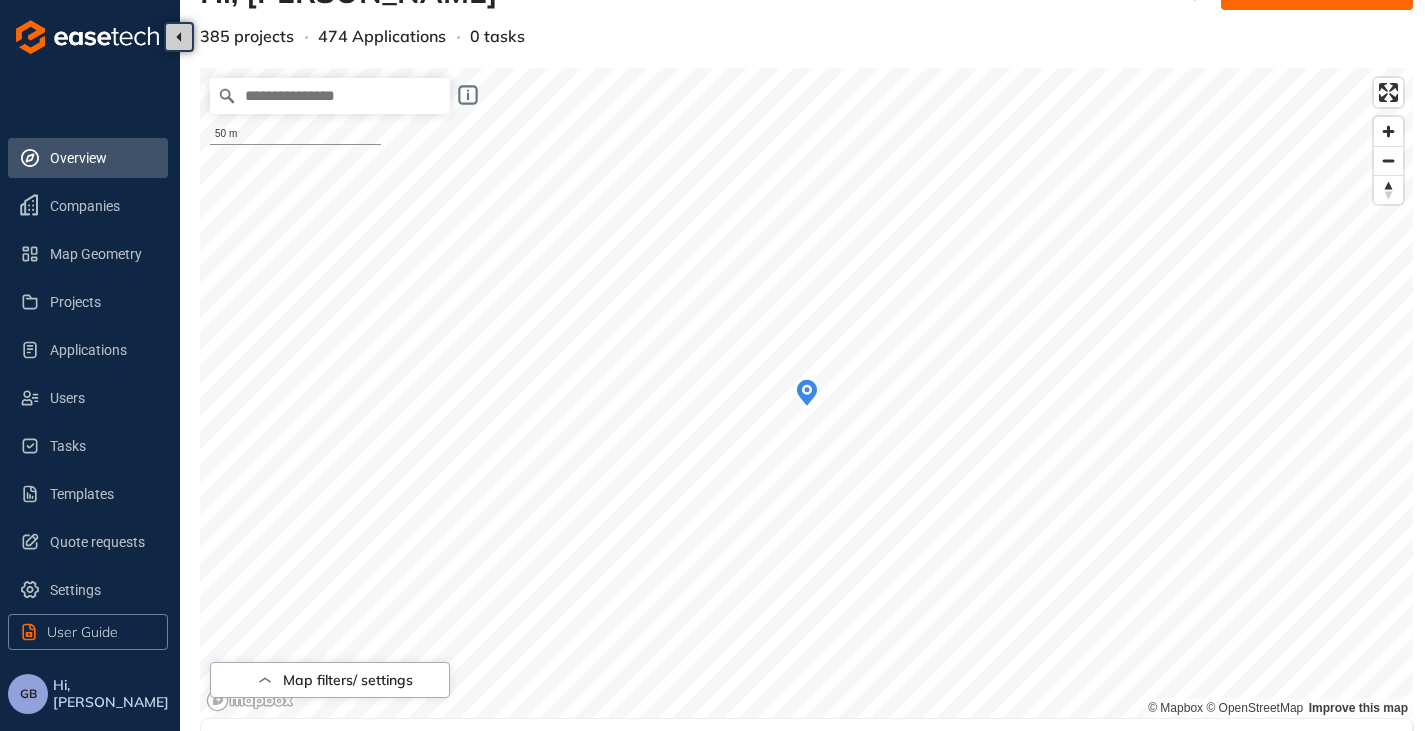 click 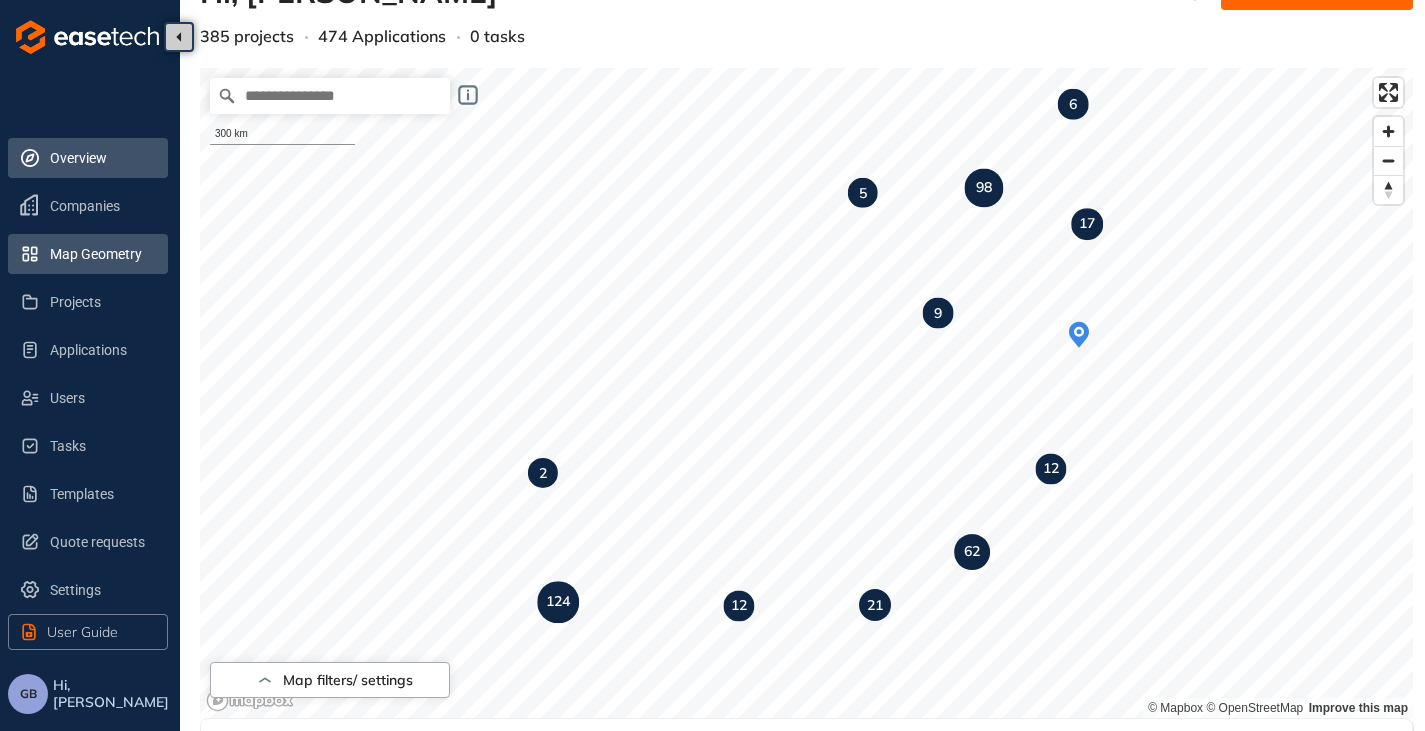 click on "Map Geometry" at bounding box center (101, 254) 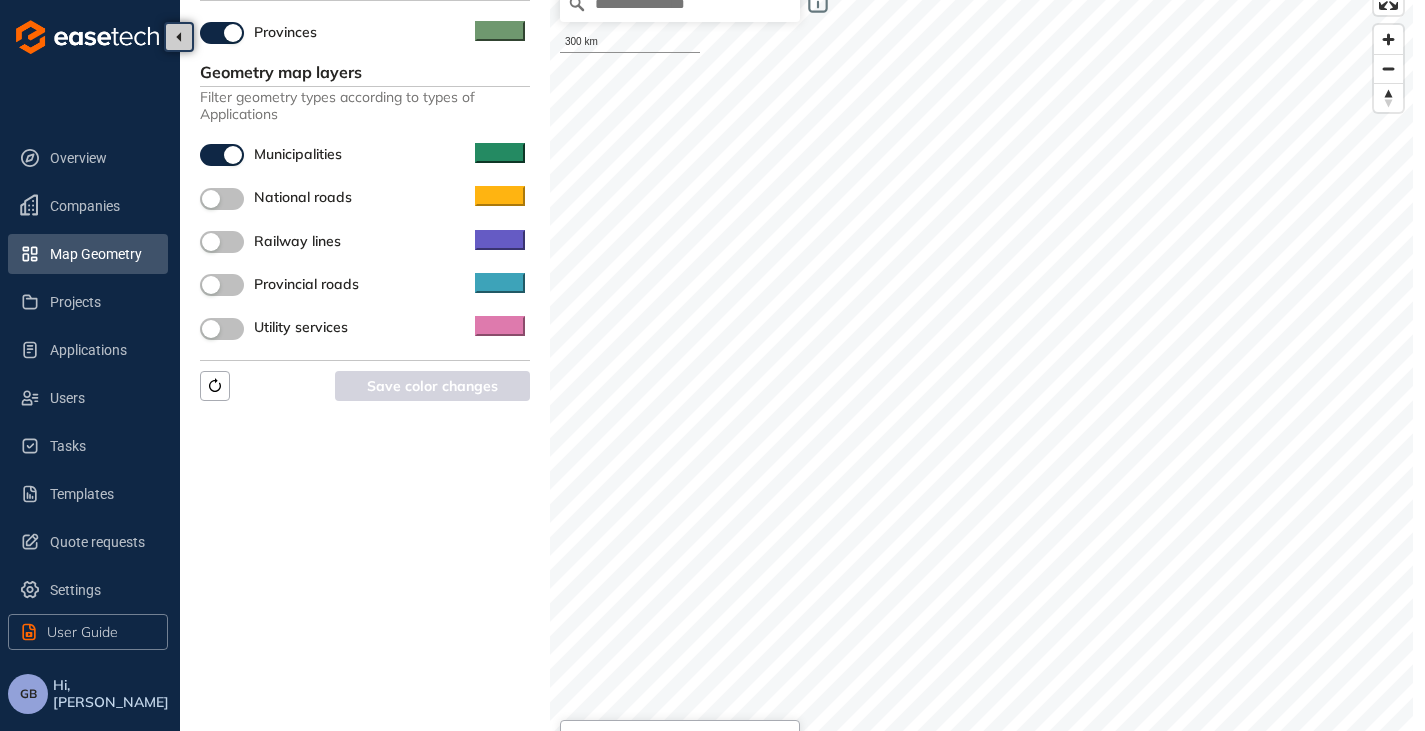 scroll, scrollTop: 146, scrollLeft: 0, axis: vertical 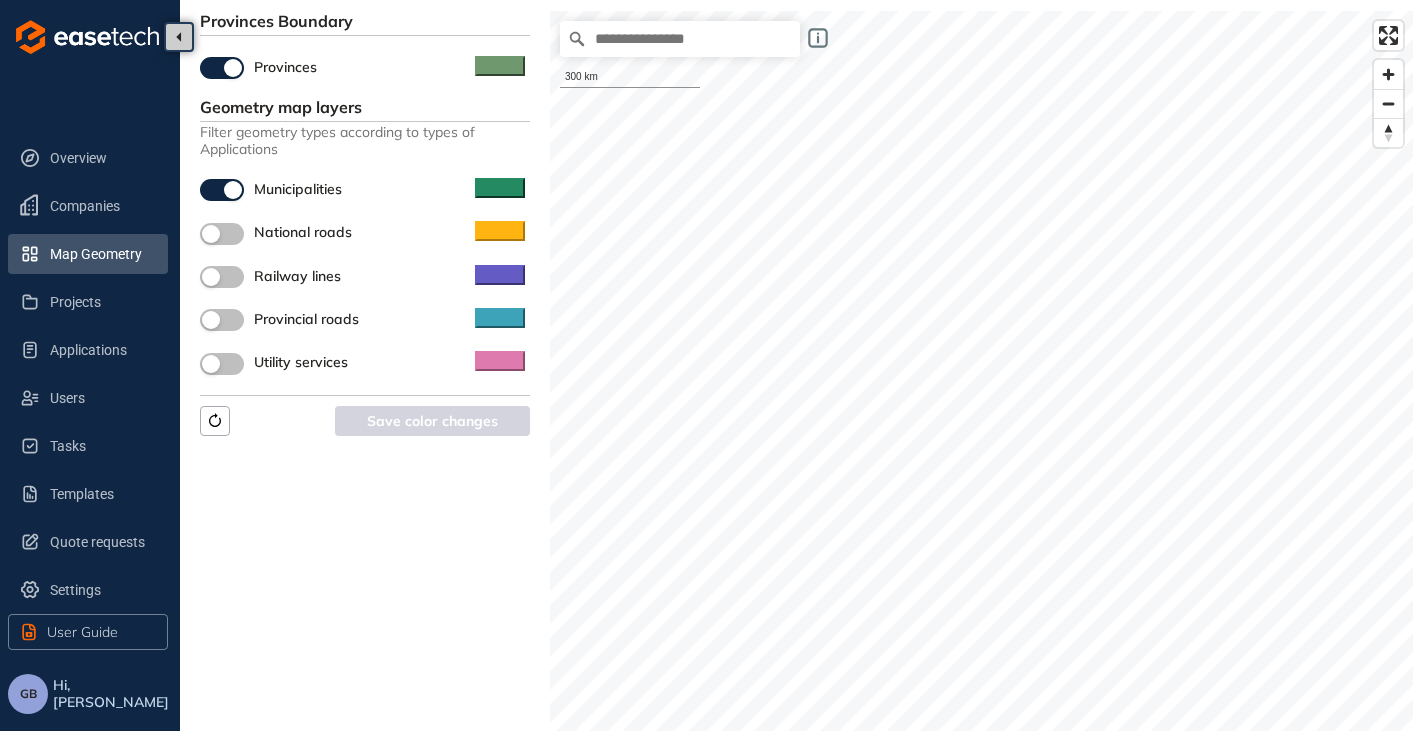 click at bounding box center (222, 234) 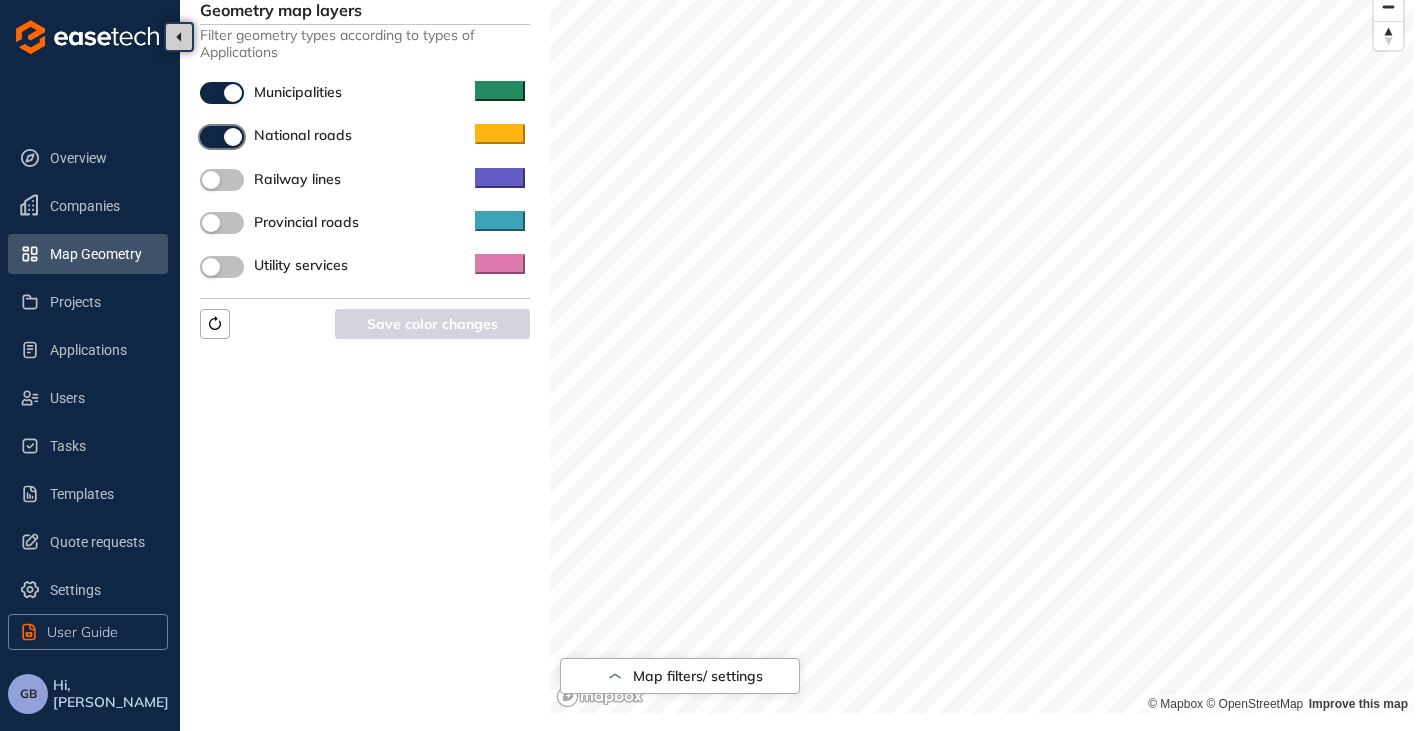 scroll, scrollTop: 246, scrollLeft: 0, axis: vertical 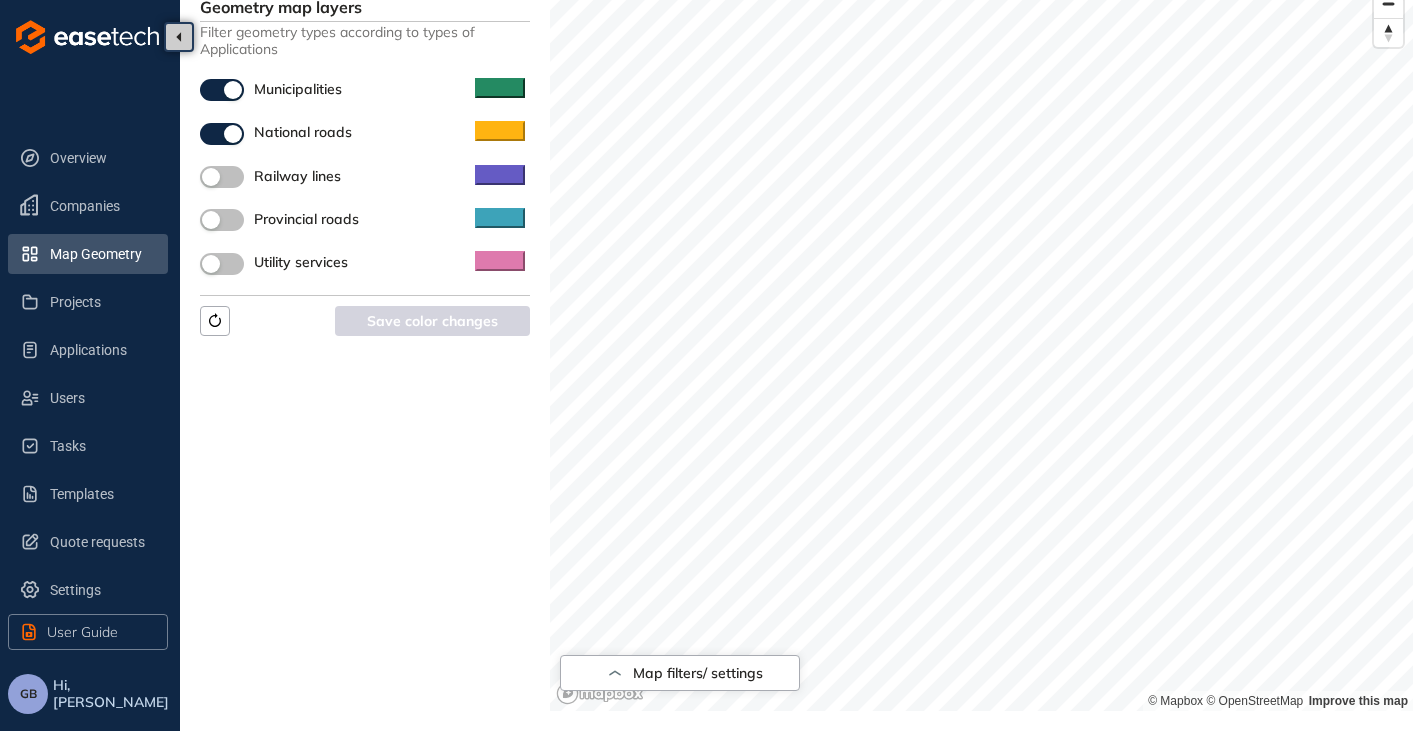 click at bounding box center [222, 220] 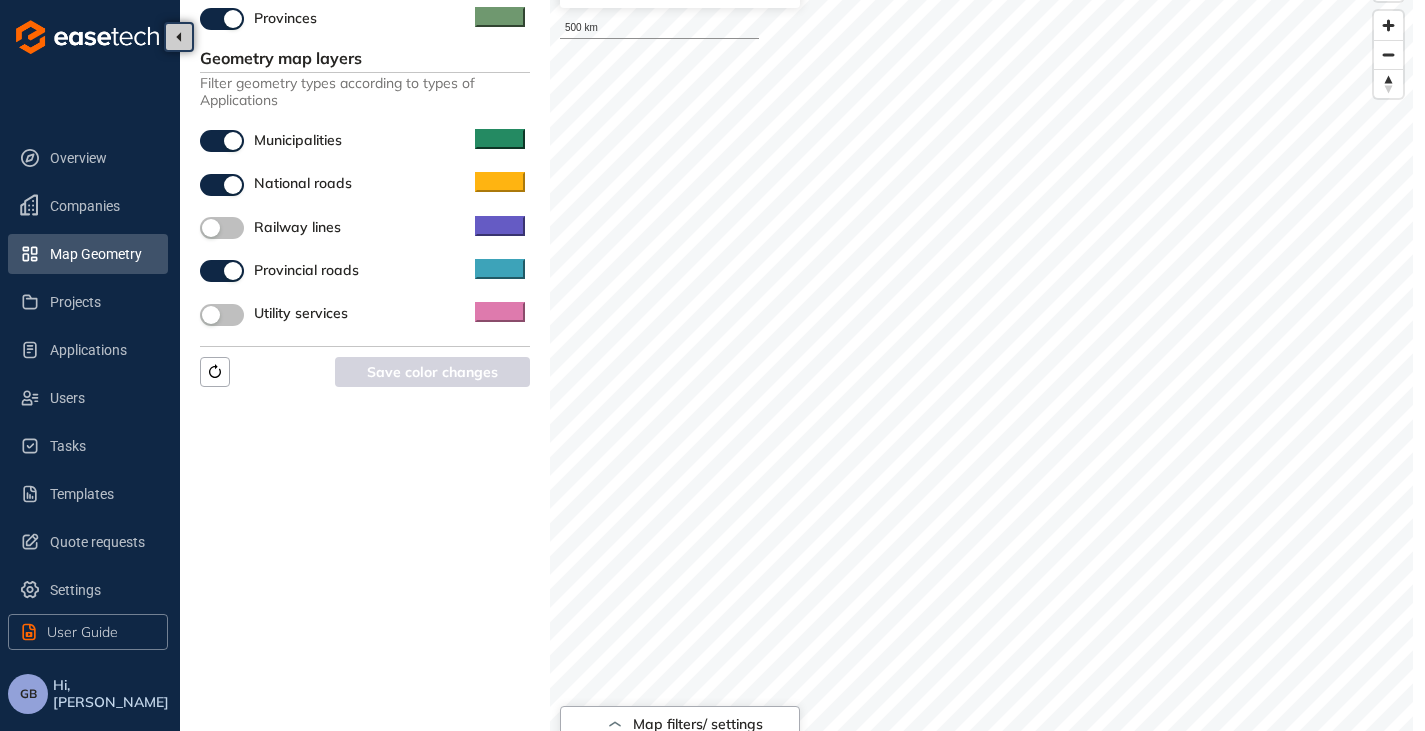 scroll, scrollTop: 146, scrollLeft: 0, axis: vertical 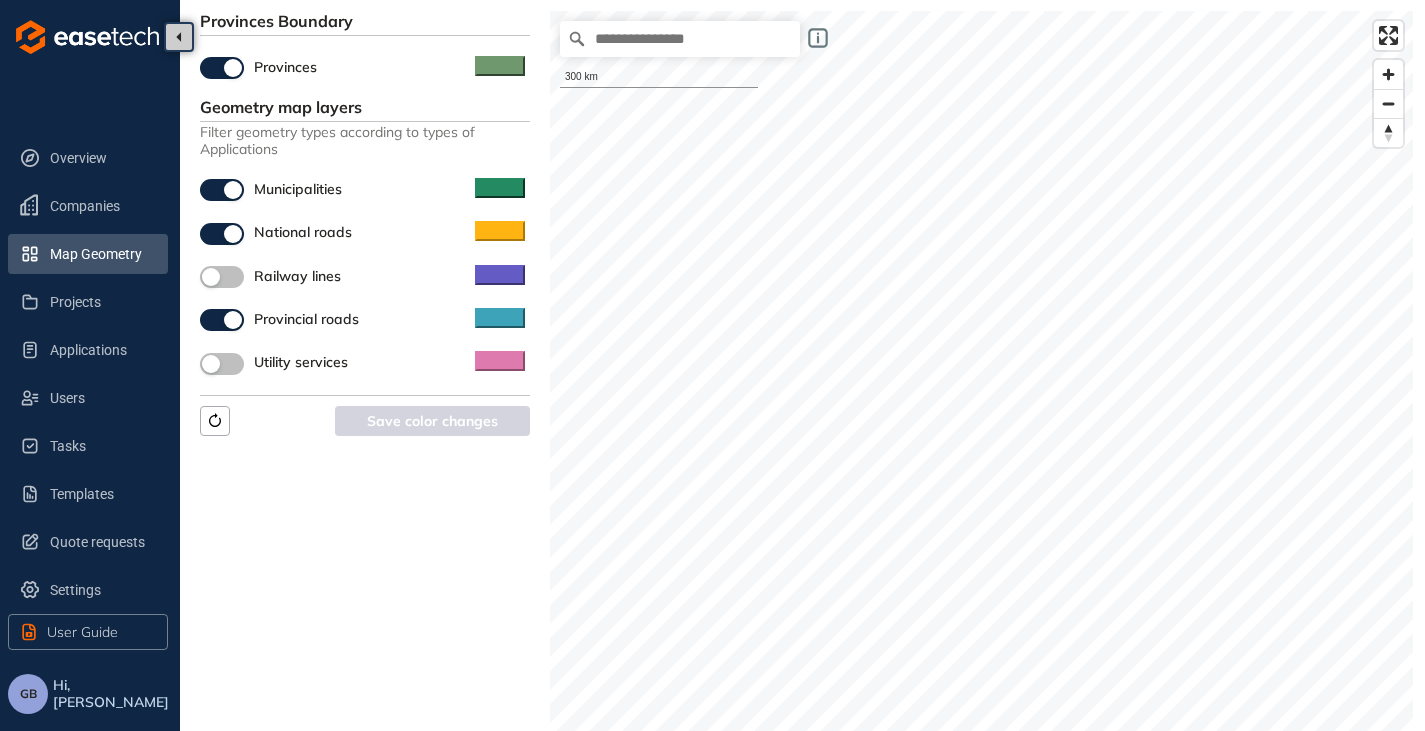 click at bounding box center [222, 190] 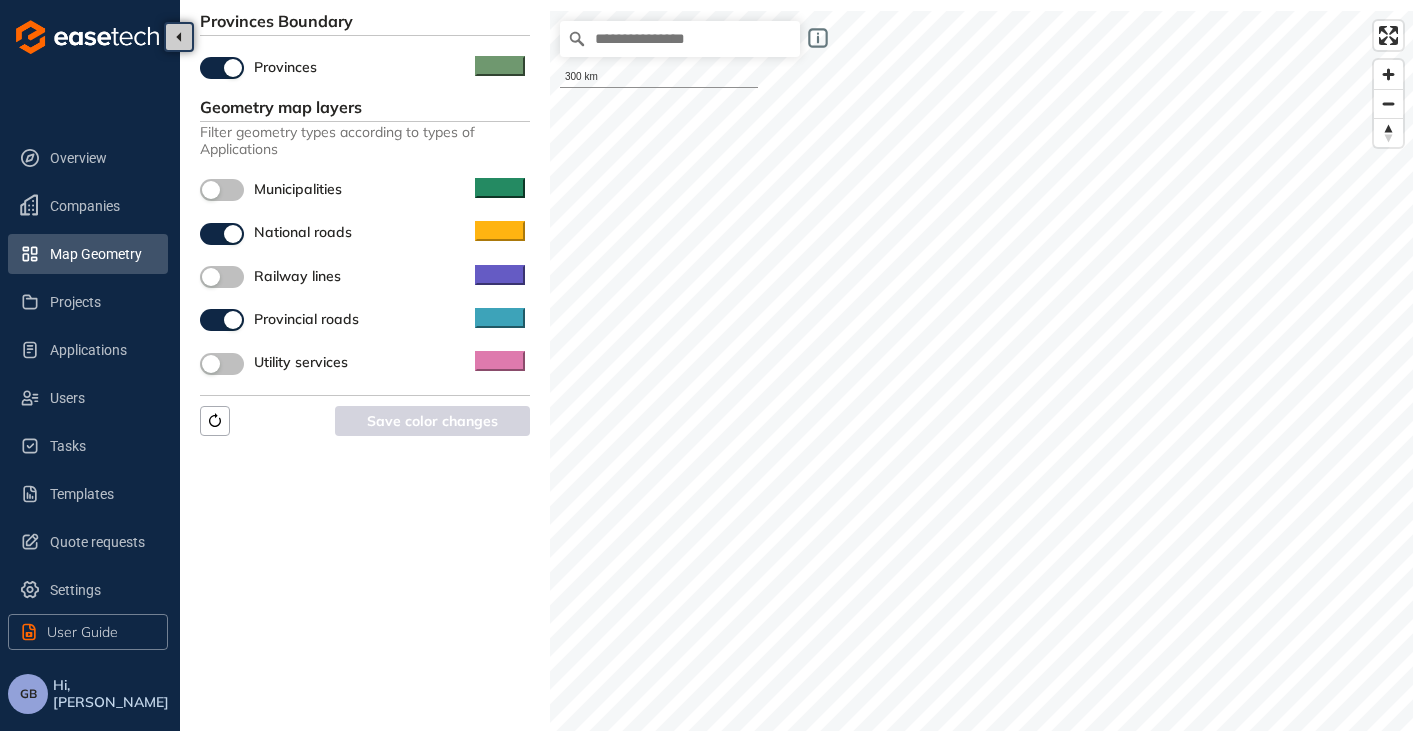 click at bounding box center [222, 234] 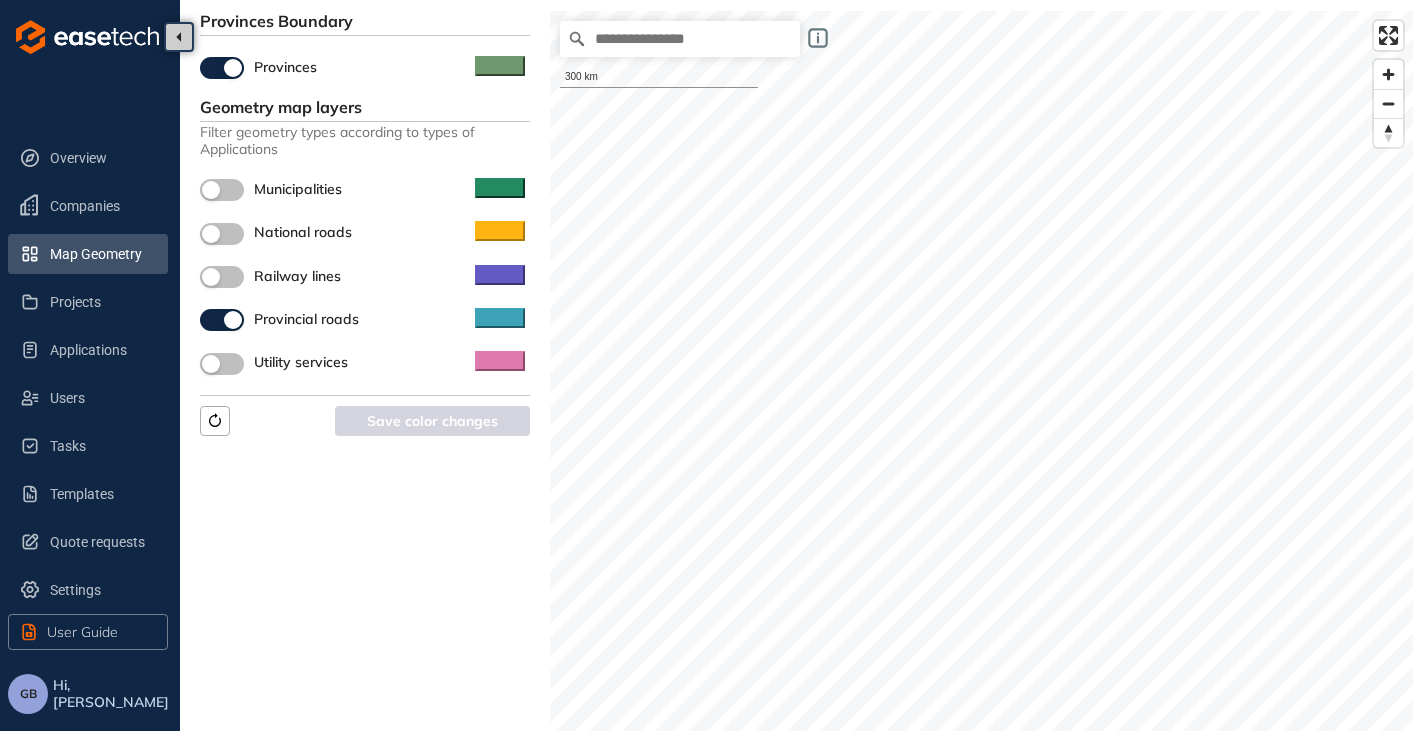 click at bounding box center (222, 320) 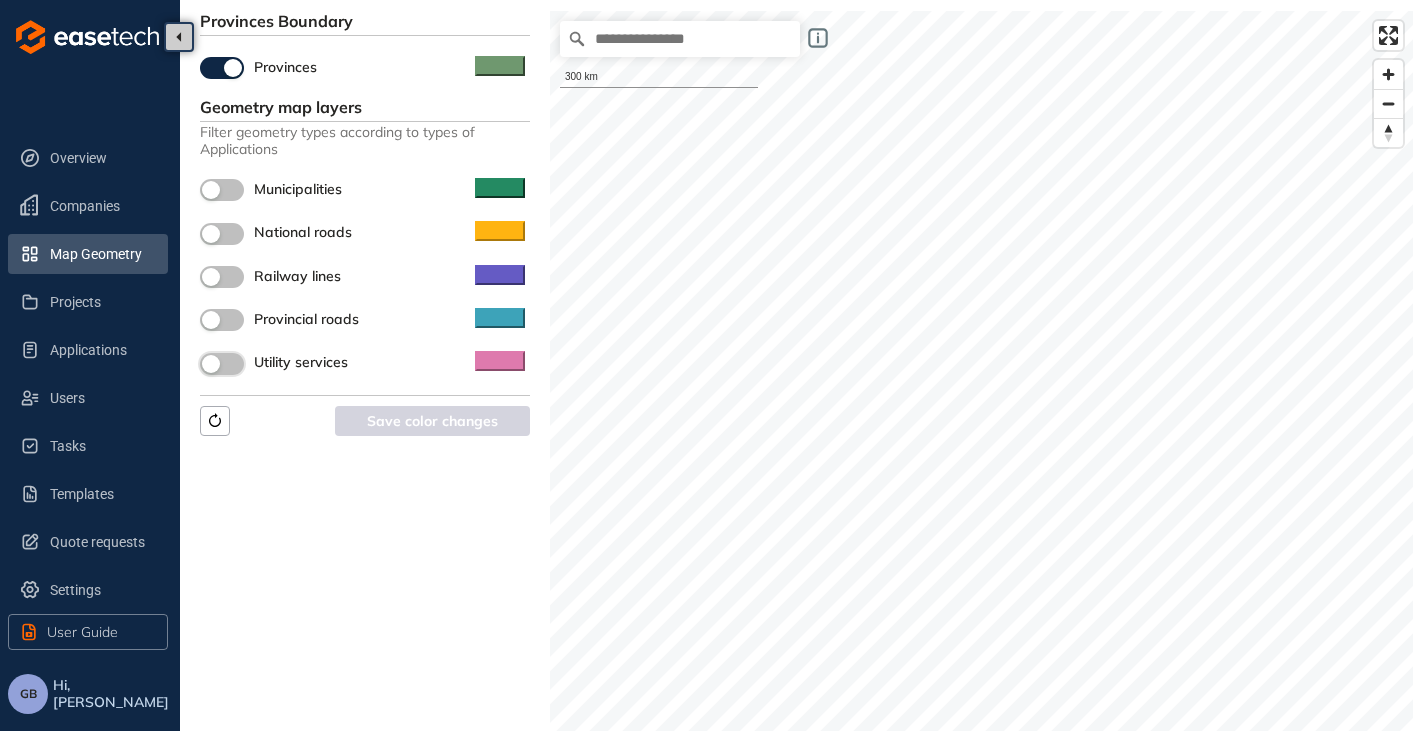 drag, startPoint x: 225, startPoint y: 368, endPoint x: 245, endPoint y: 392, distance: 31.241 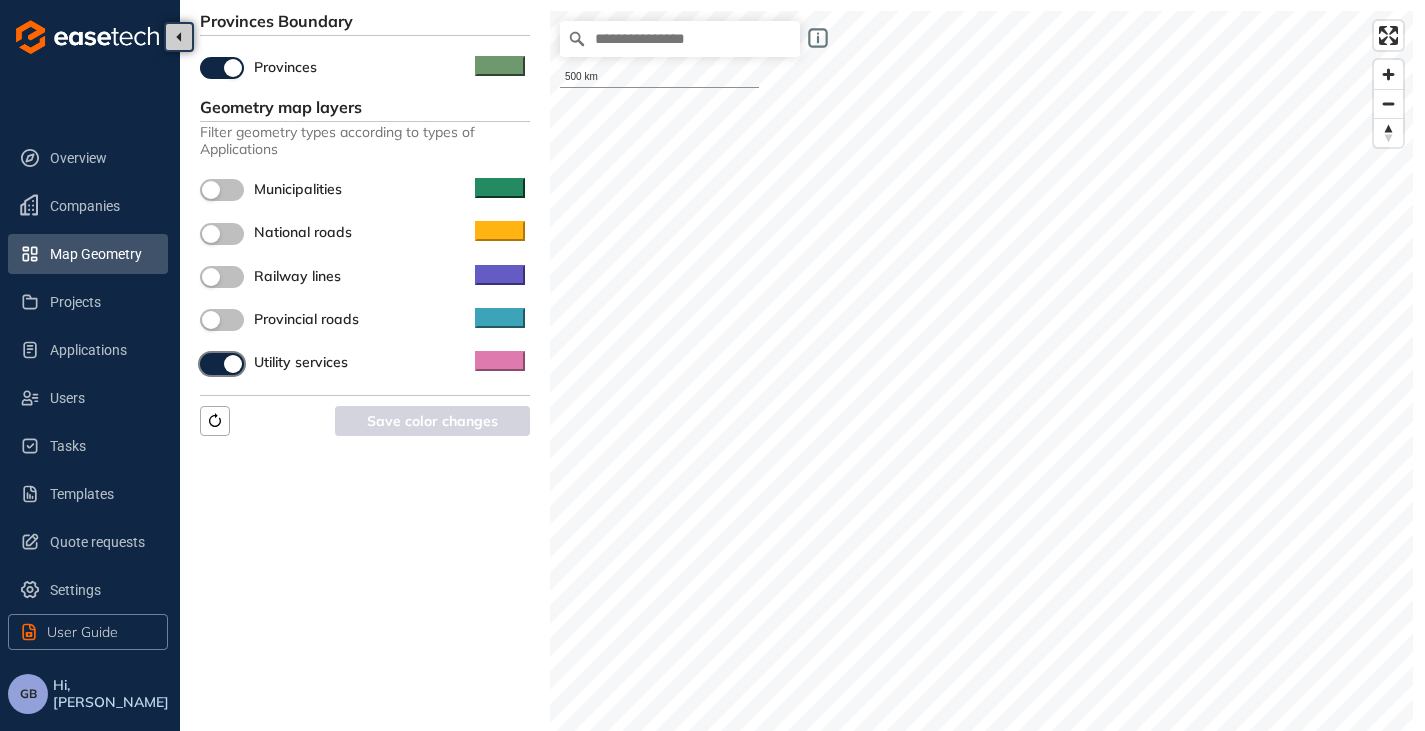 scroll, scrollTop: 246, scrollLeft: 0, axis: vertical 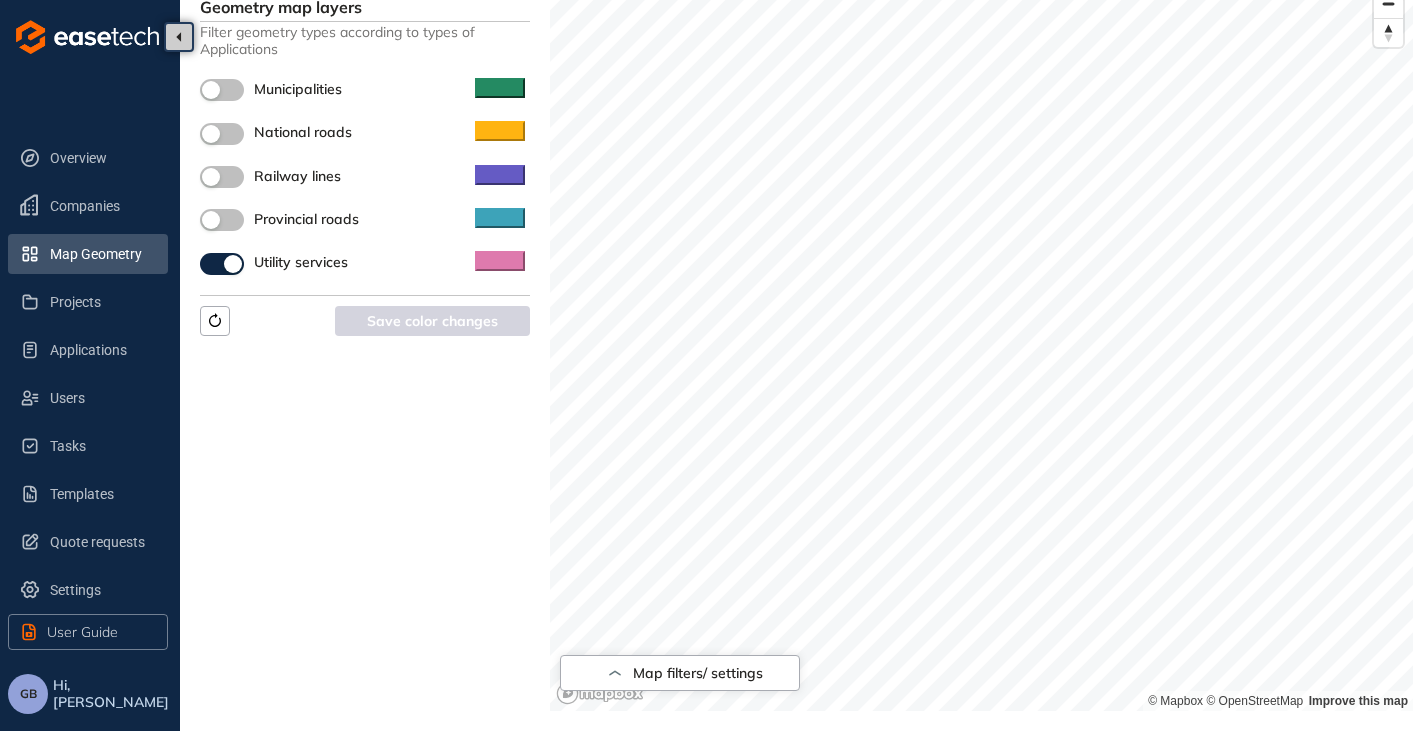 click on "GB" at bounding box center (28, 694) 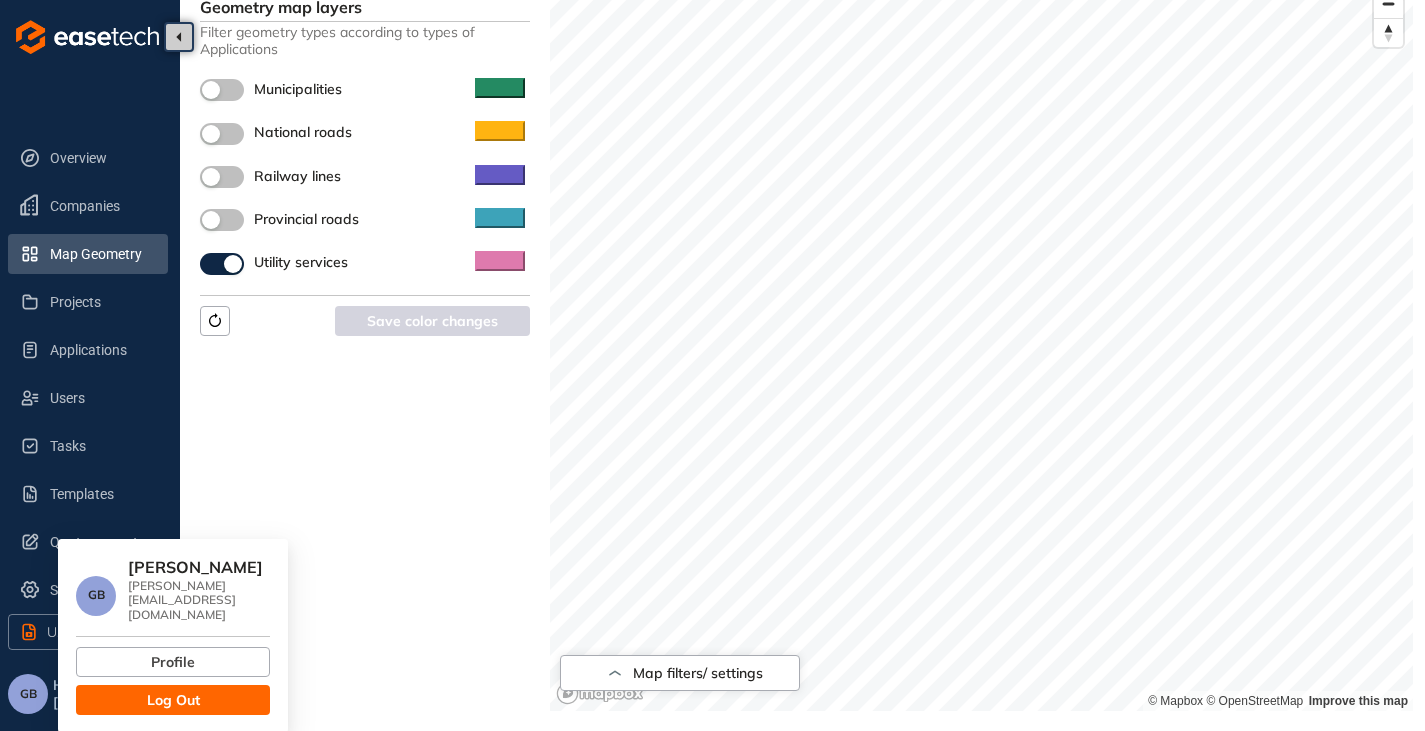 click on "Log Out" at bounding box center [173, 700] 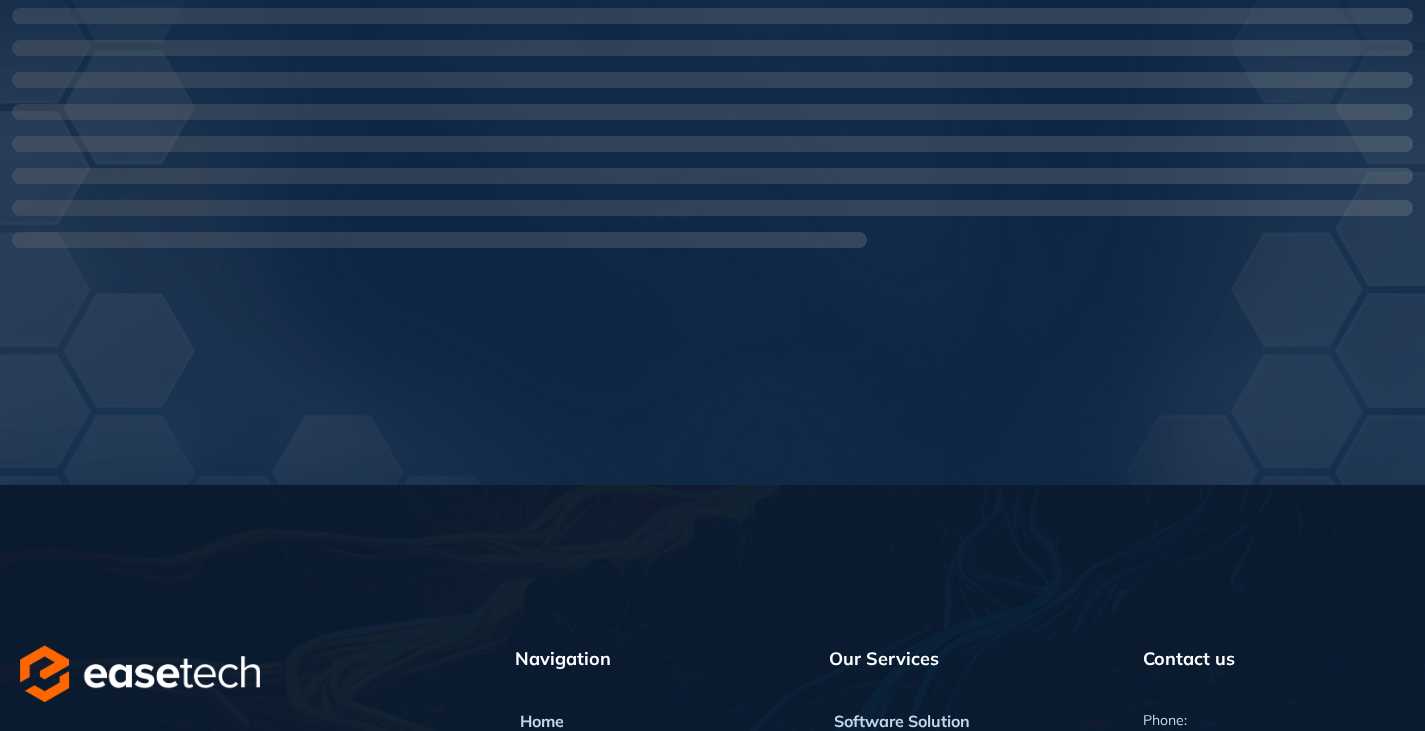 scroll, scrollTop: 0, scrollLeft: 0, axis: both 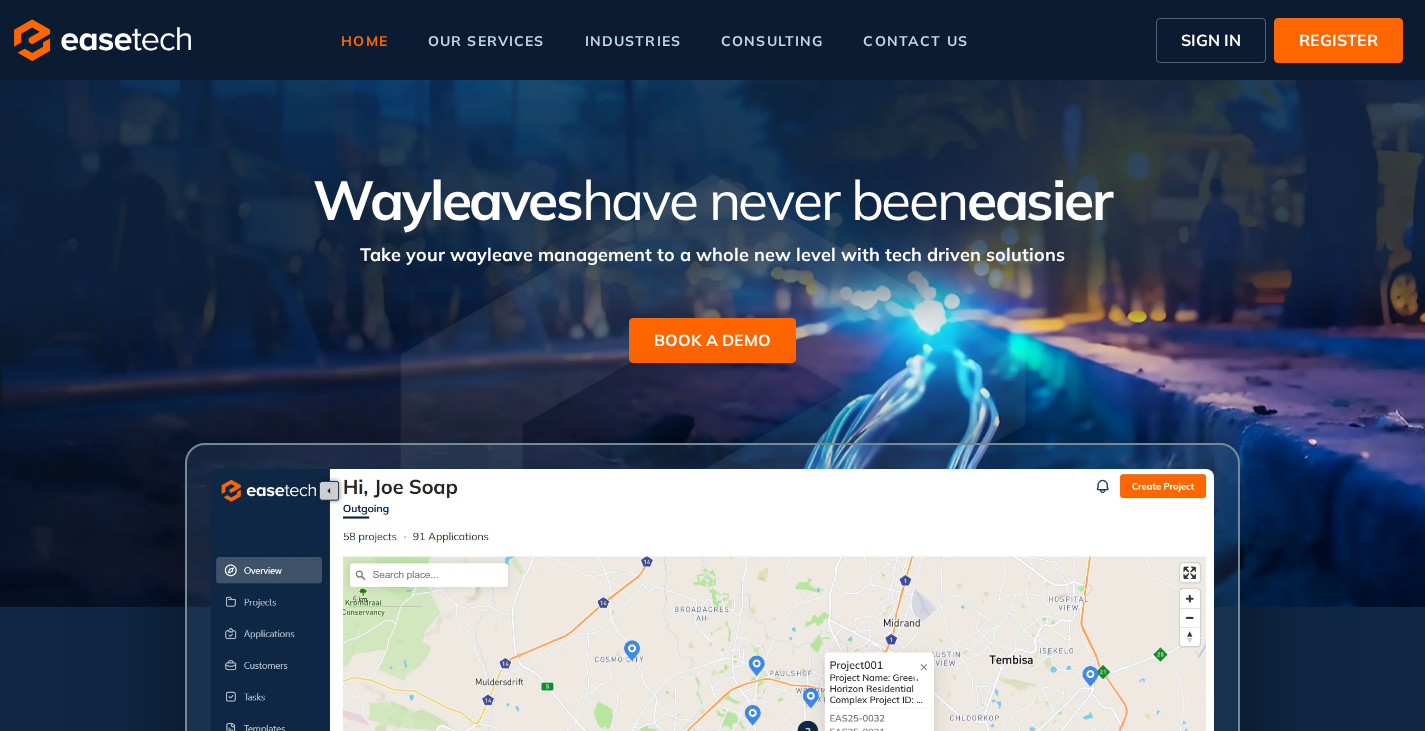 click on "SIGN IN" at bounding box center [1211, 40] 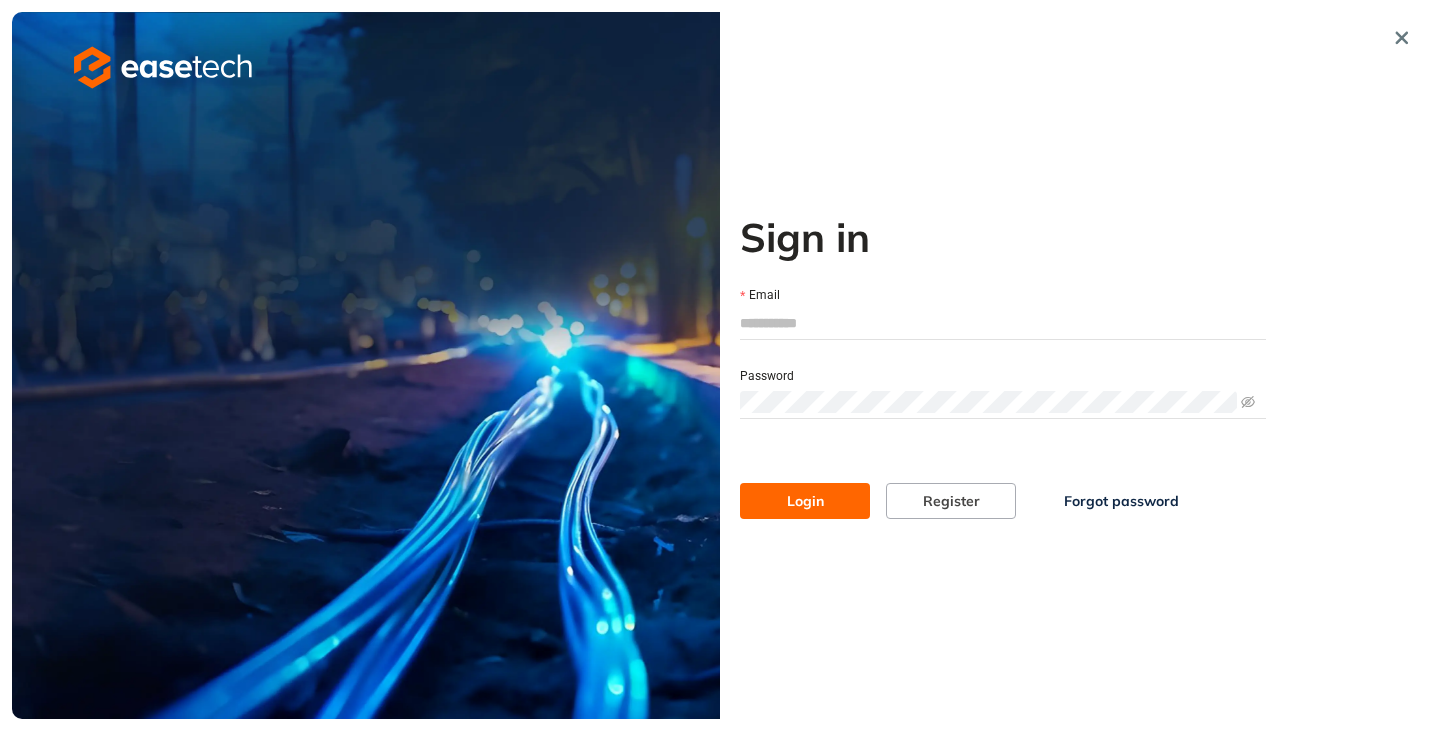 click on "Email" at bounding box center [1003, 323] 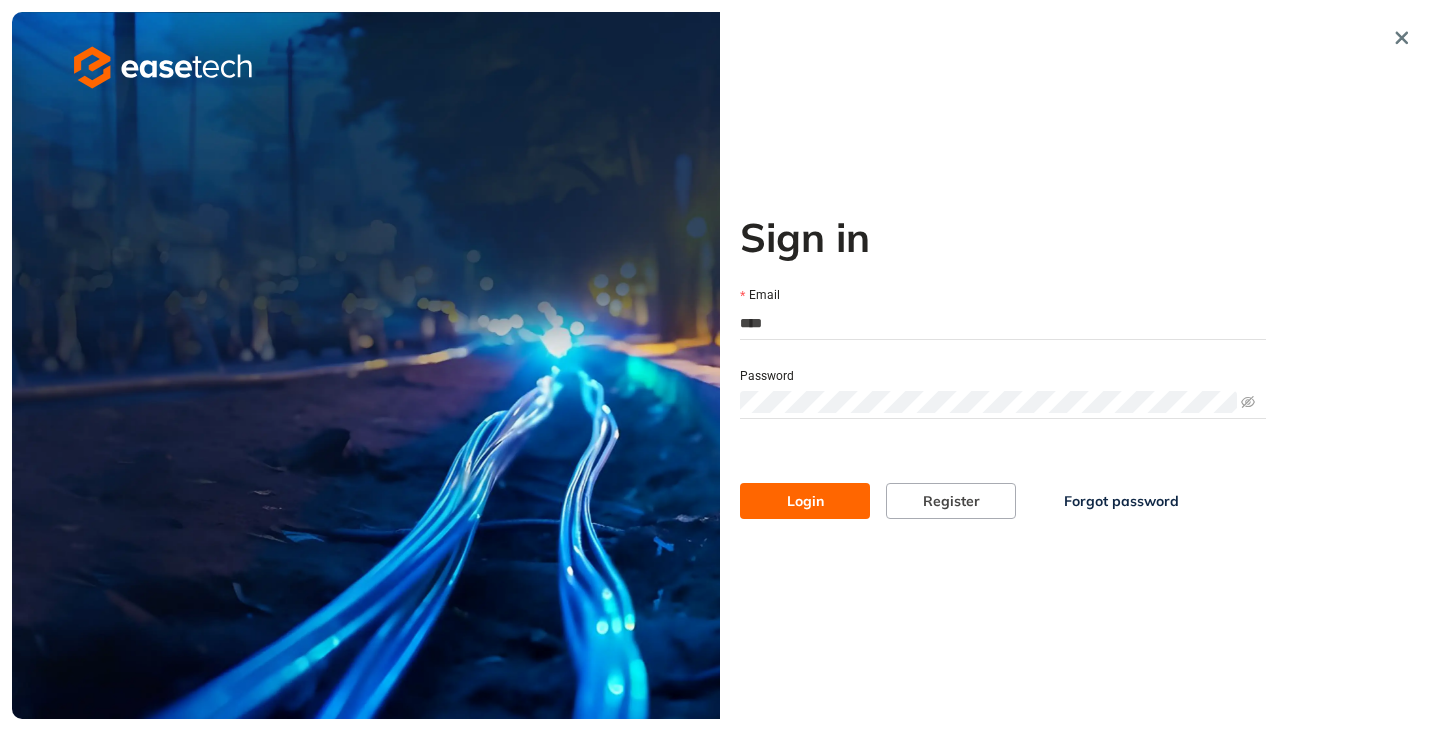 type on "**********" 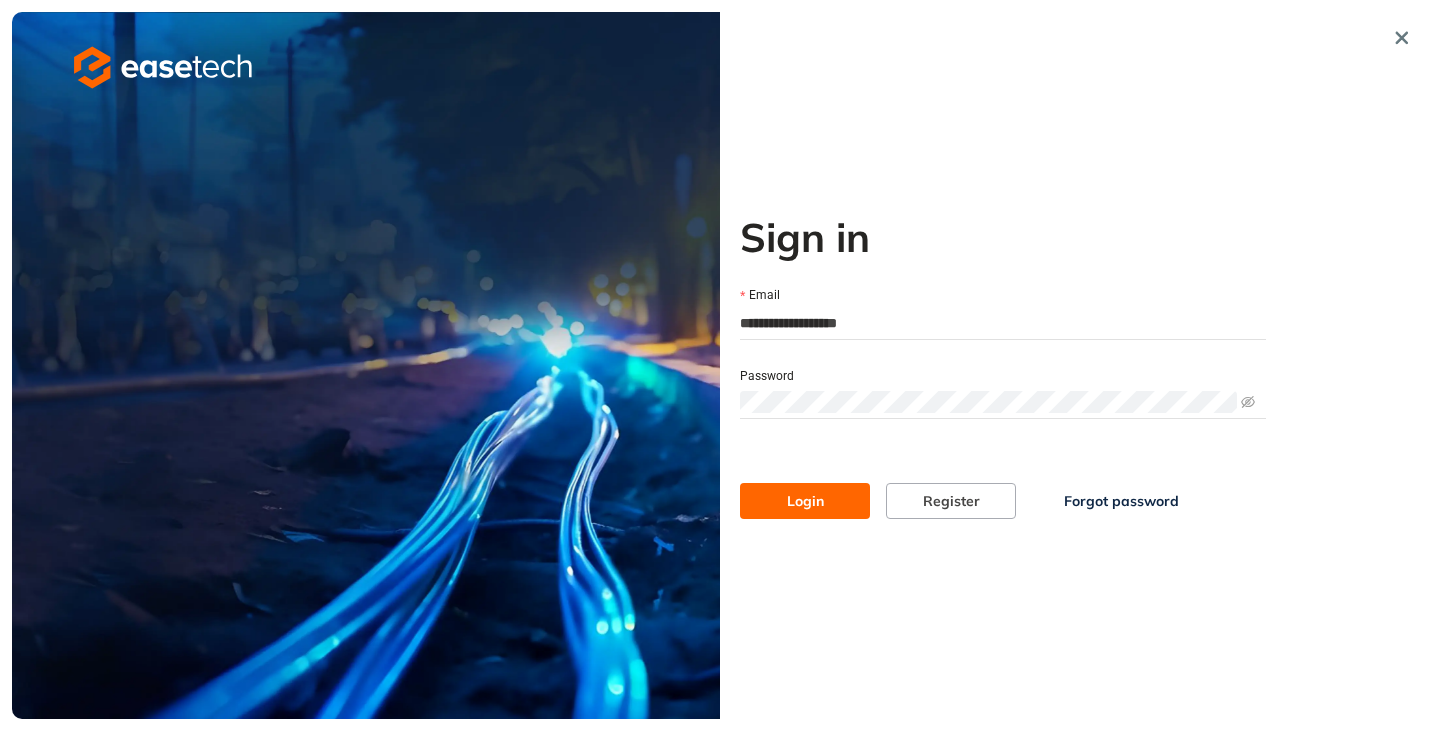click on "Login" at bounding box center (805, 501) 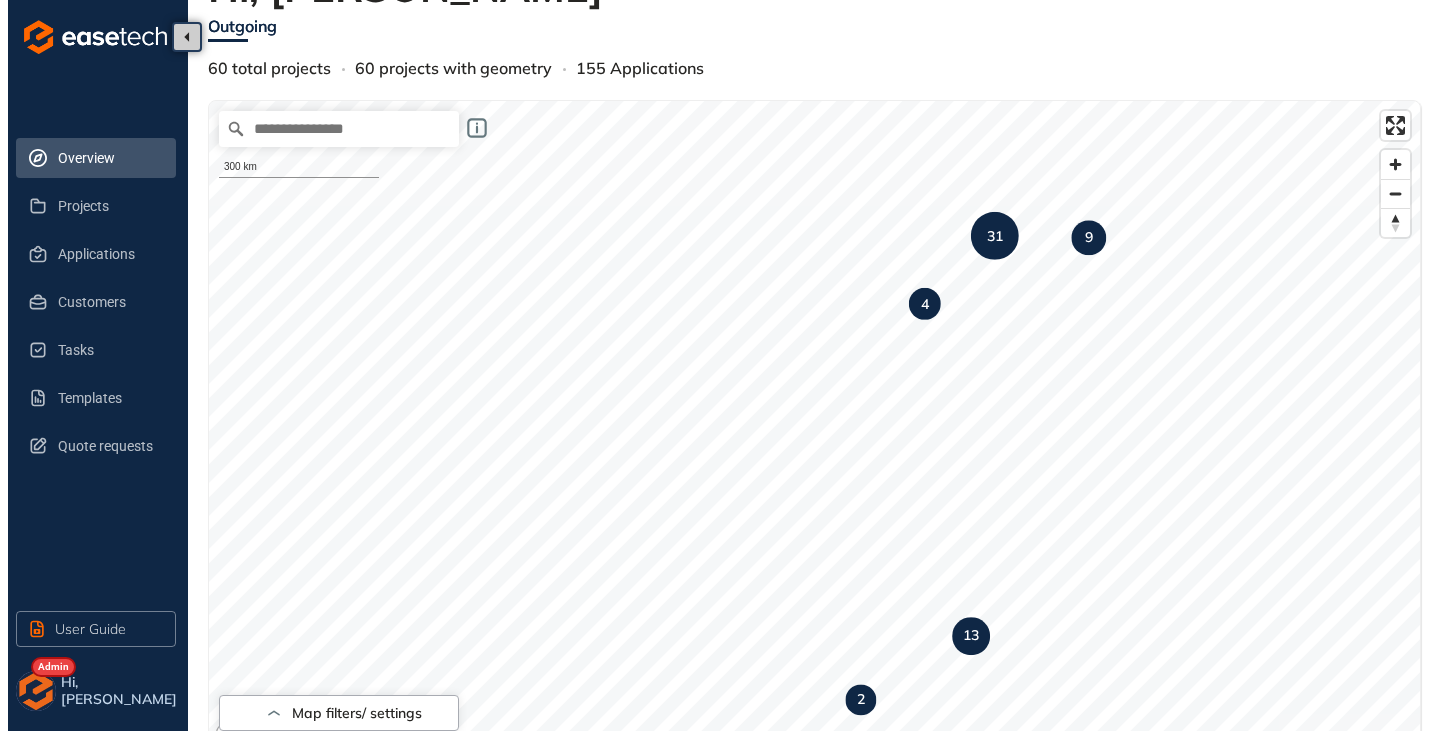 scroll, scrollTop: 0, scrollLeft: 0, axis: both 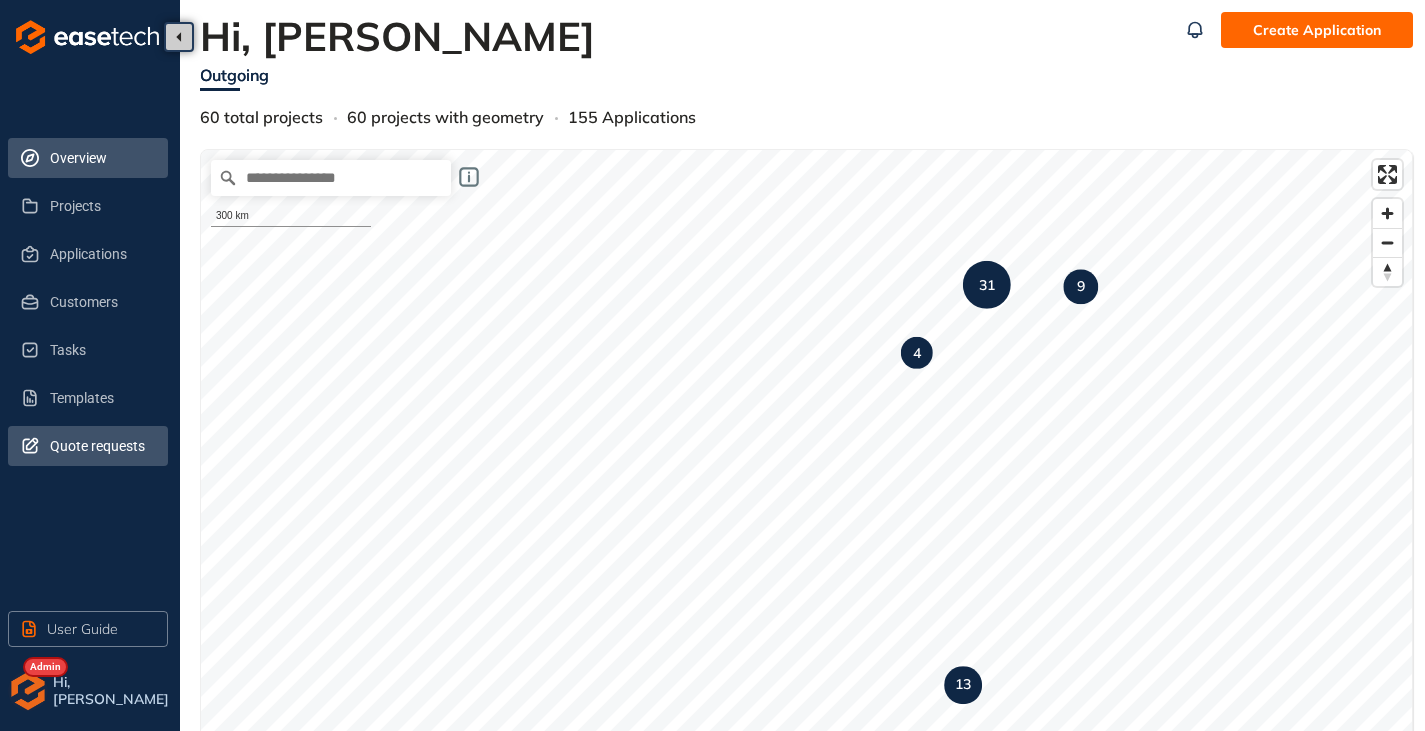 click on "Quote requests" at bounding box center (101, 446) 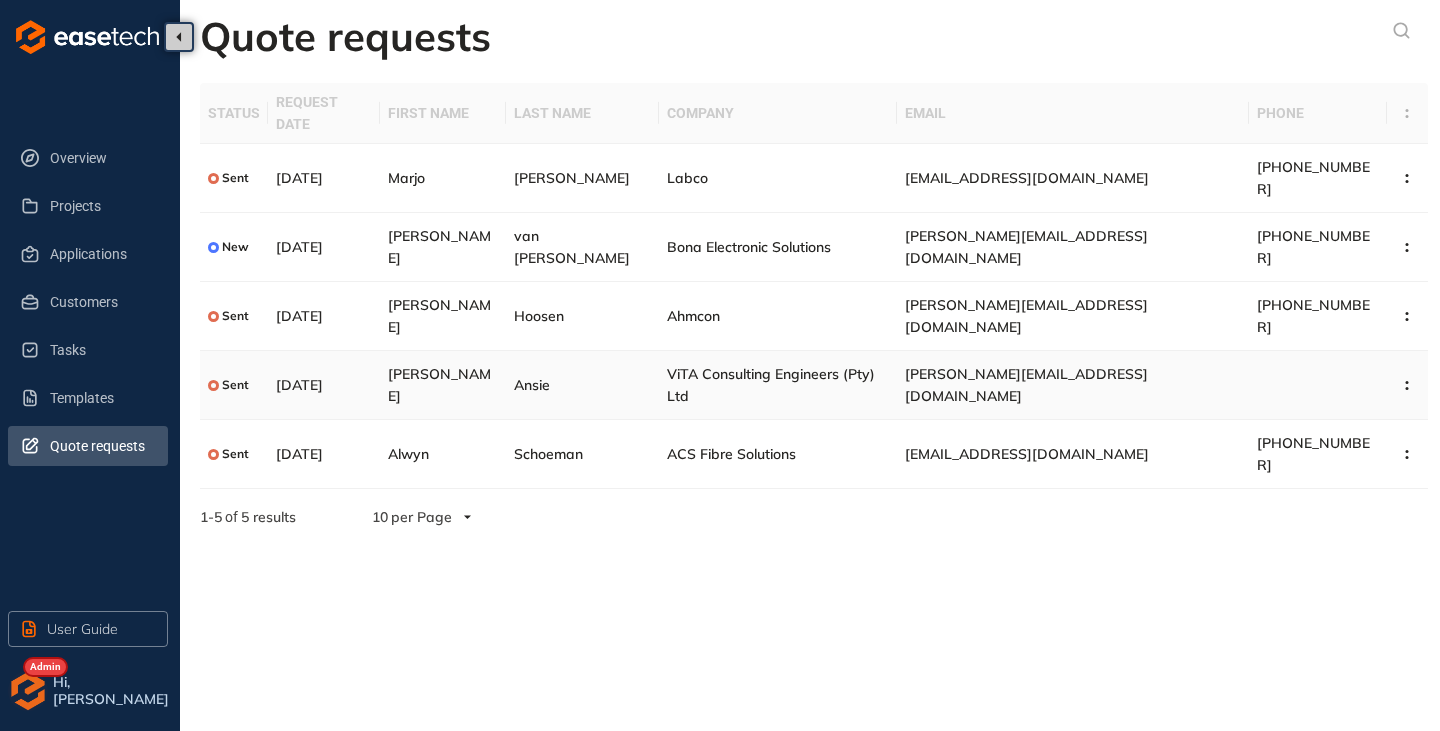 click on "ViTA Consulting Engineers (Pty) Ltd" at bounding box center [771, 385] 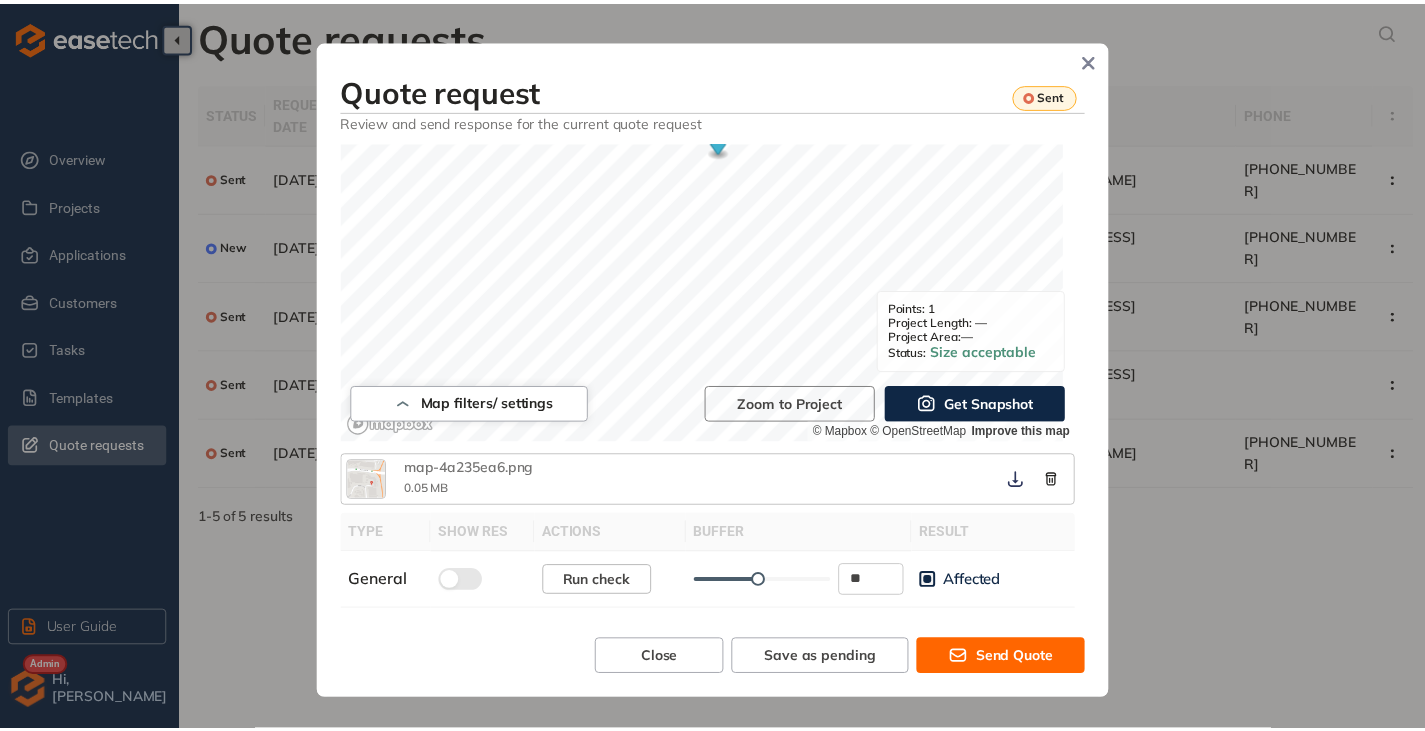 scroll, scrollTop: 0, scrollLeft: 0, axis: both 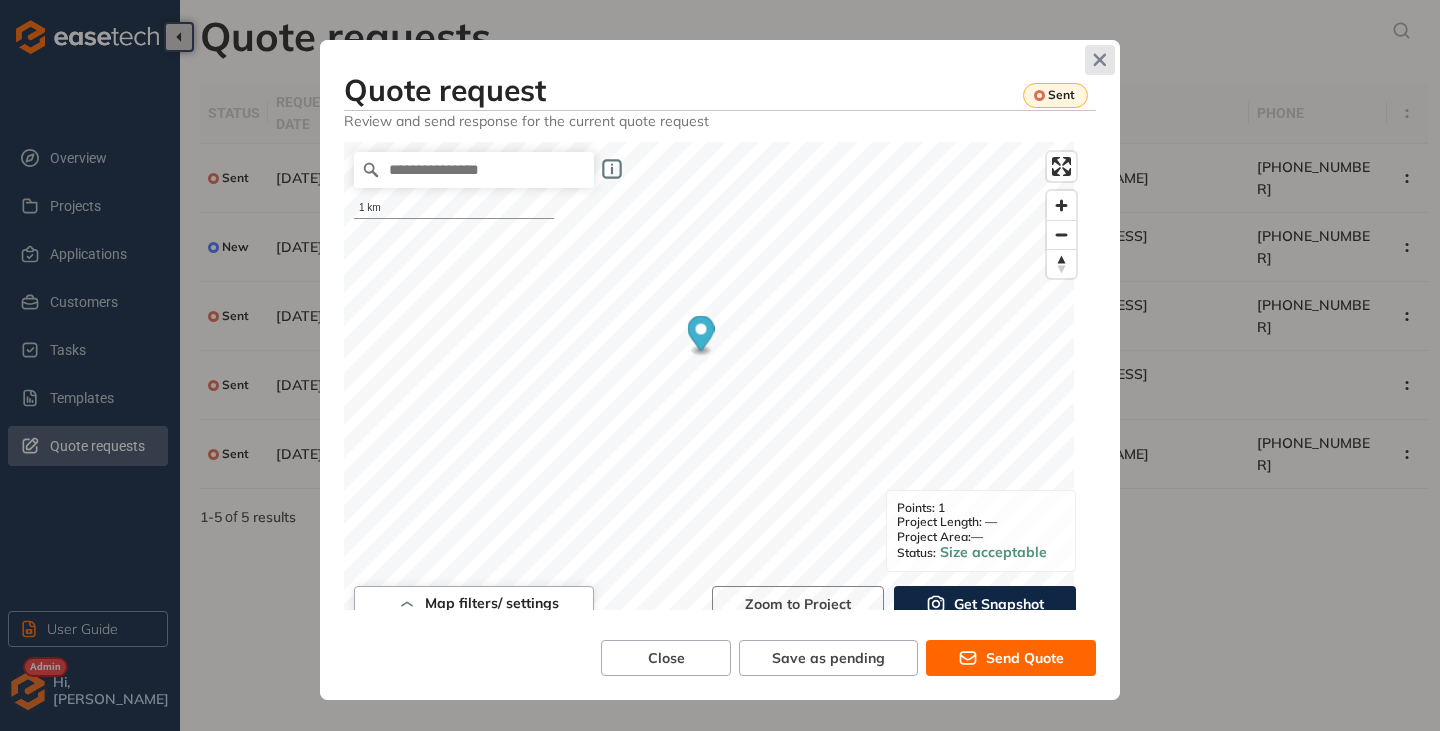 click 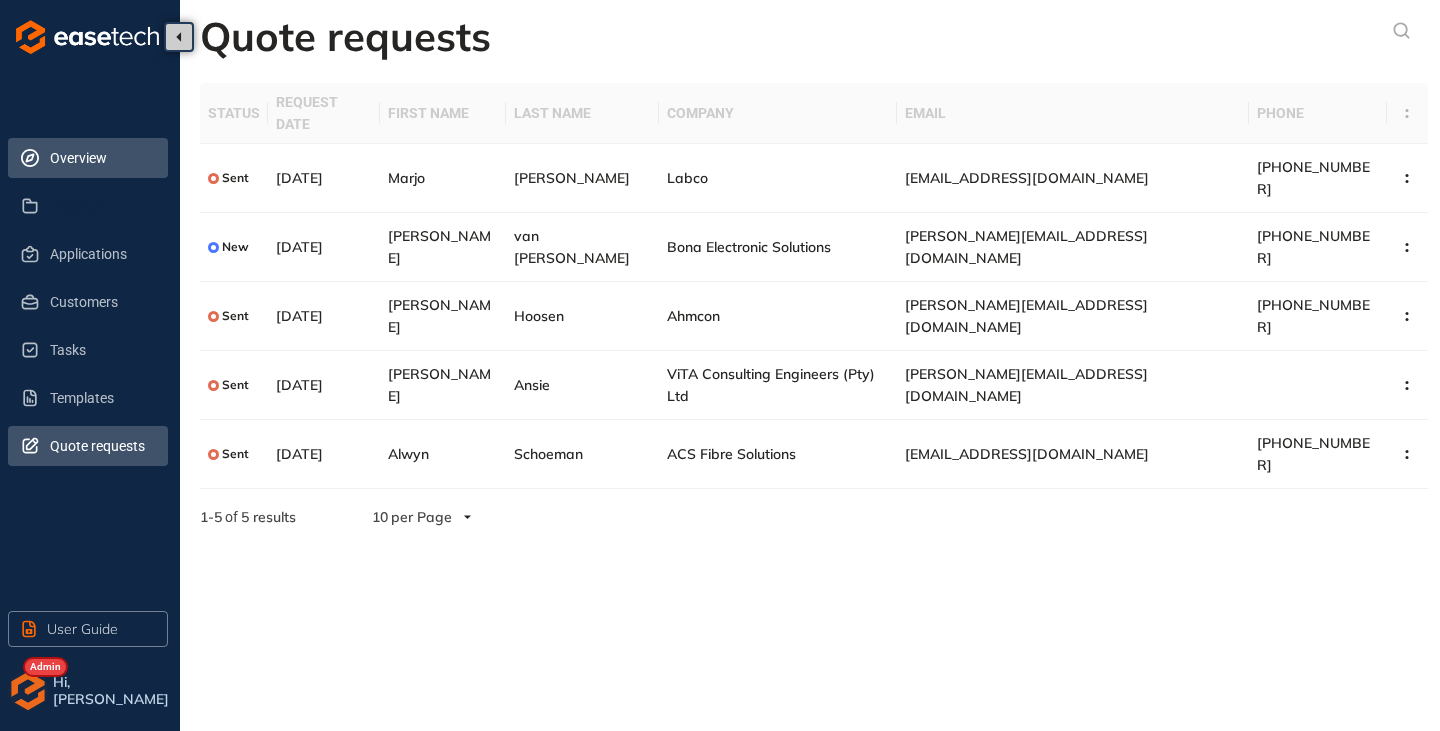 click on "Overview" at bounding box center [101, 158] 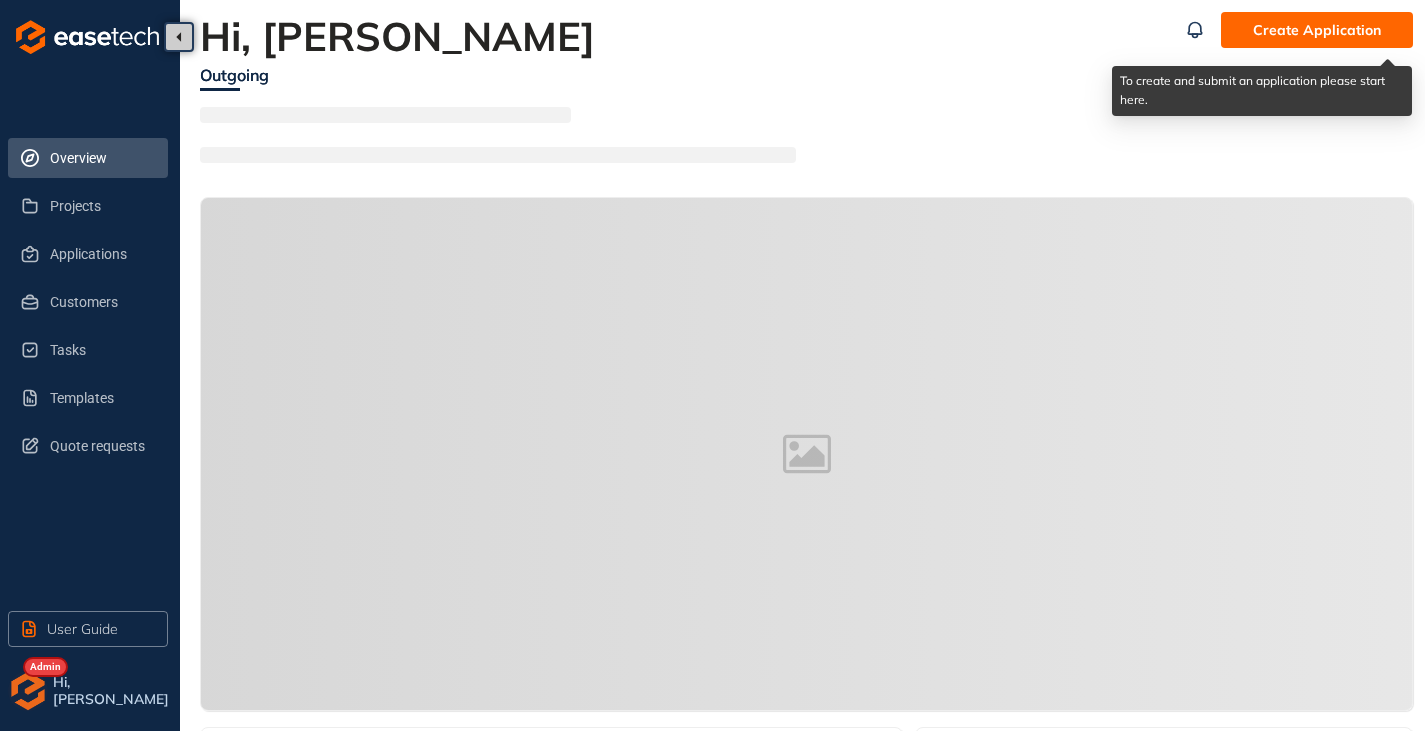 click on "Create Application" at bounding box center [1317, 30] 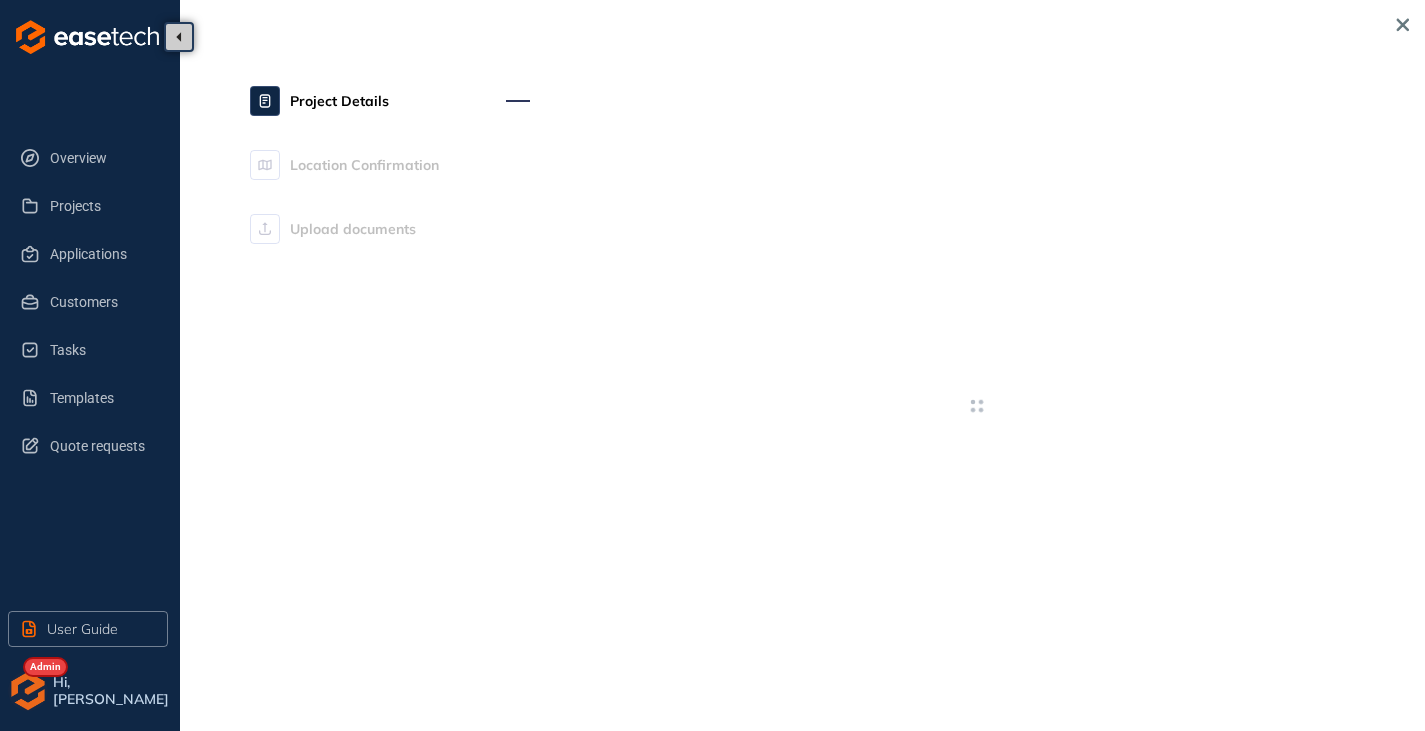 type on "**********" 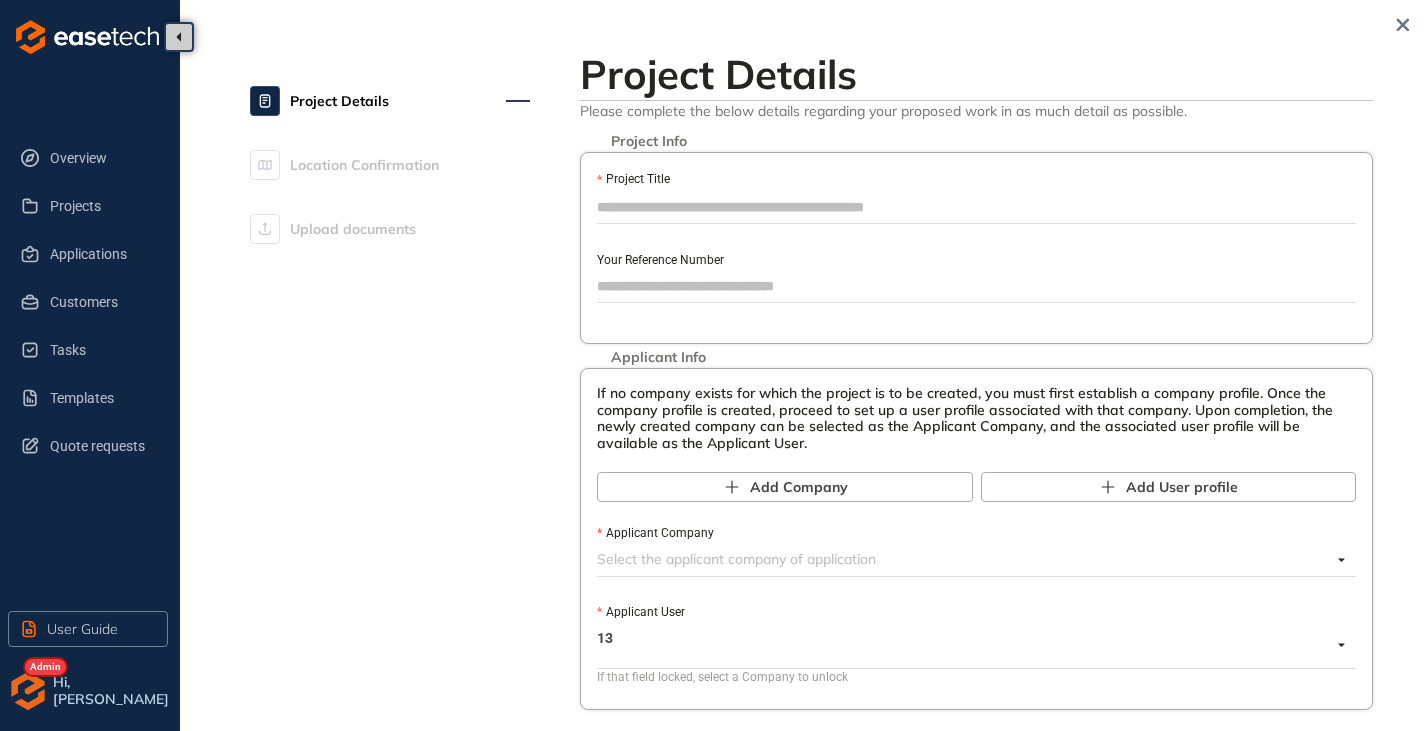 click on "Project Title" at bounding box center [976, 207] 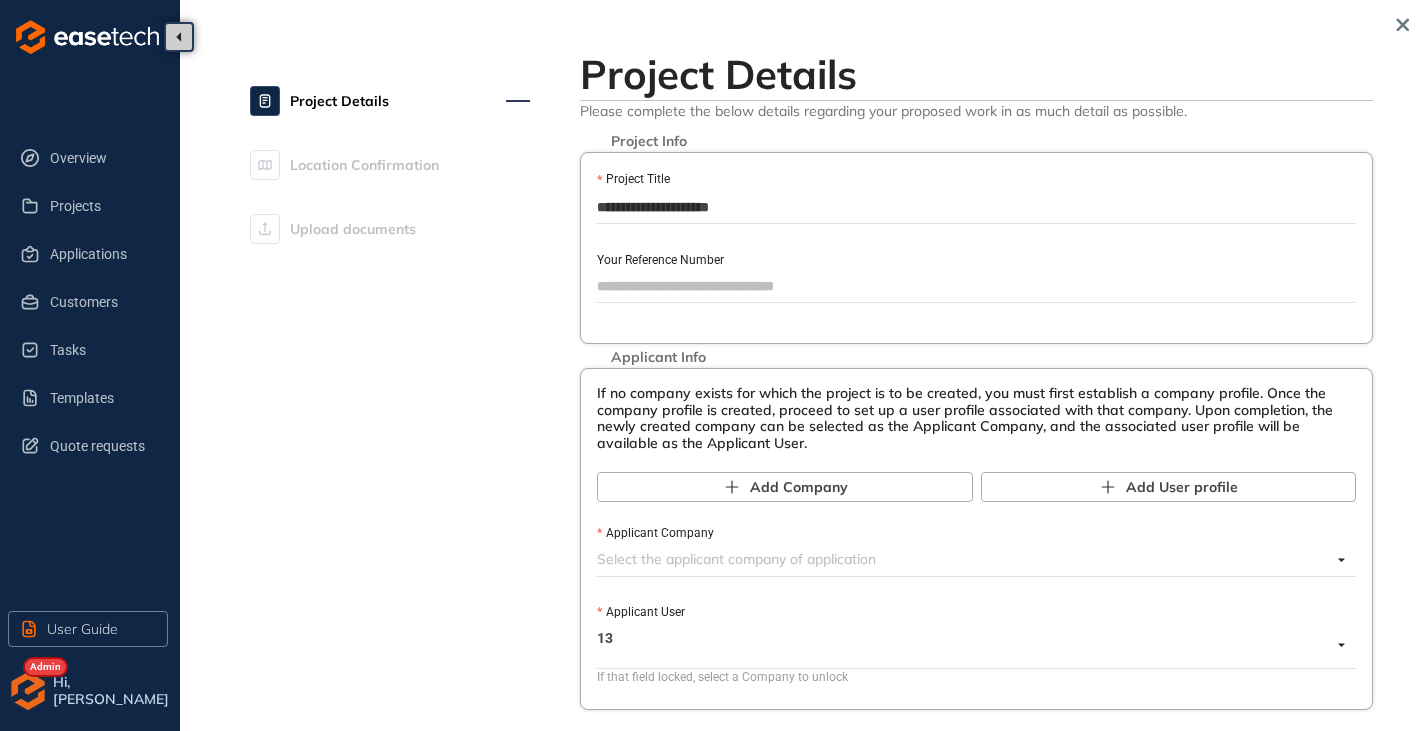 click on "**********" at bounding box center (976, 207) 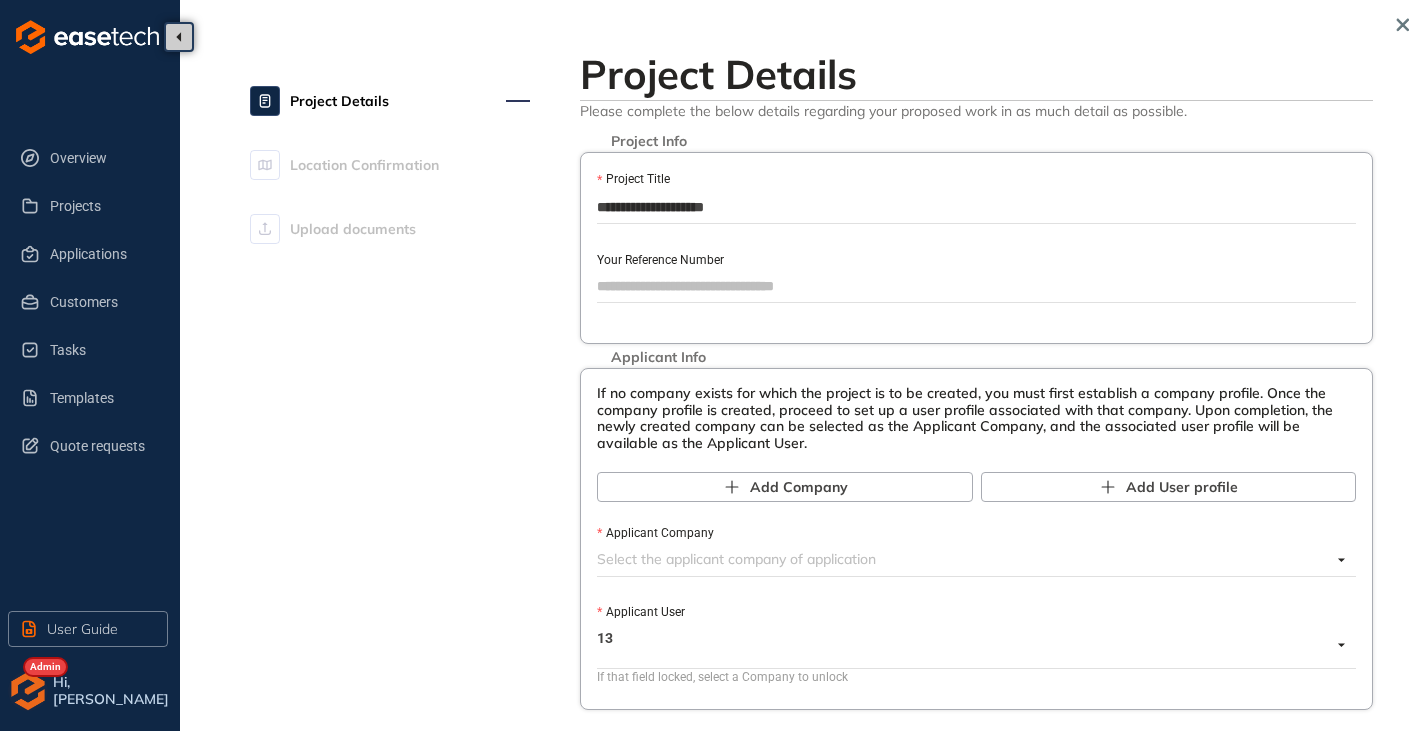 type on "**********" 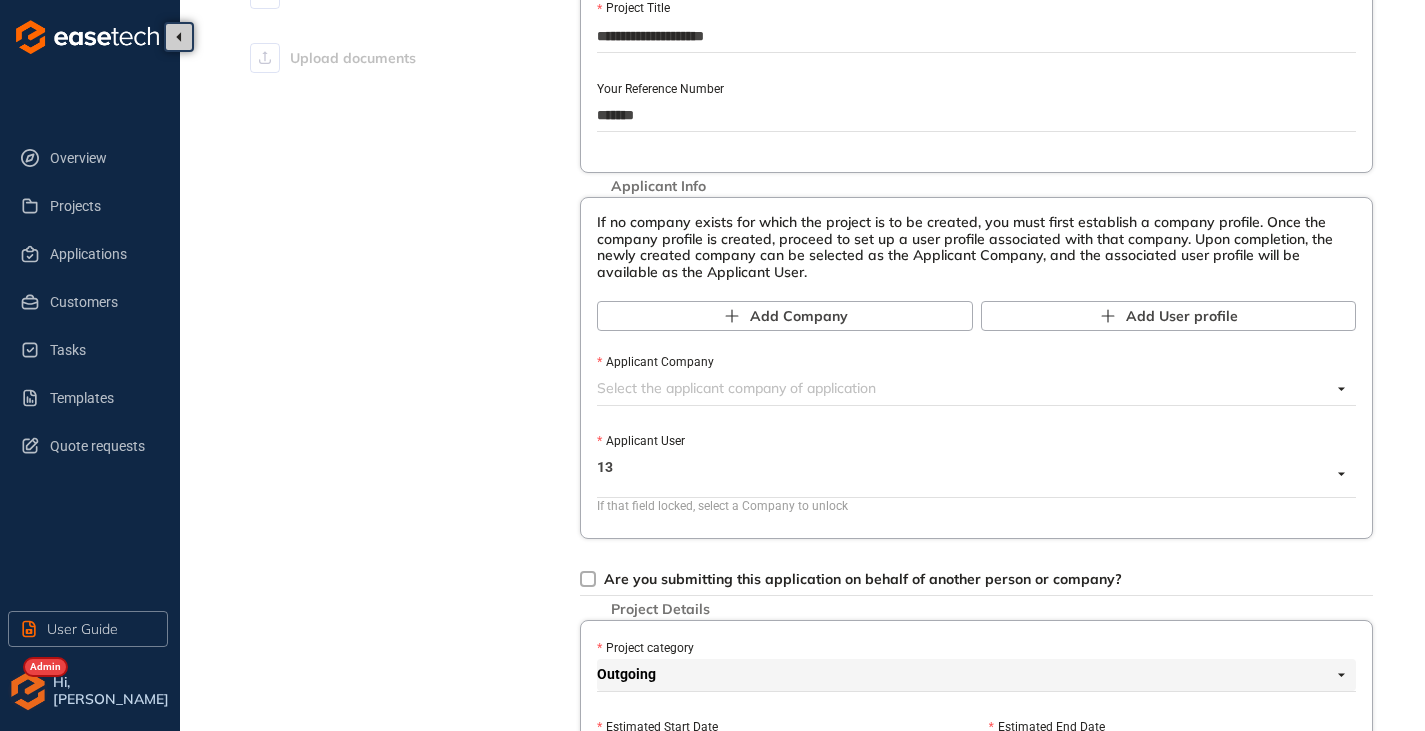 scroll, scrollTop: 200, scrollLeft: 0, axis: vertical 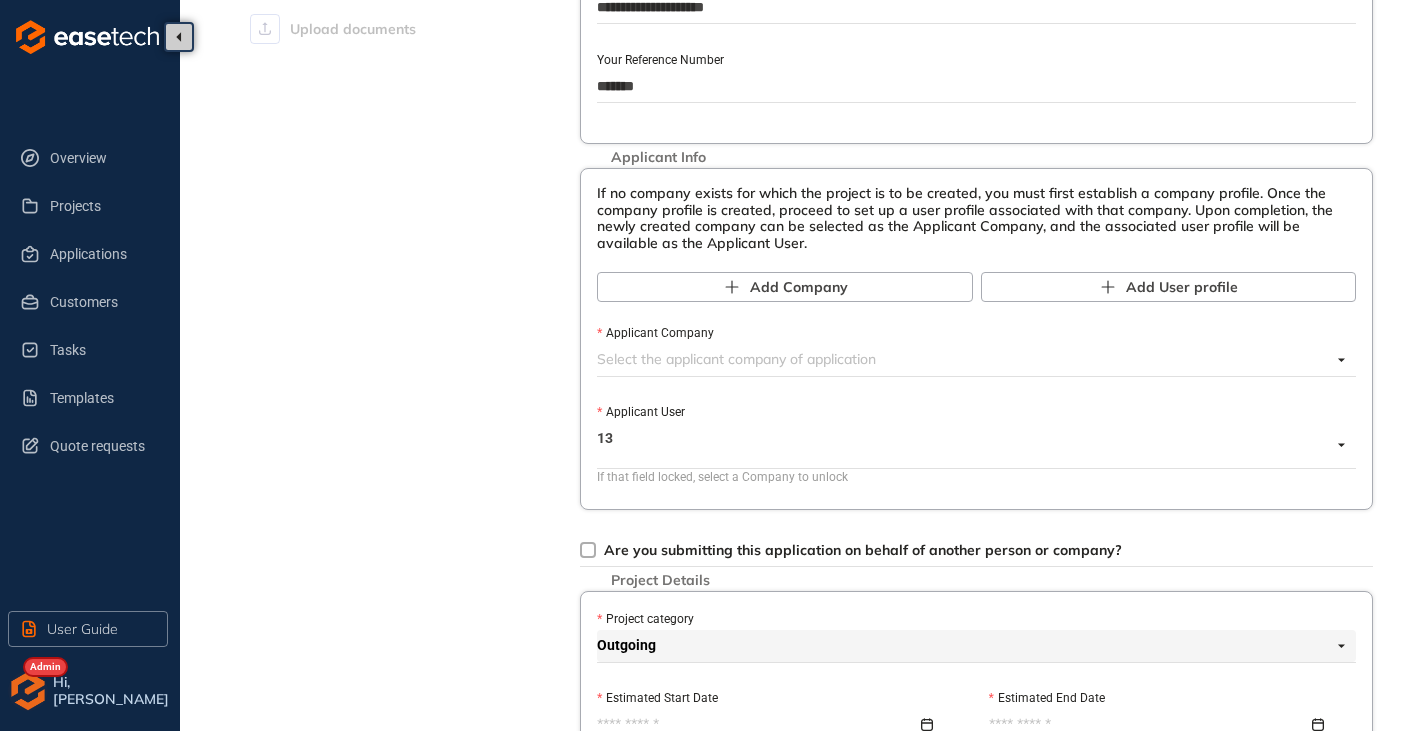 type on "*******" 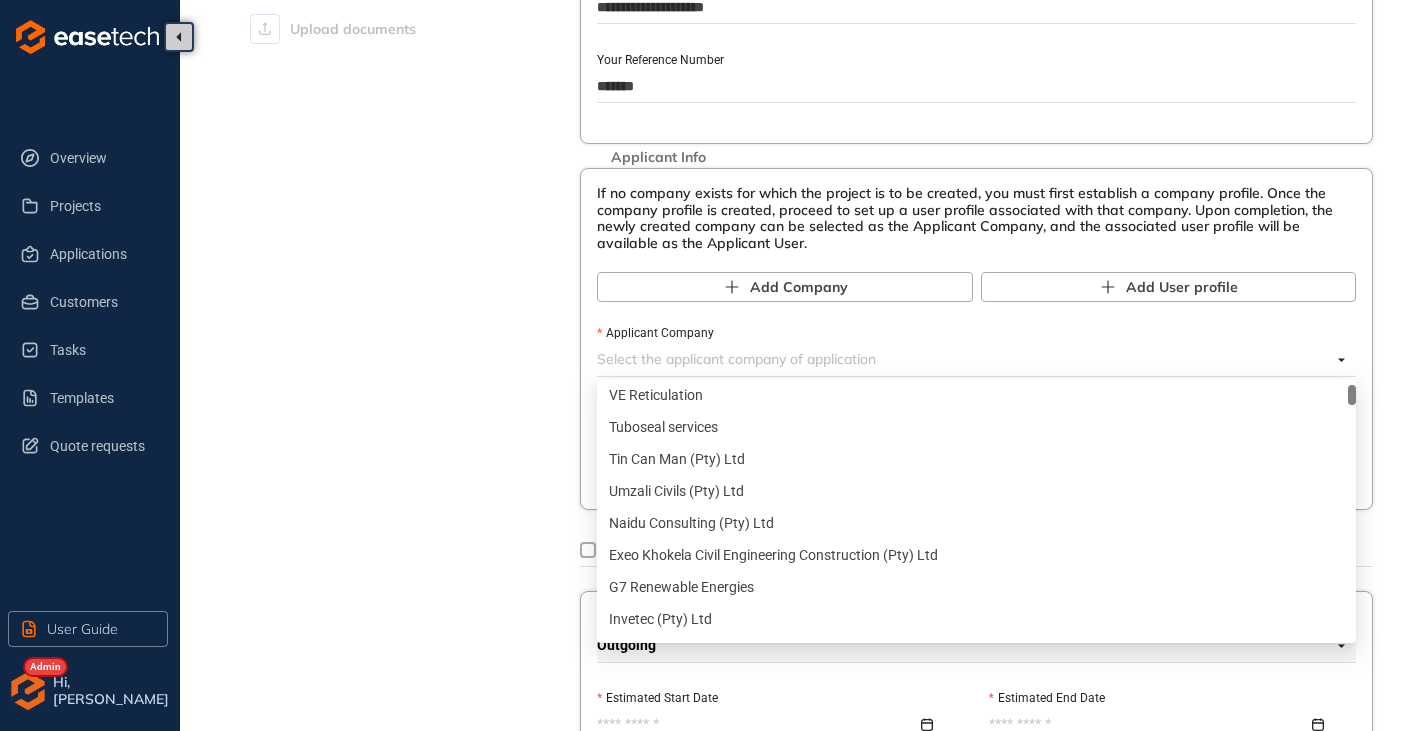 scroll, scrollTop: 0, scrollLeft: 0, axis: both 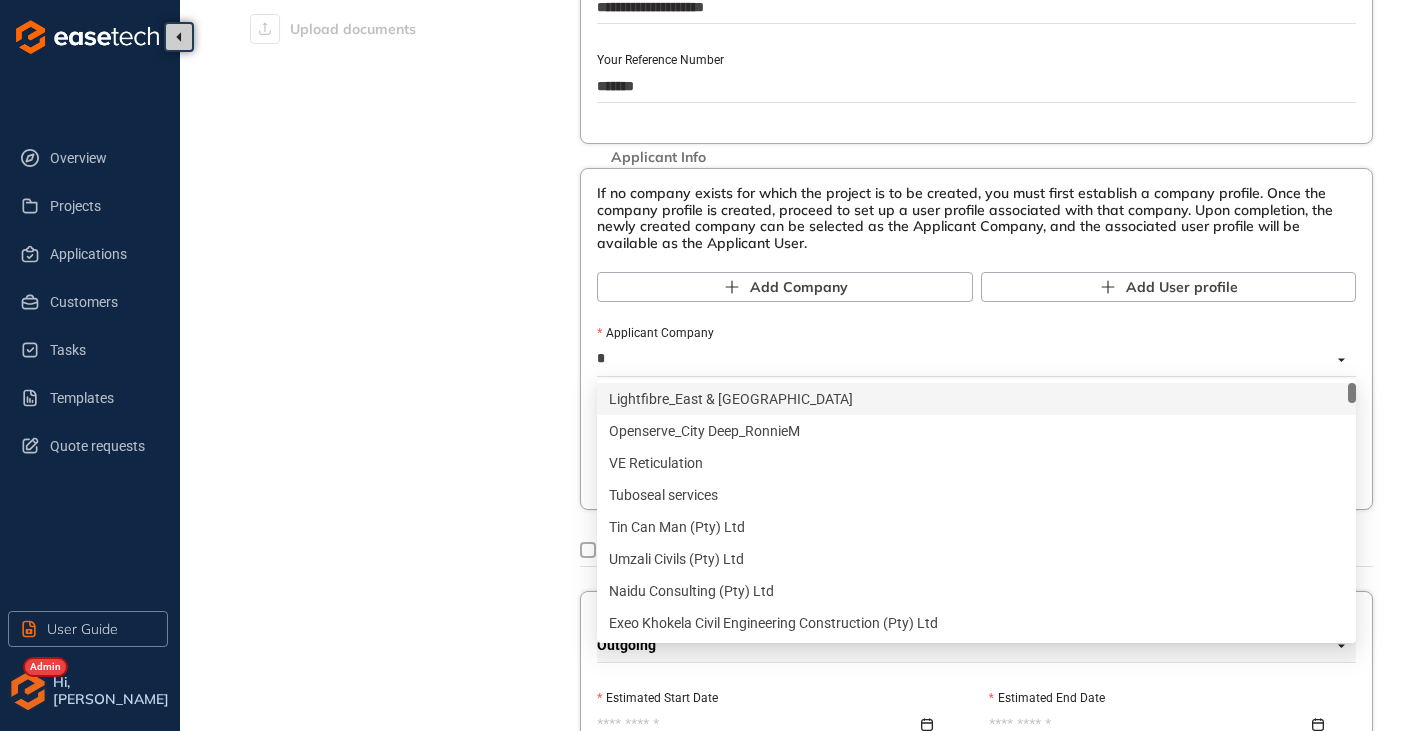 type on "**" 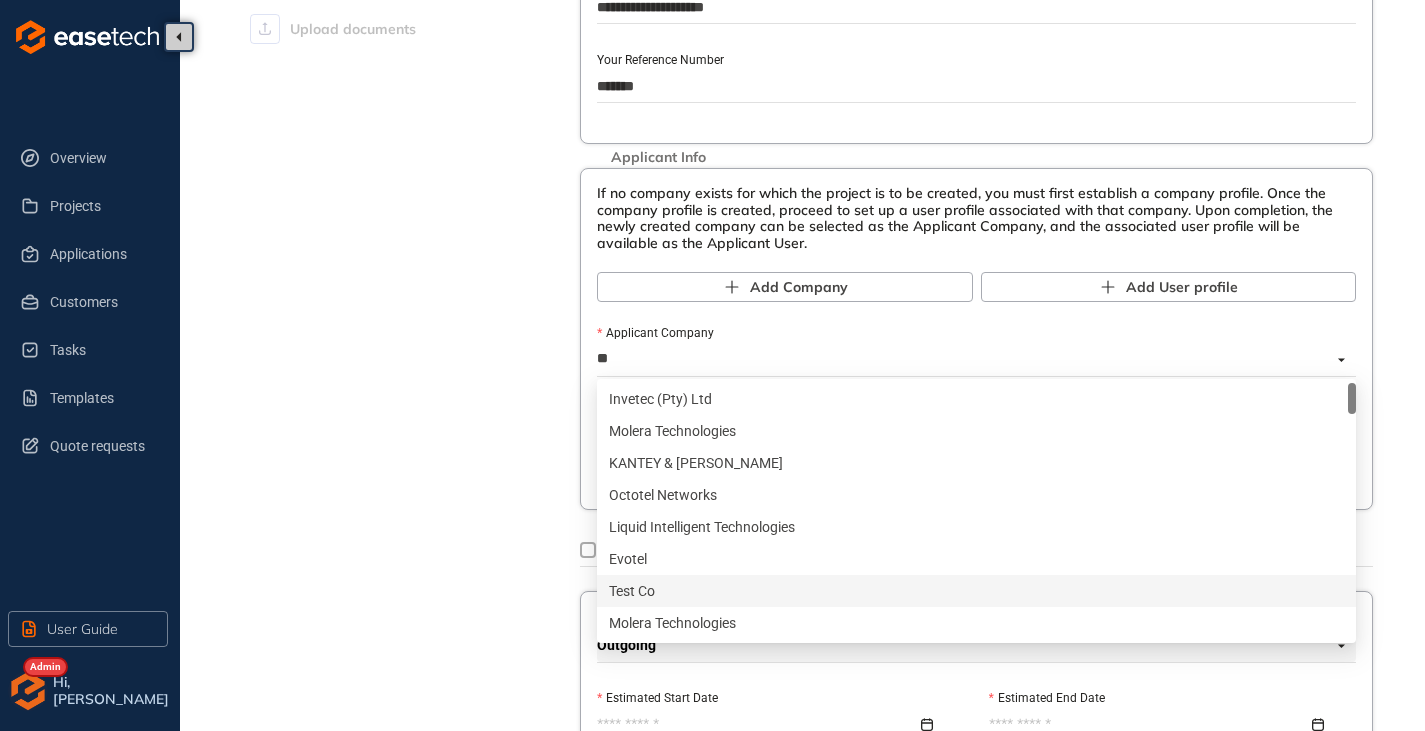 click on "Test Co" at bounding box center (976, 591) 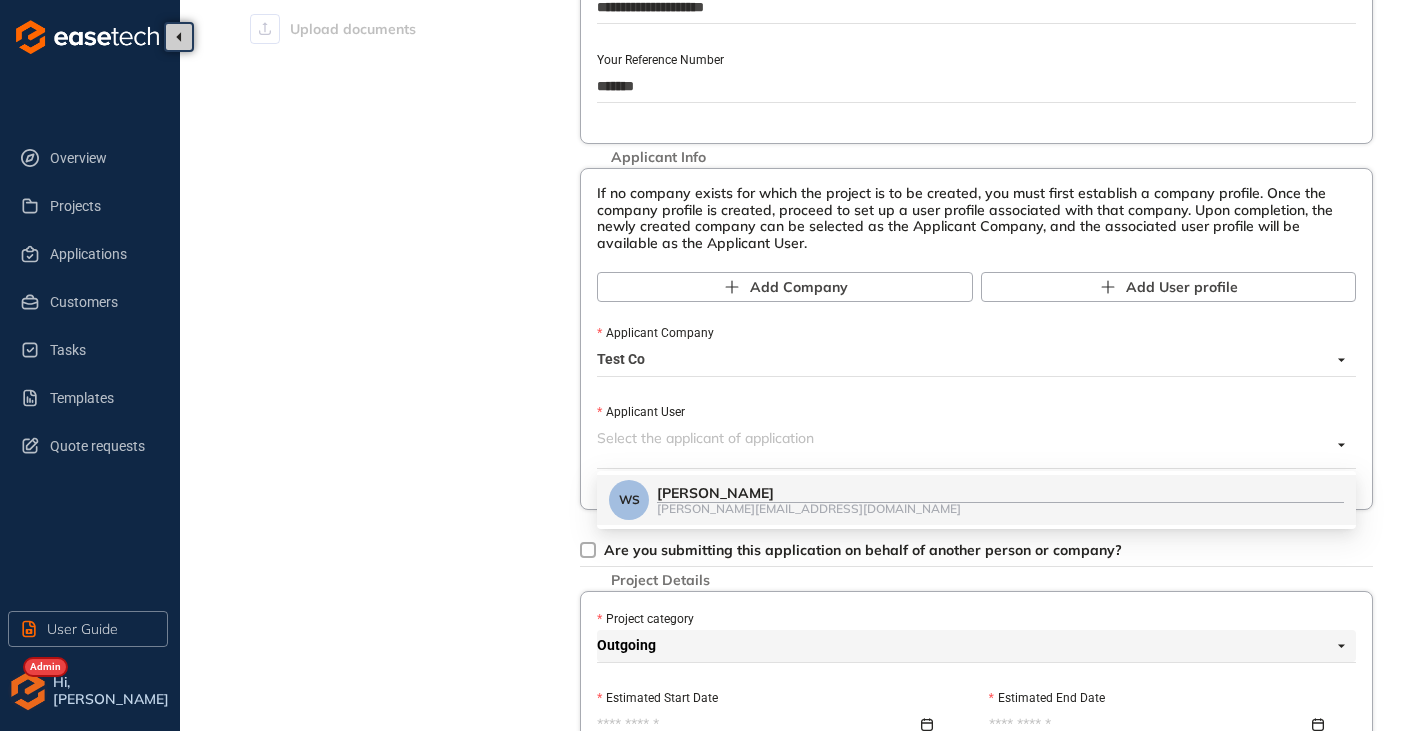 click on "Applicant User" at bounding box center [964, 438] 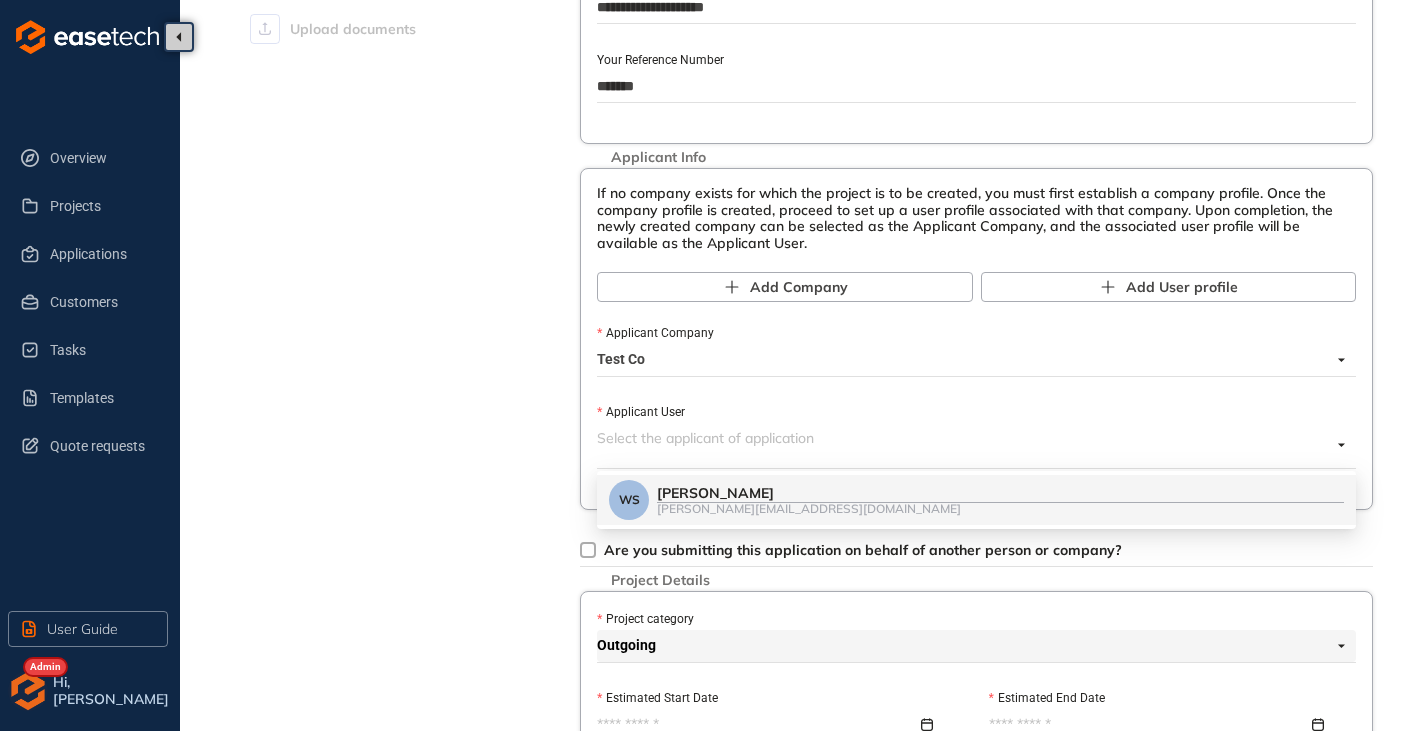 click on "[PERSON_NAME][EMAIL_ADDRESS][DOMAIN_NAME]" at bounding box center (1000, 508) 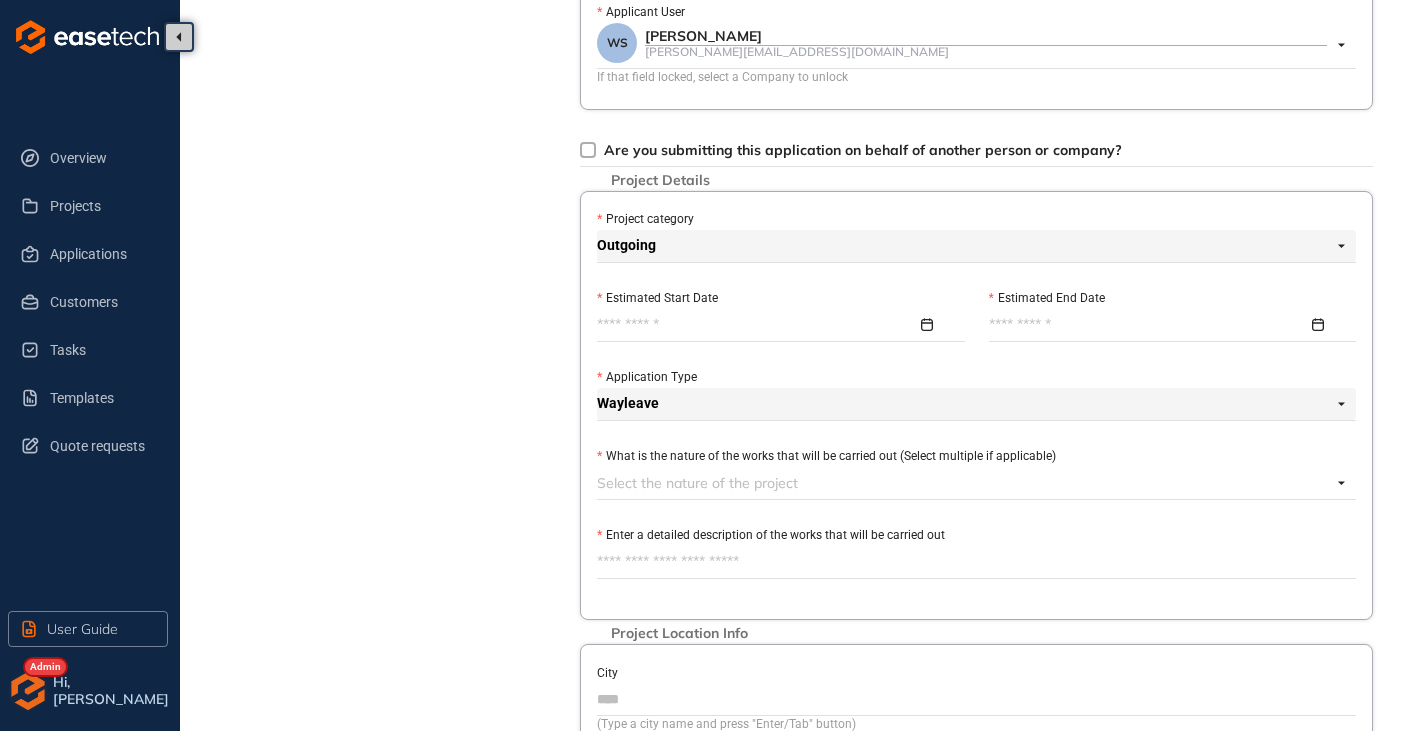 scroll, scrollTop: 700, scrollLeft: 0, axis: vertical 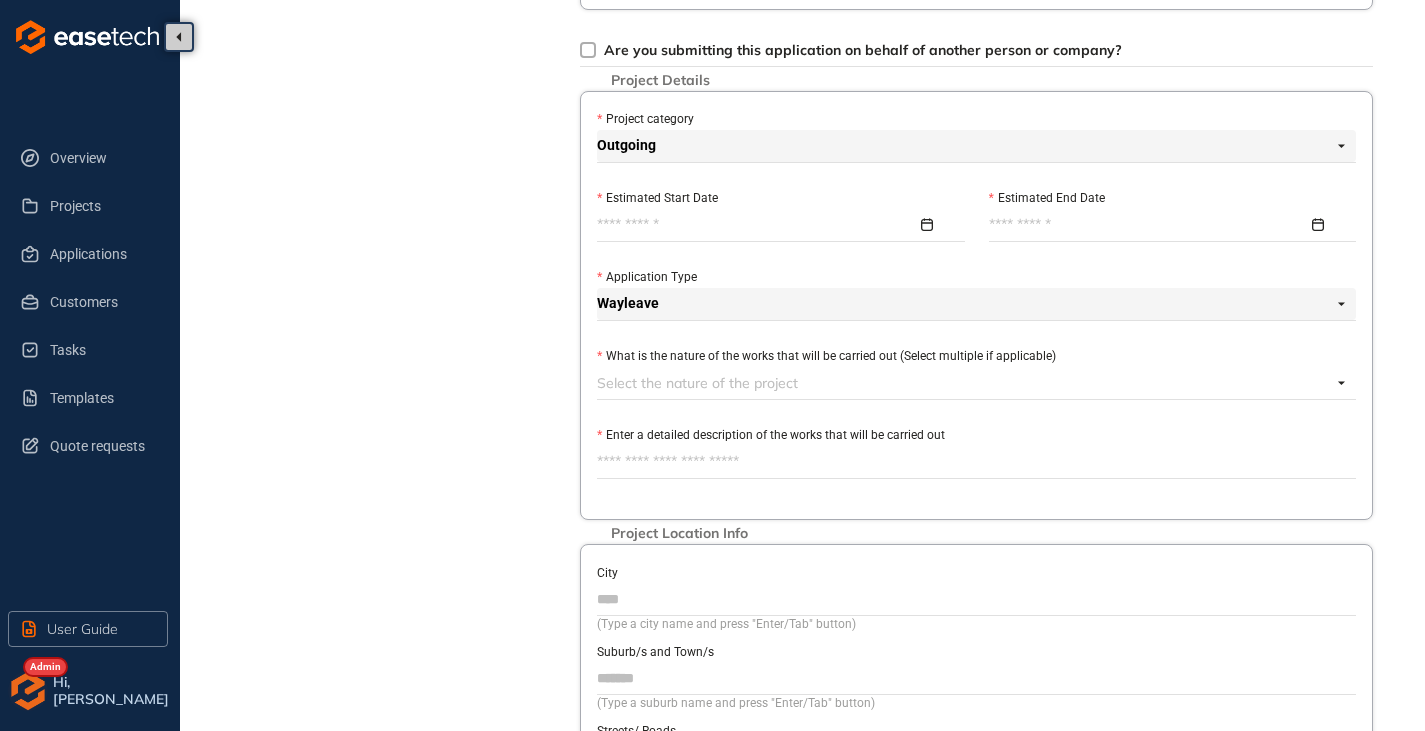 click on "Estimated Start Date" at bounding box center [757, 225] 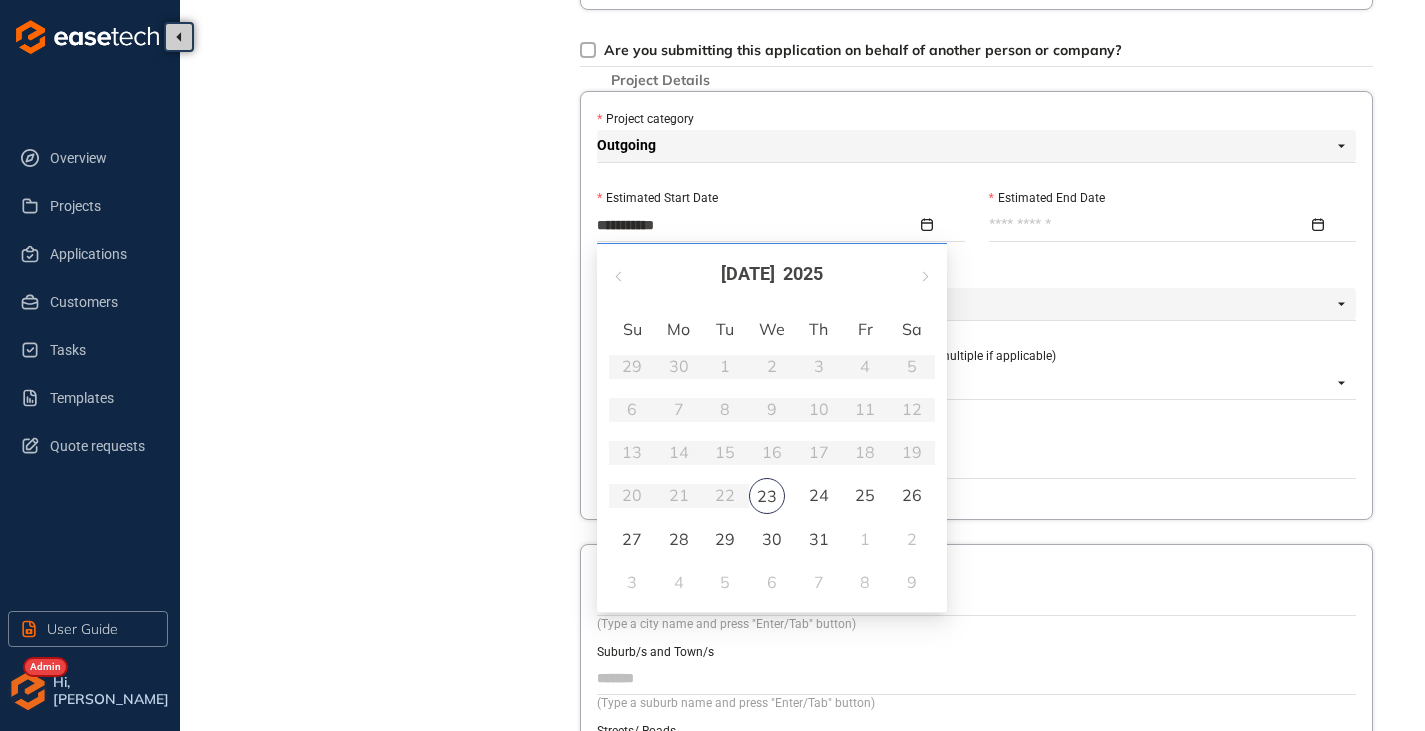 type on "**********" 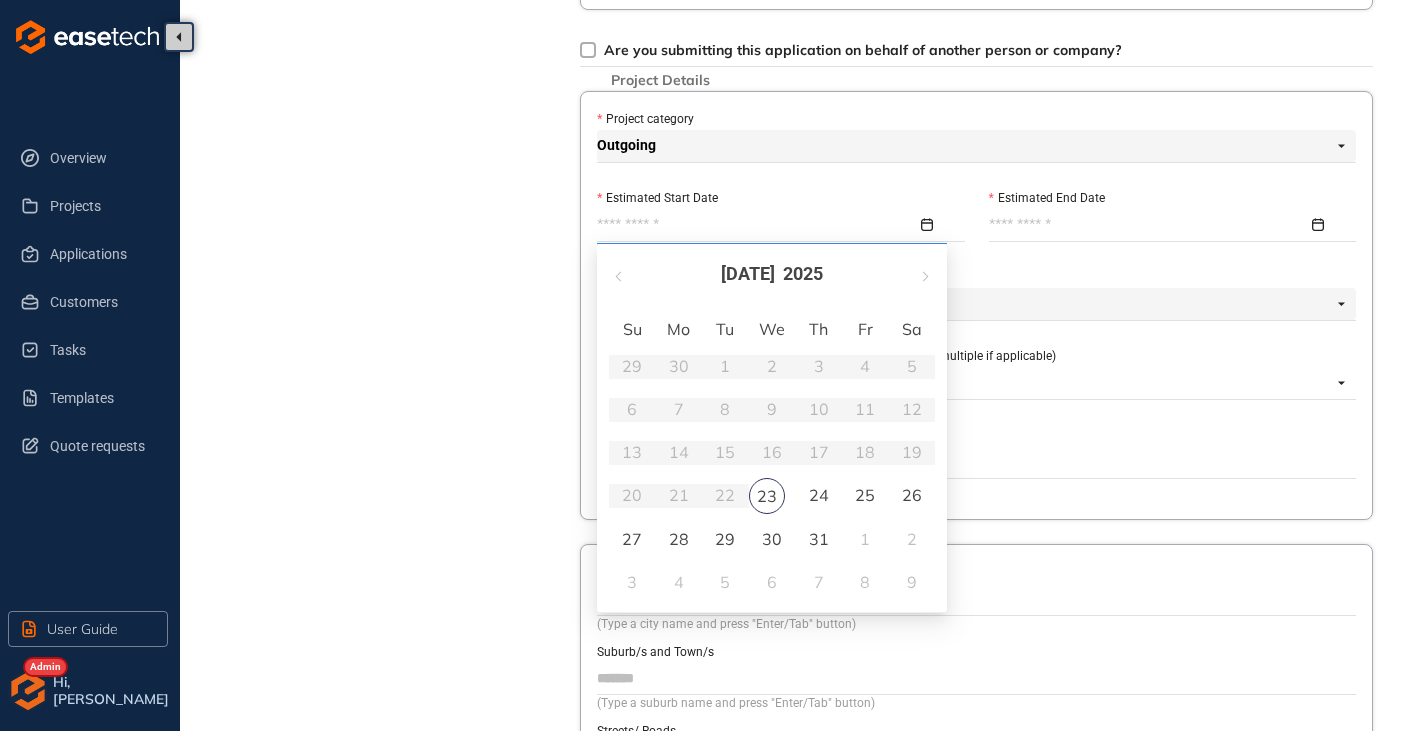 type on "**********" 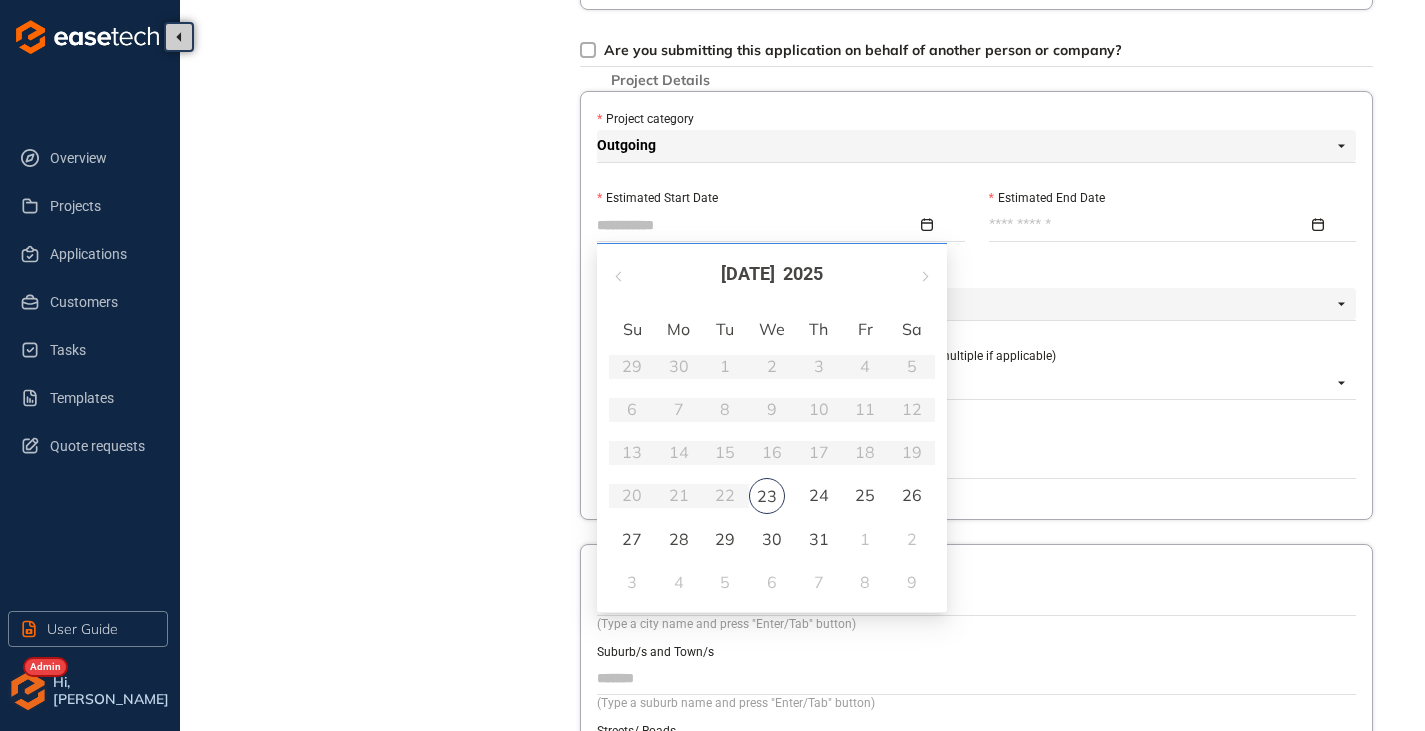 click on "28" at bounding box center [679, 539] 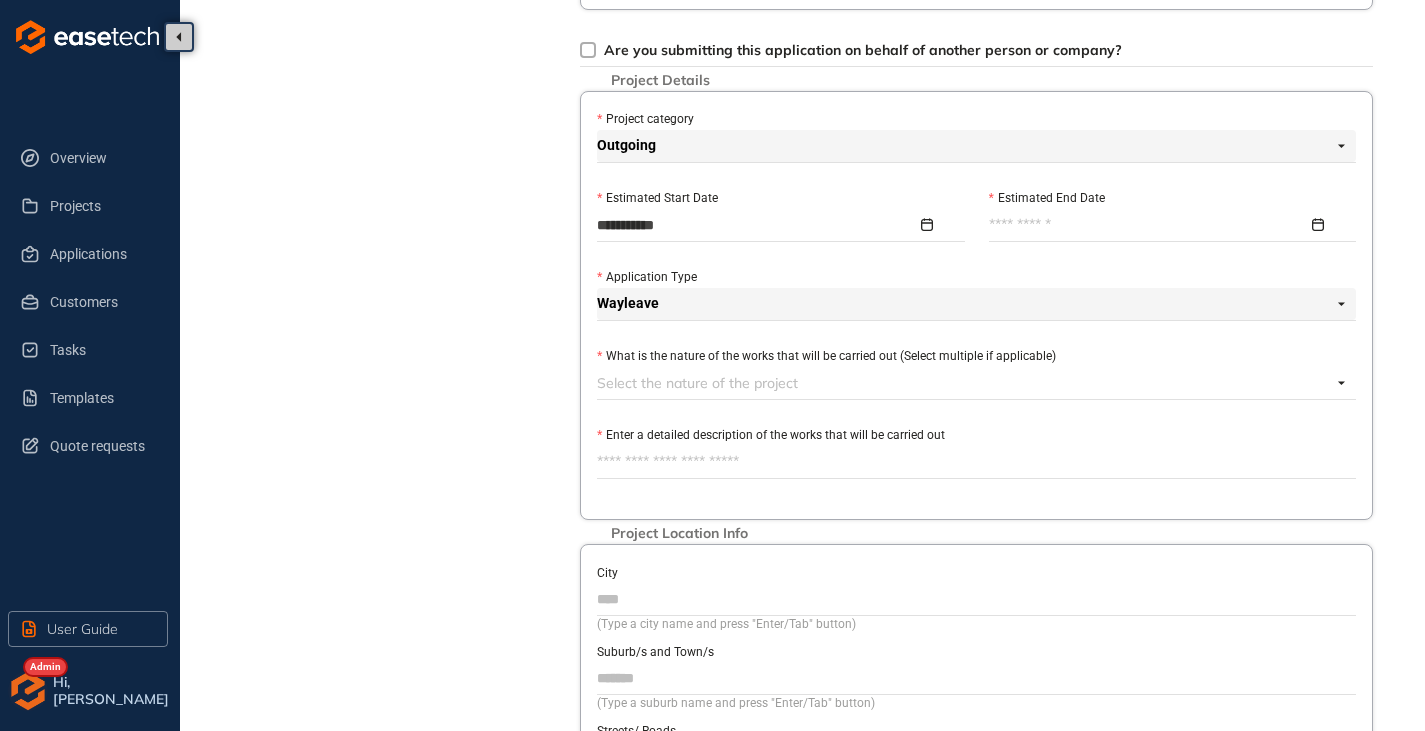 click on "Estimated End Date" at bounding box center [1149, 225] 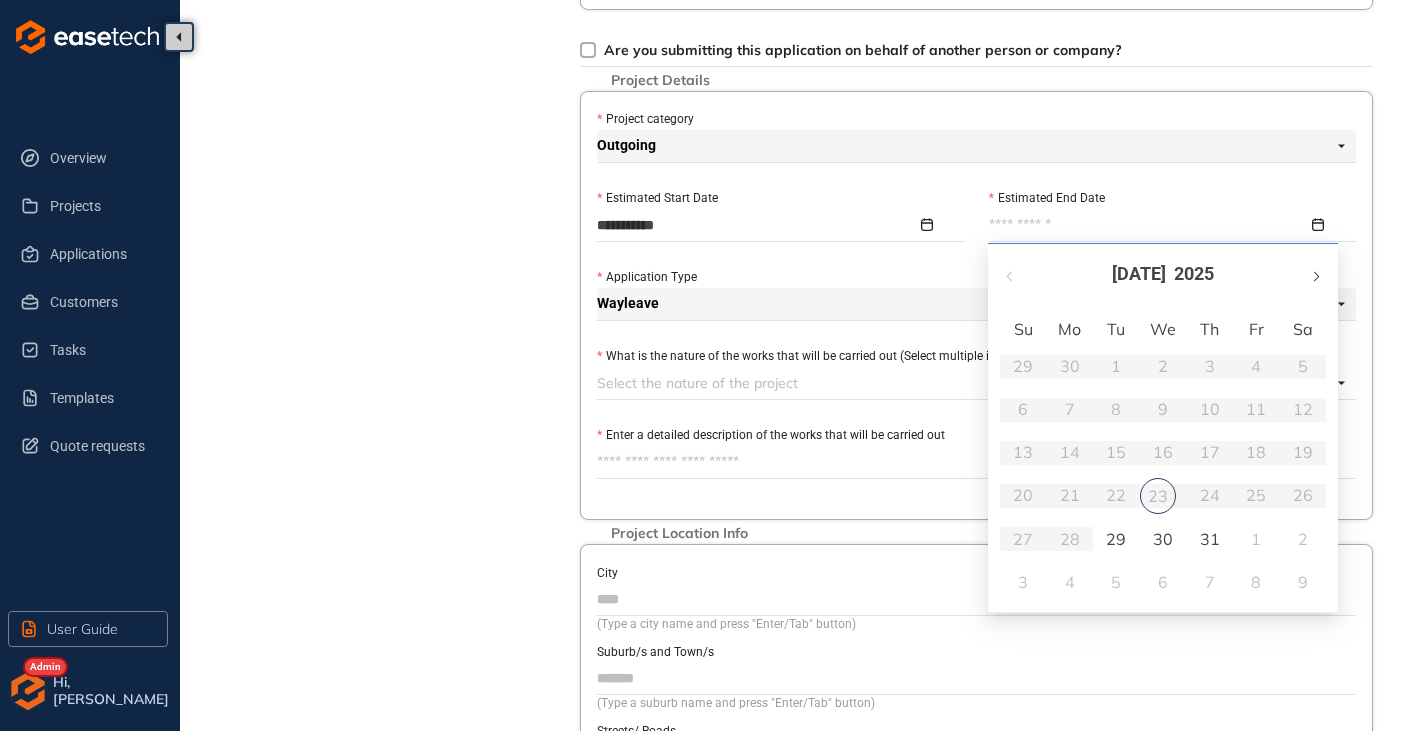 click at bounding box center [1315, 274] 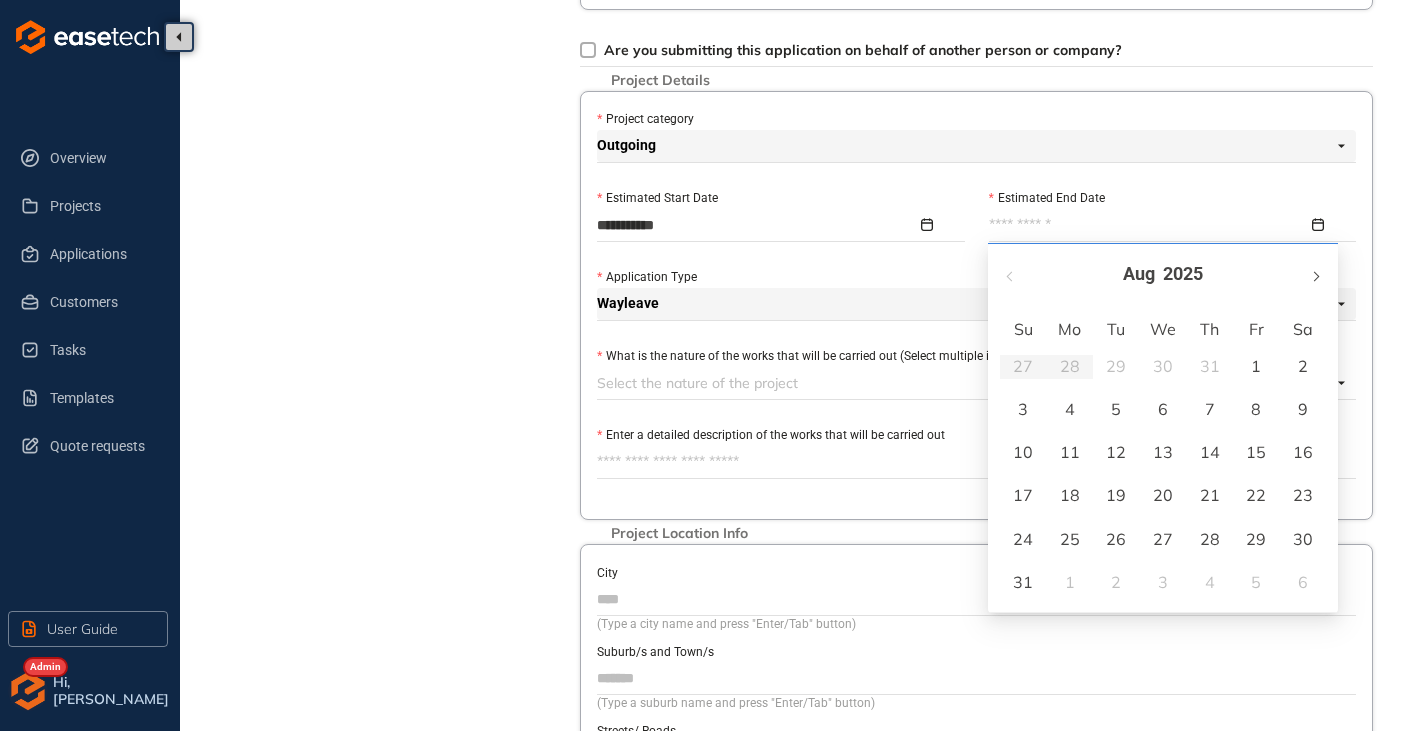 click at bounding box center (1315, 274) 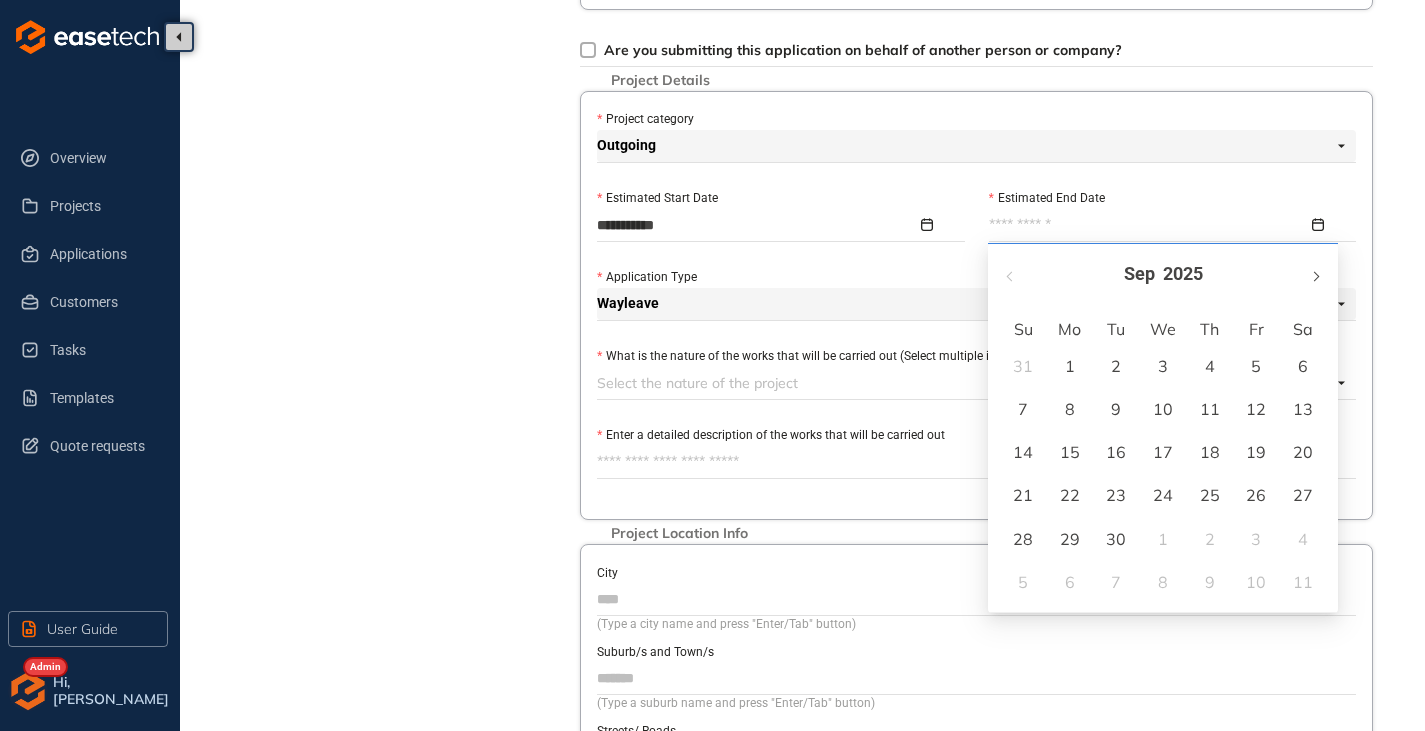 click at bounding box center [1315, 274] 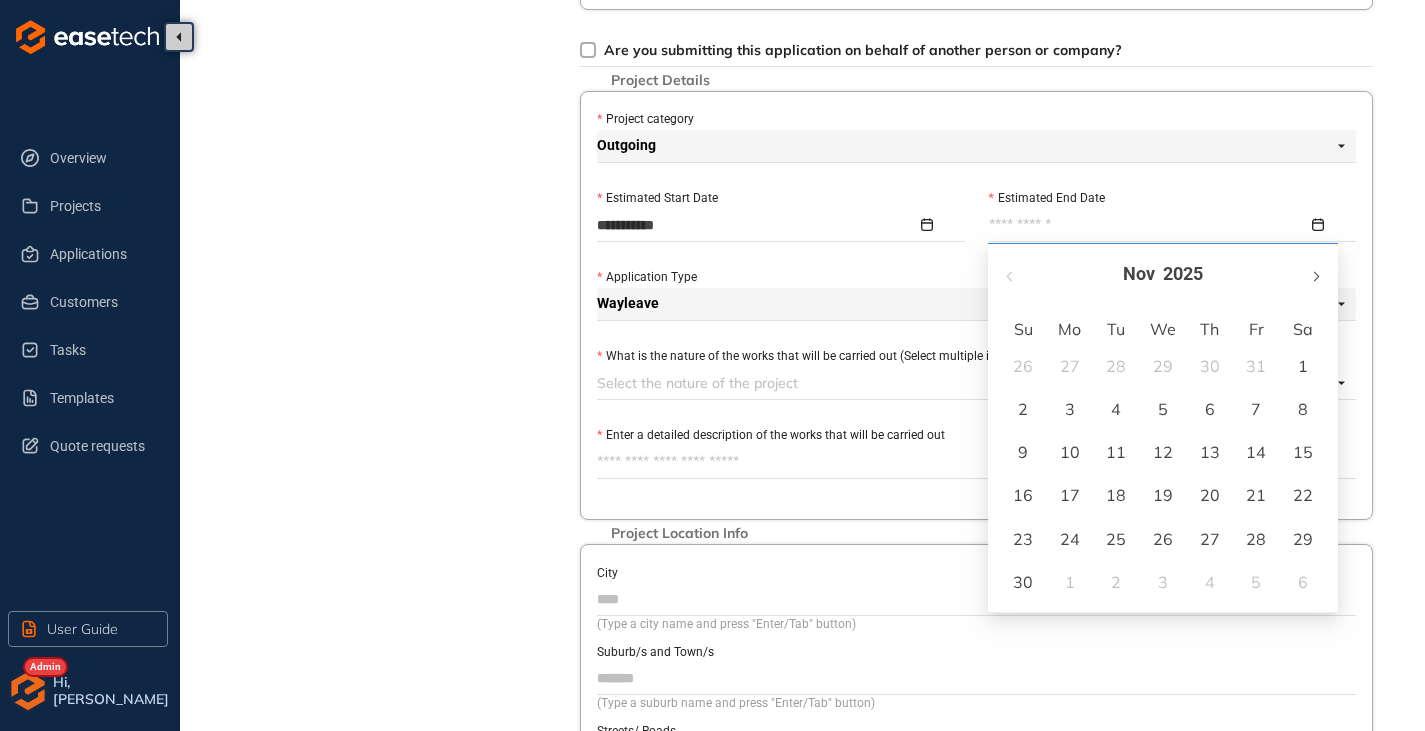 click at bounding box center [1315, 274] 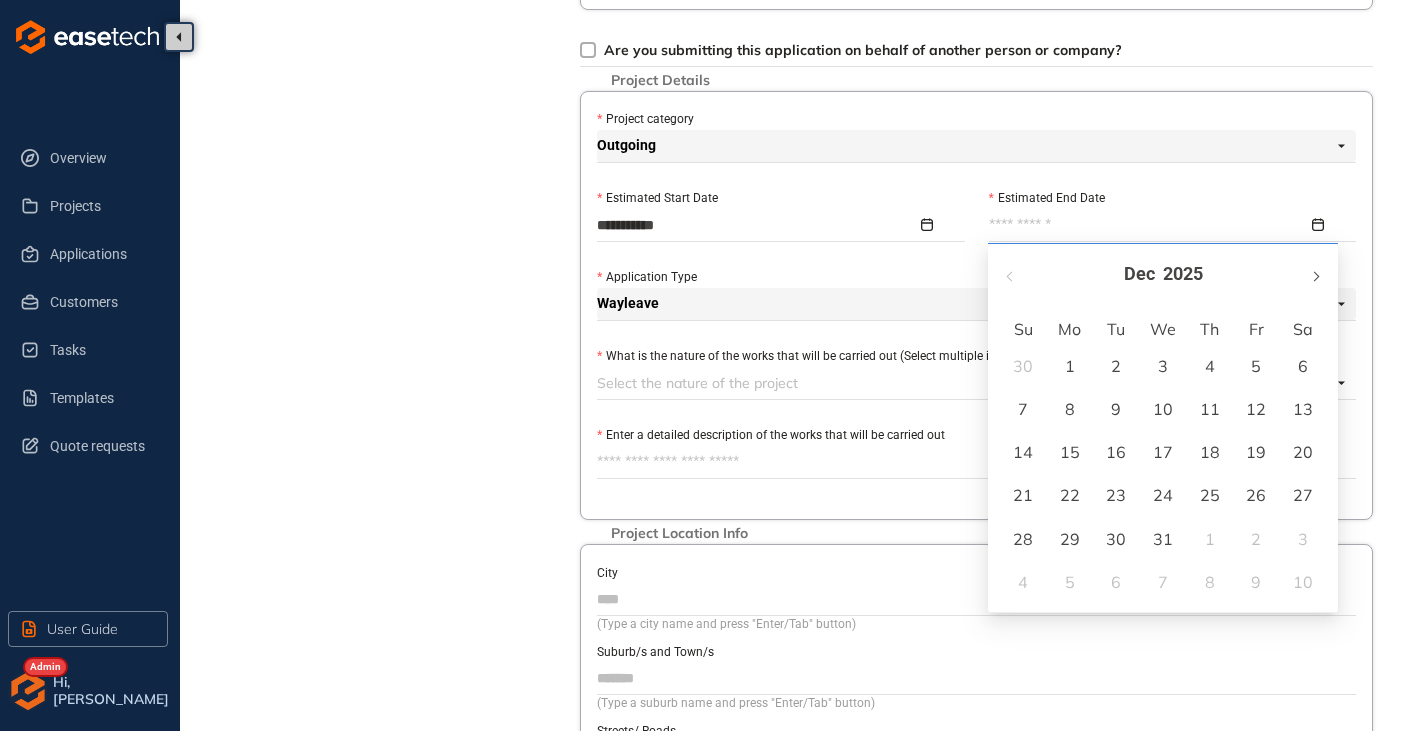 click at bounding box center (1315, 276) 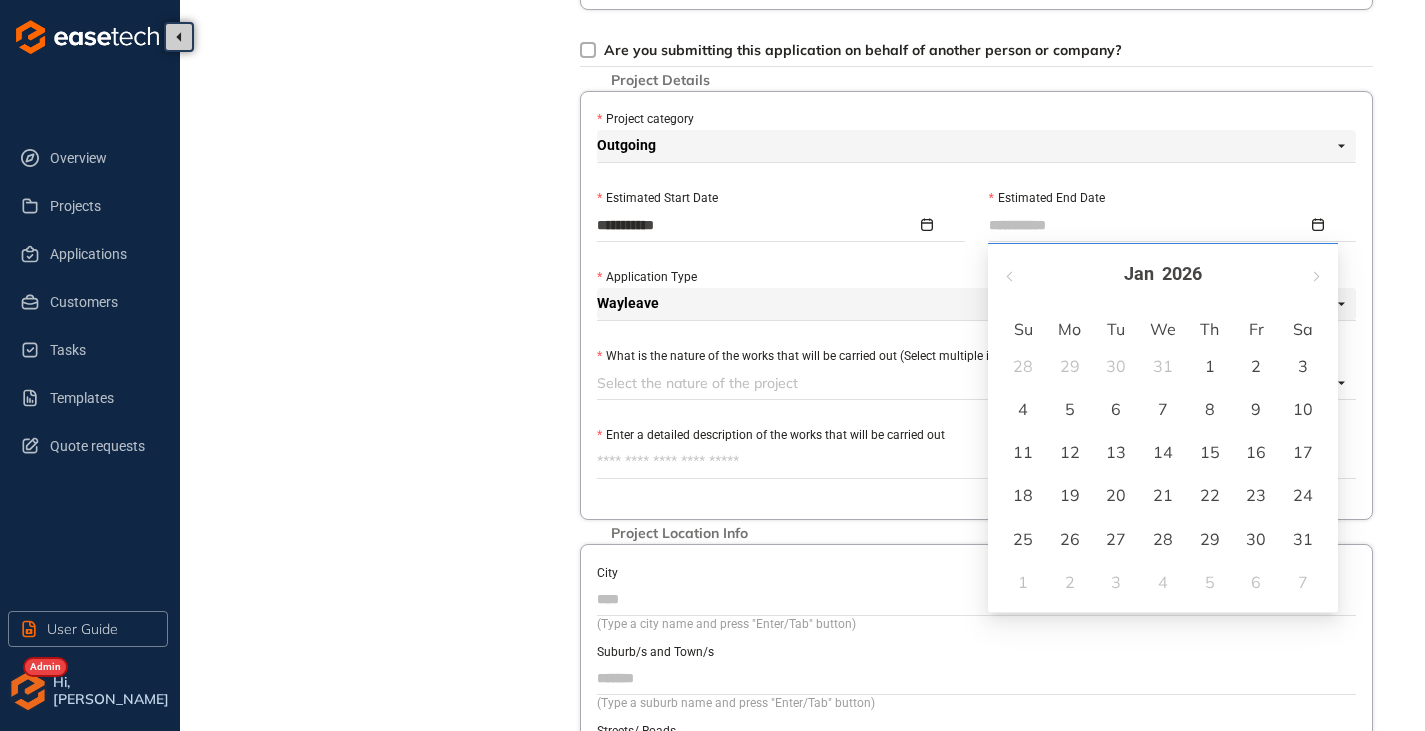 type on "**********" 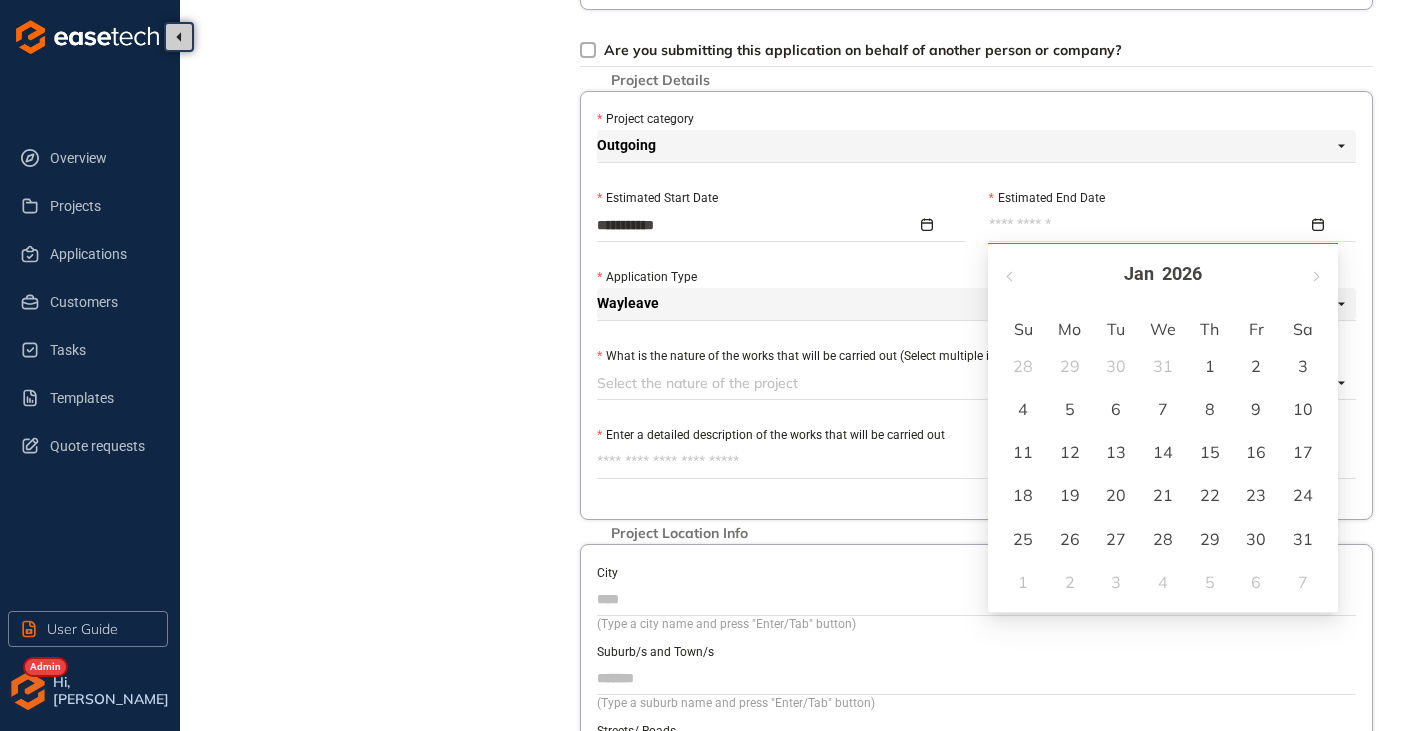 type on "**********" 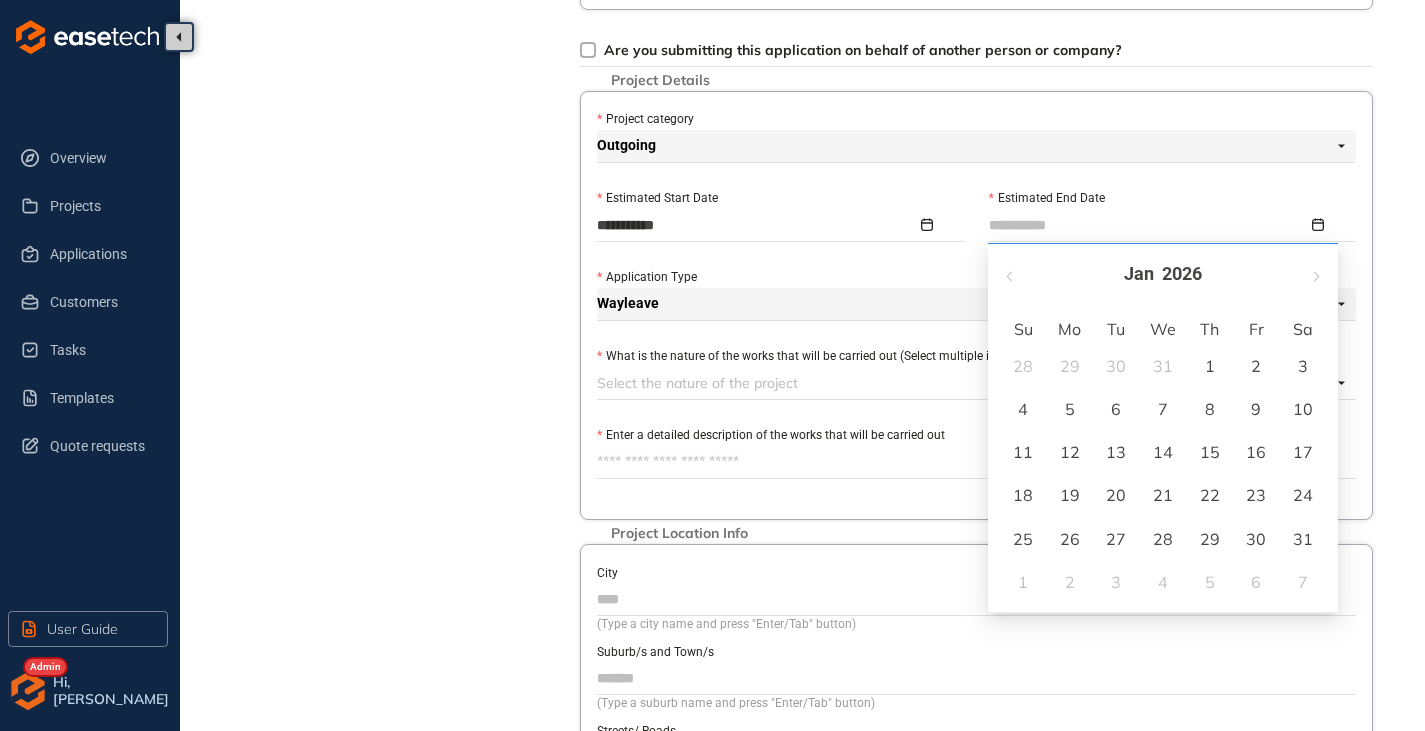 click on "31" at bounding box center [1303, 539] 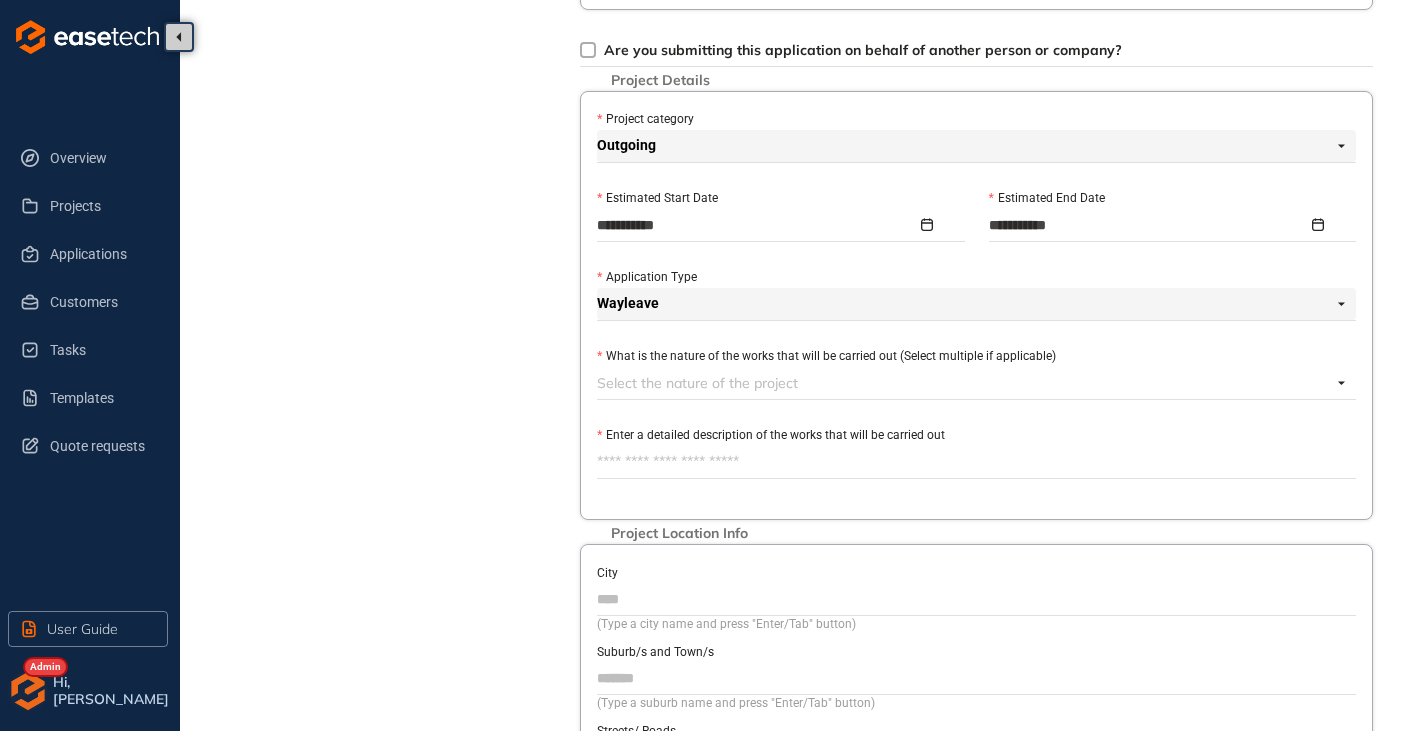 click at bounding box center (964, 383) 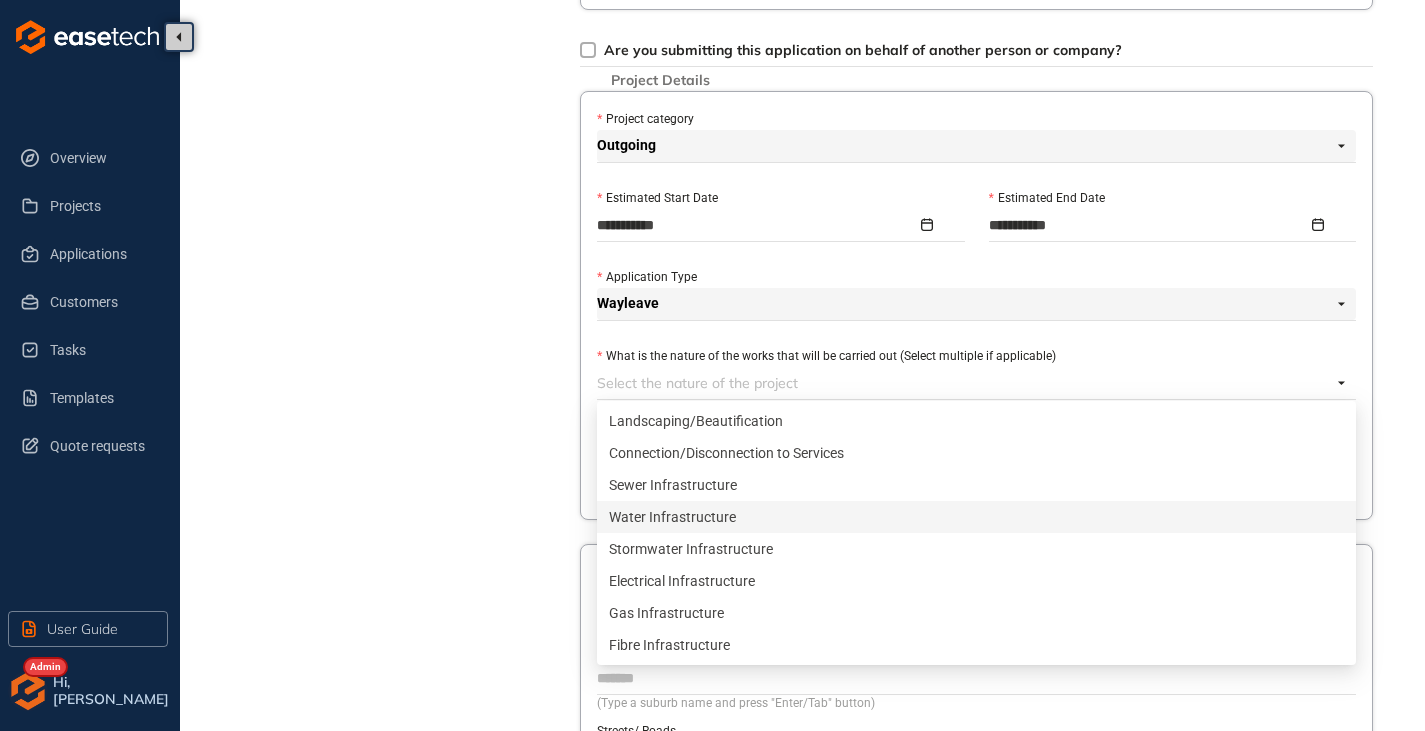 click on "Water Infrastructure" at bounding box center (976, 517) 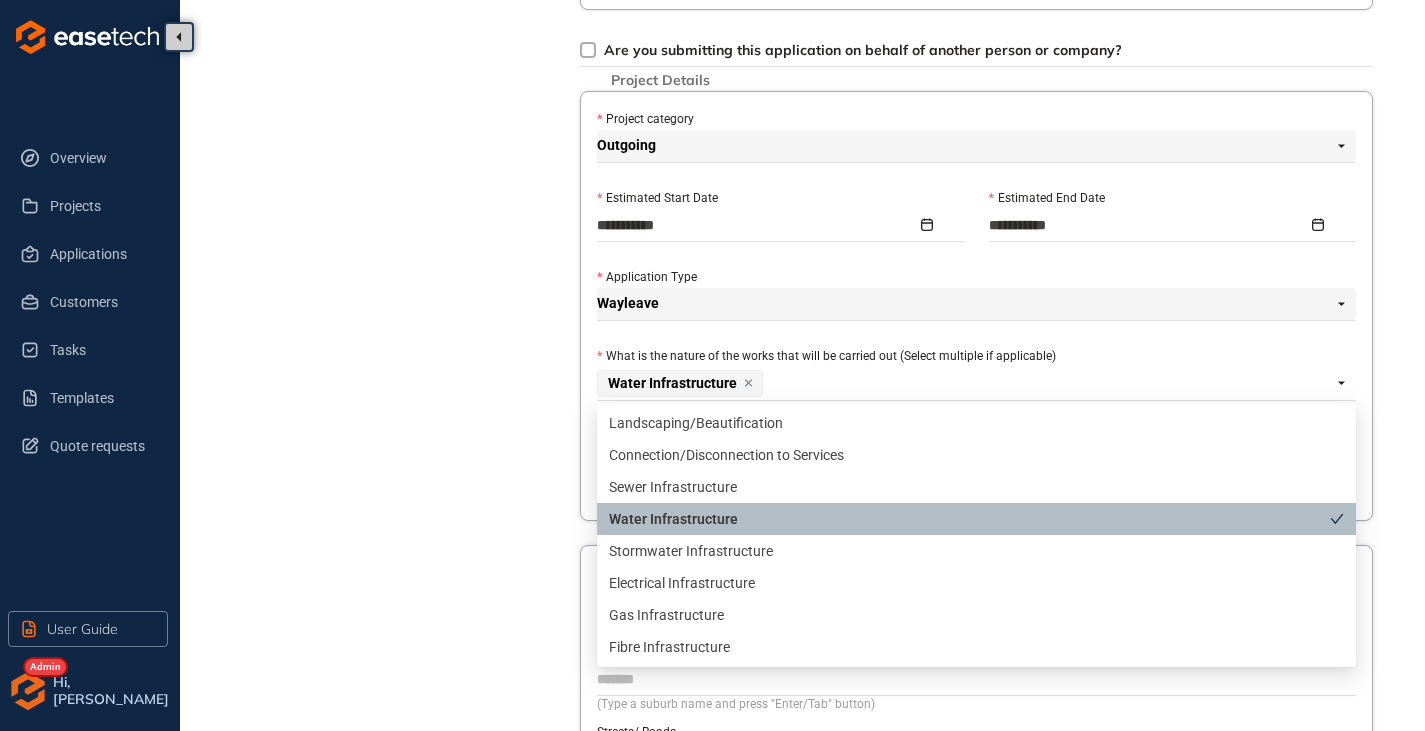 click on "Water Infrastructure" at bounding box center [969, 519] 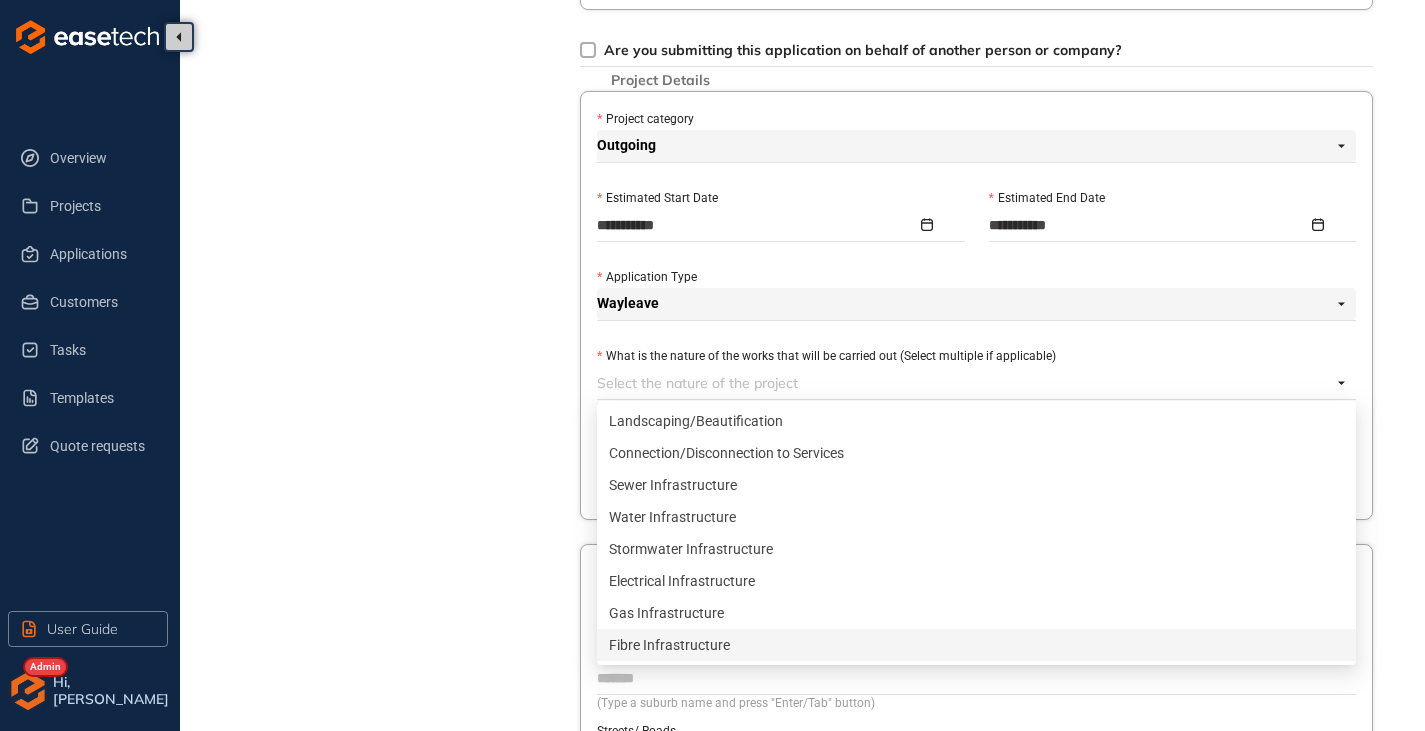 click on "Fibre Infrastructure" at bounding box center (976, 645) 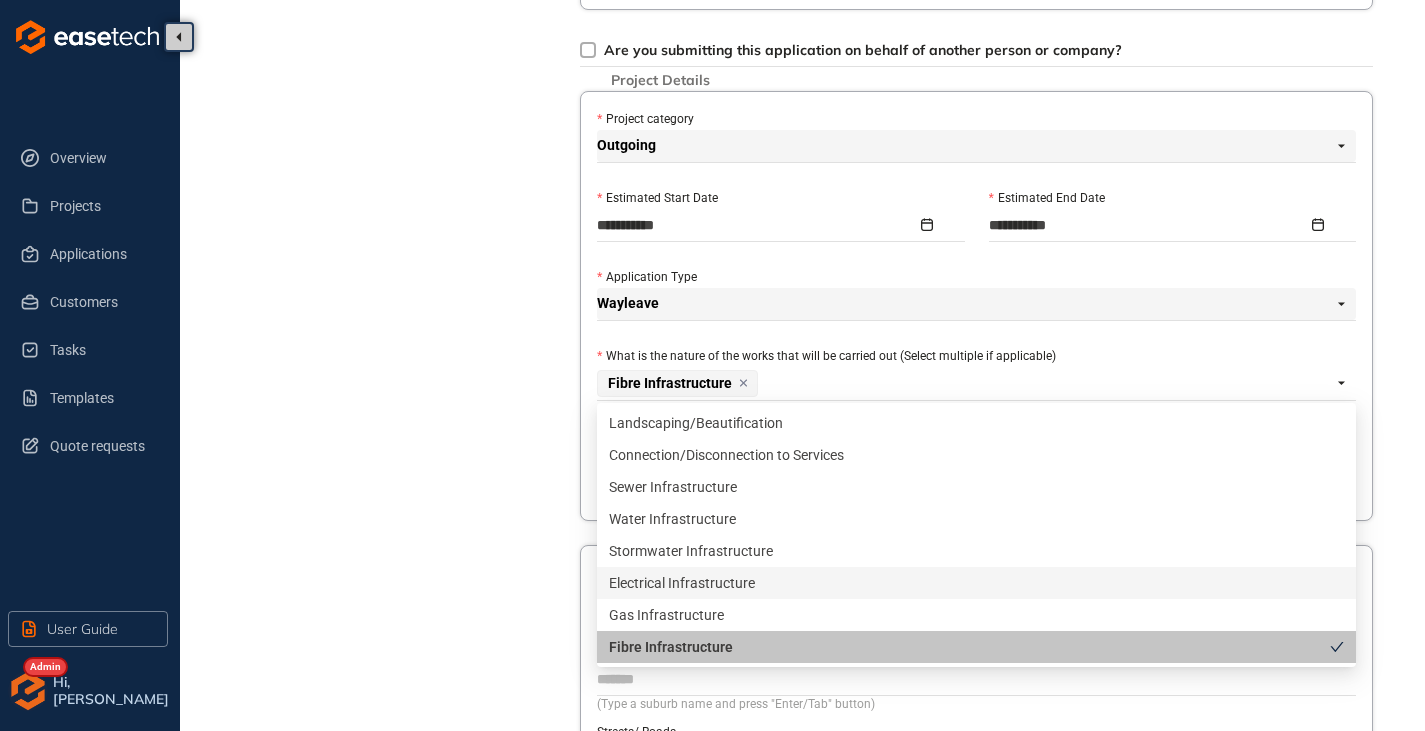 click on "Project Details Location Confirmation Upload documents" at bounding box center [390, 163] 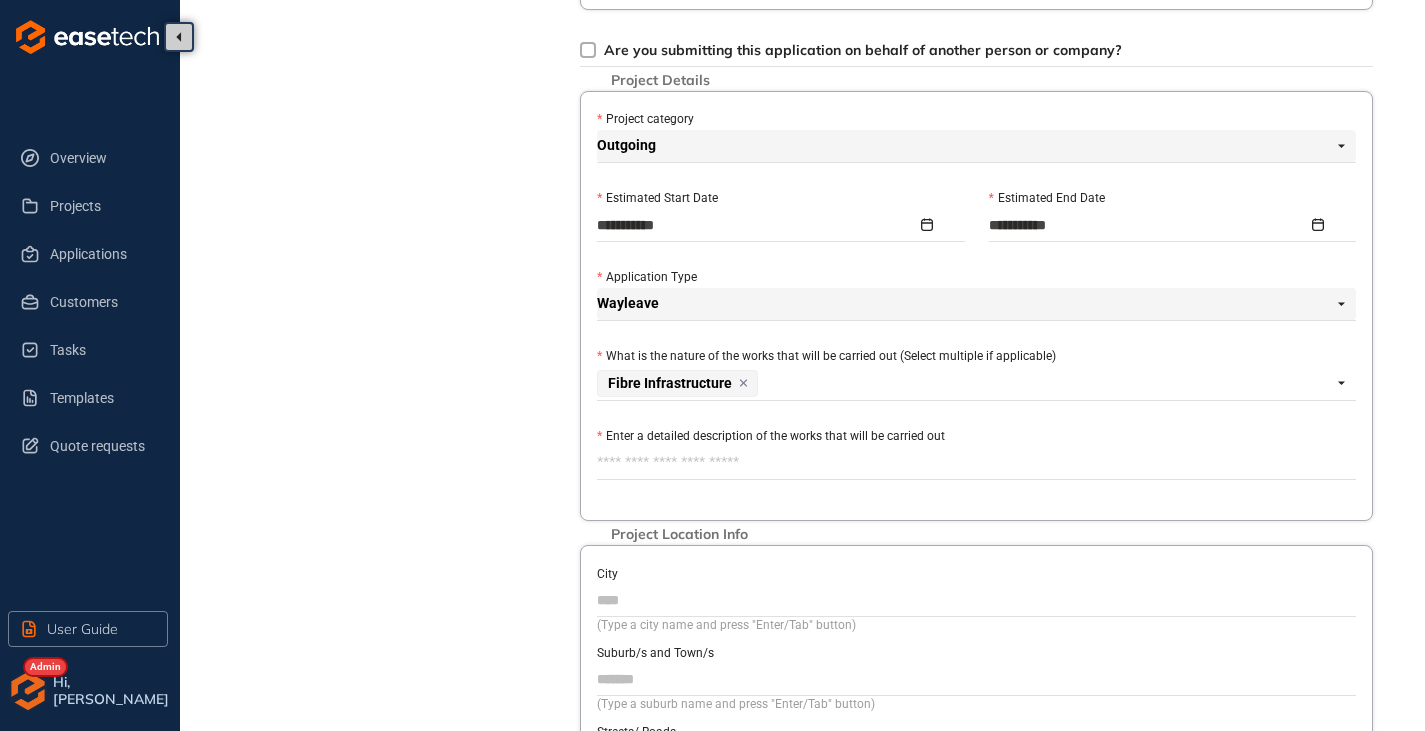 click on "Enter a detailed description of the works that will be carried out" at bounding box center [976, 463] 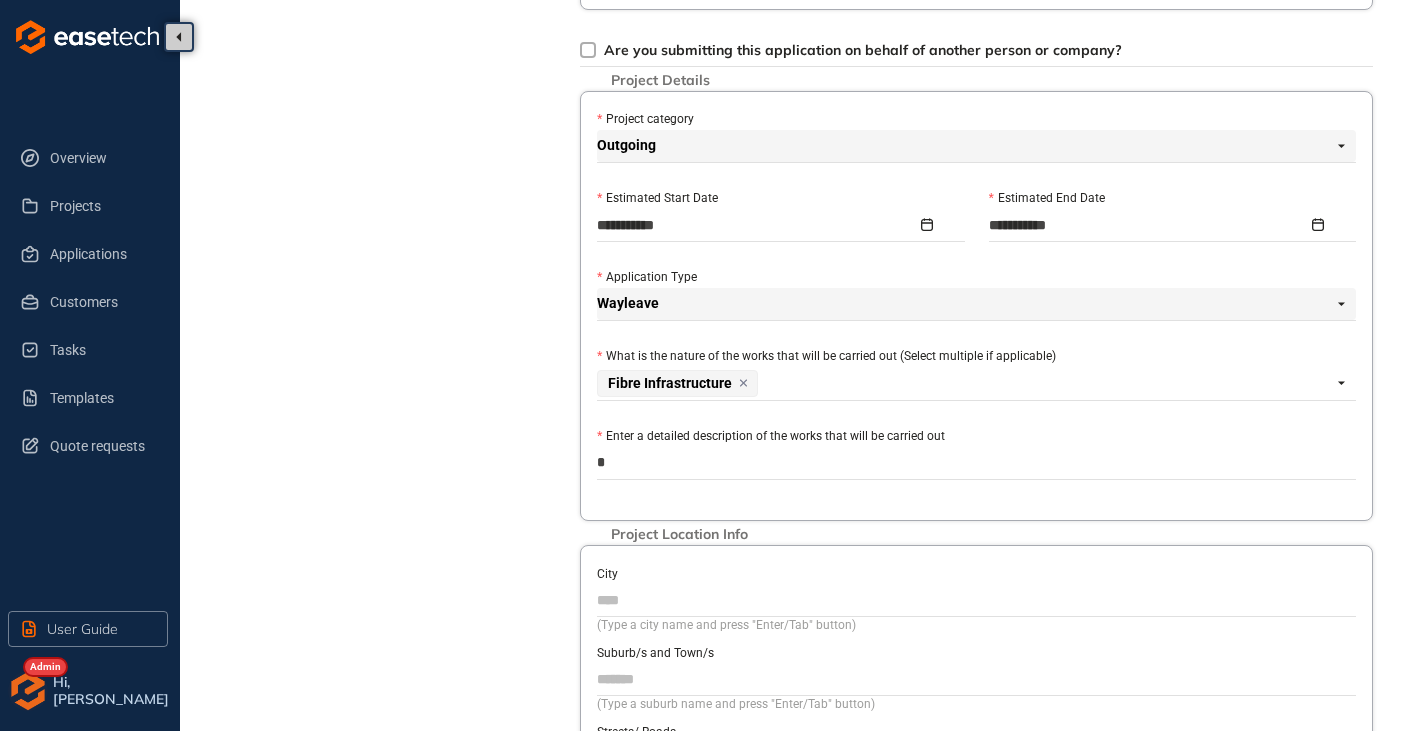 type on "**" 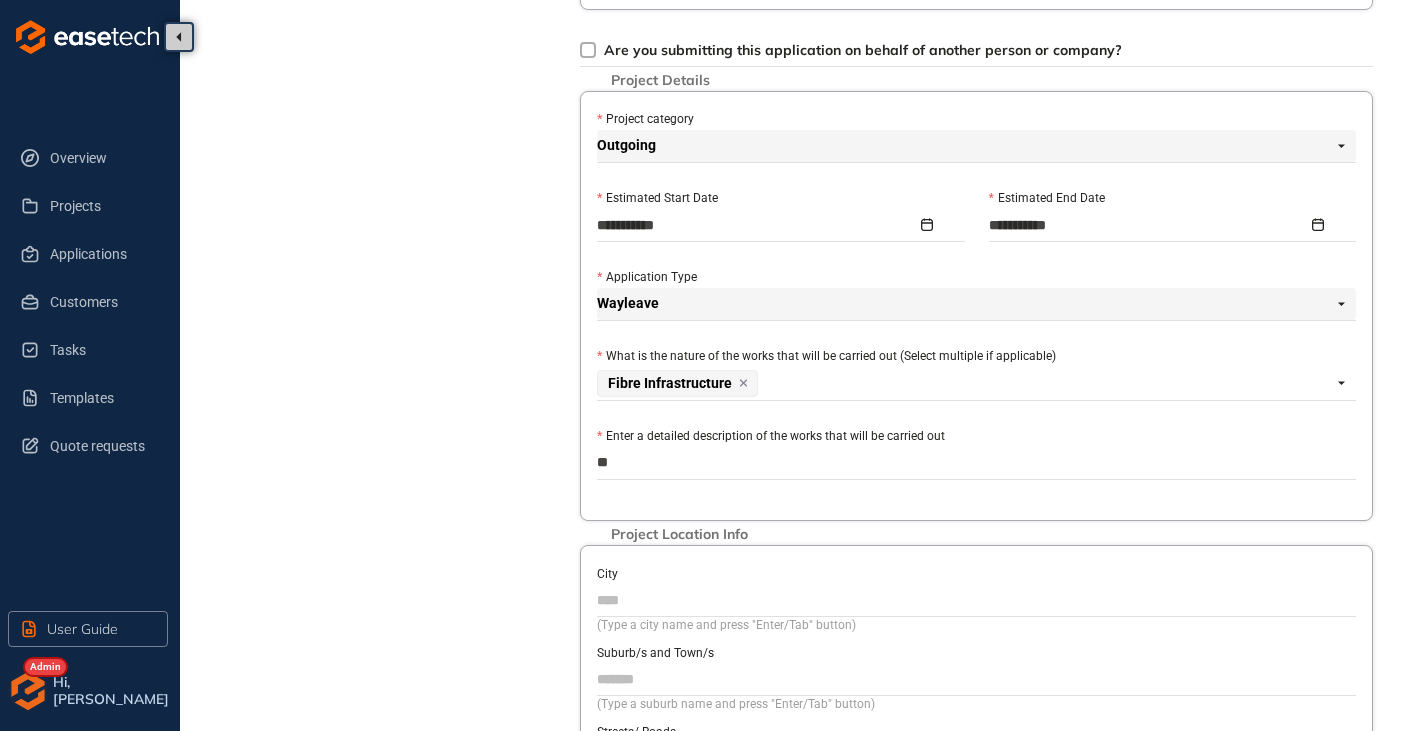 type on "***" 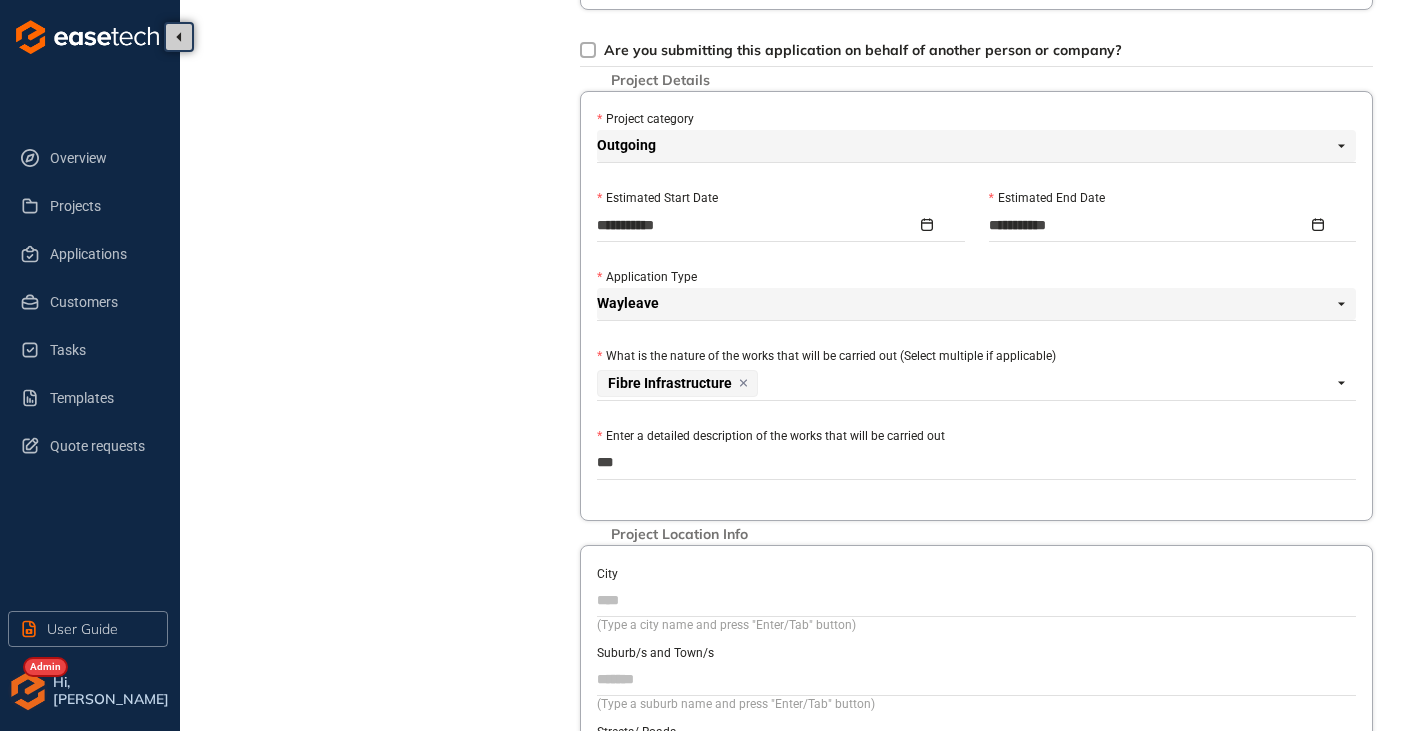 type on "****" 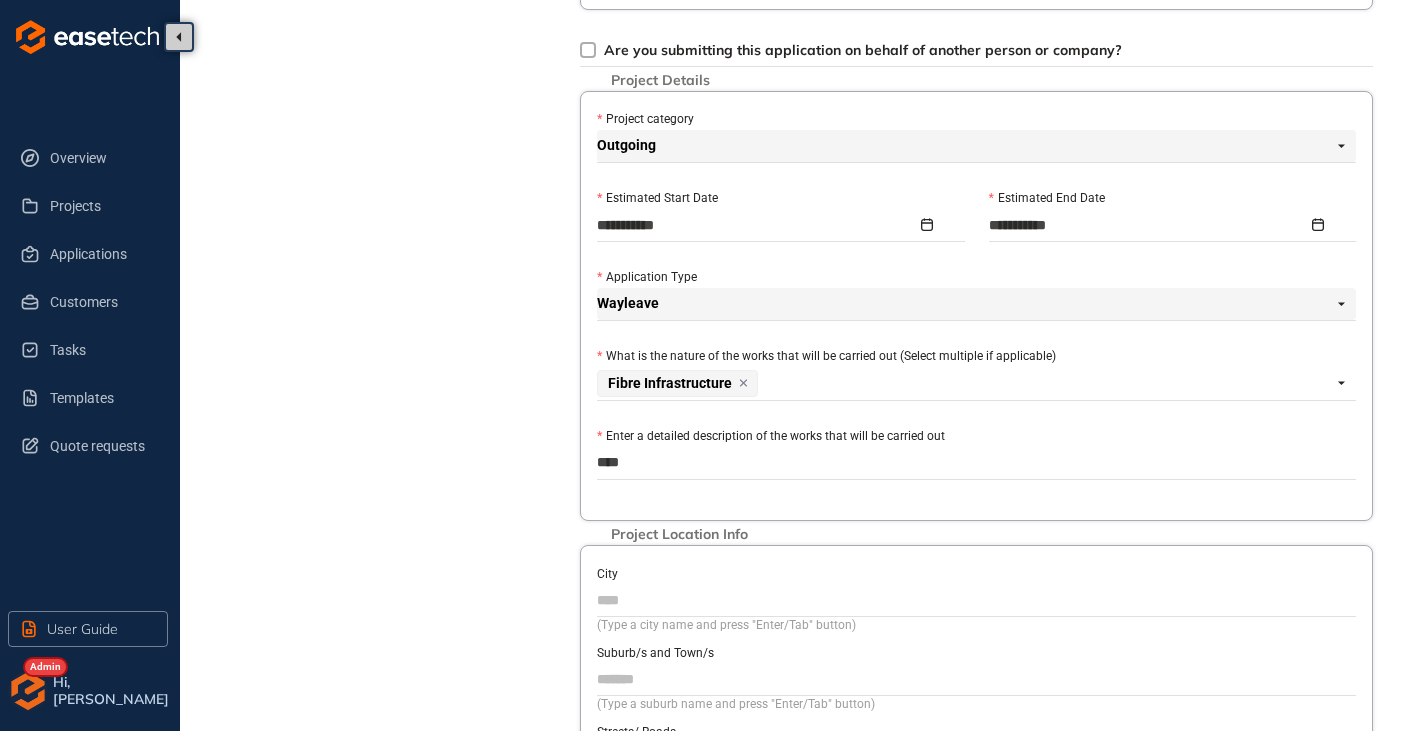 type on "****" 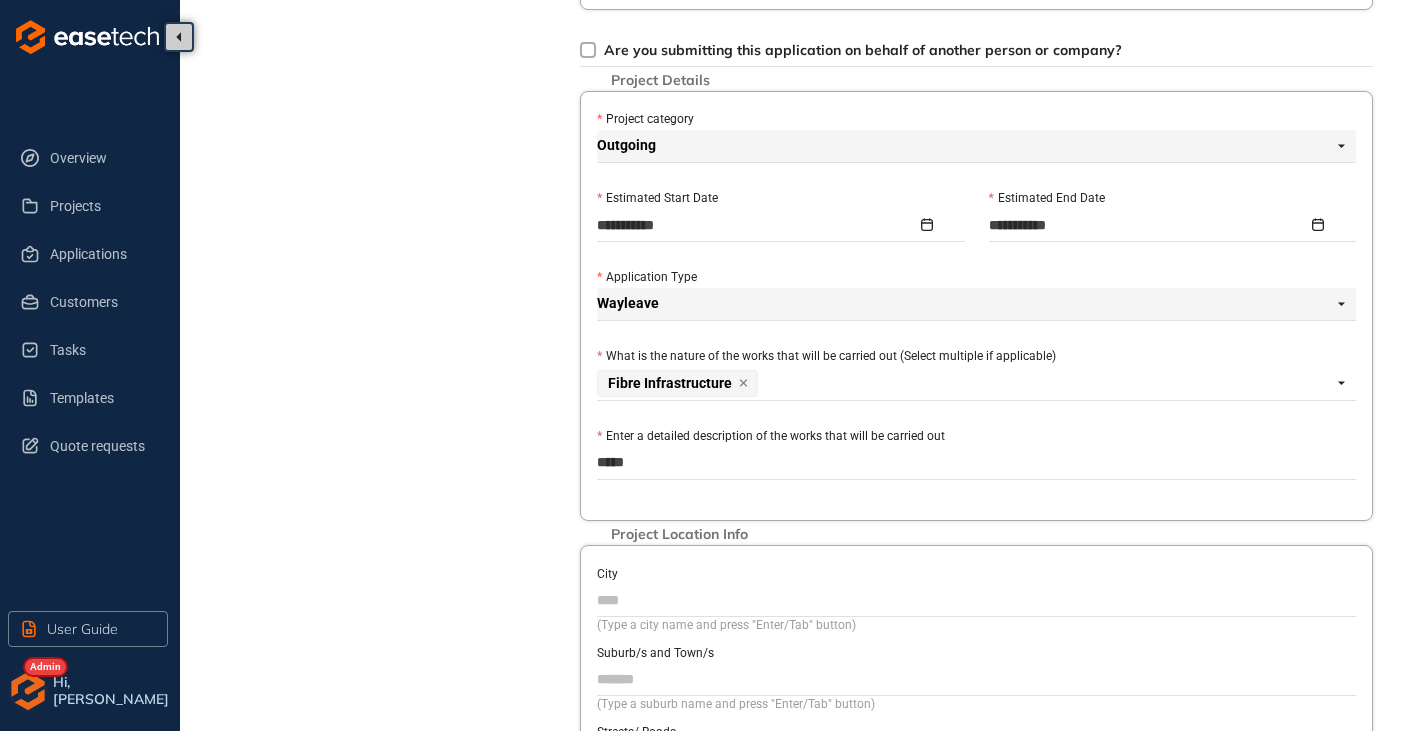 type on "******" 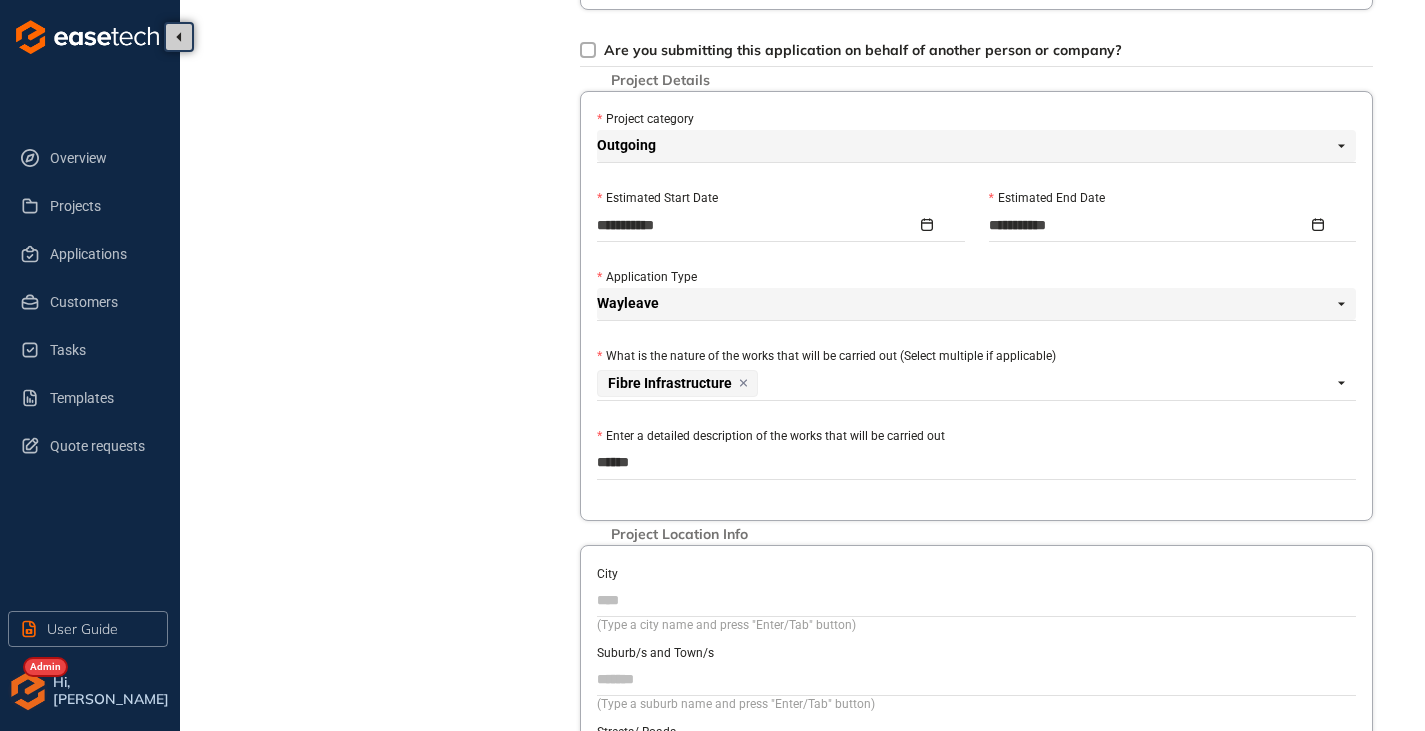 type on "*******" 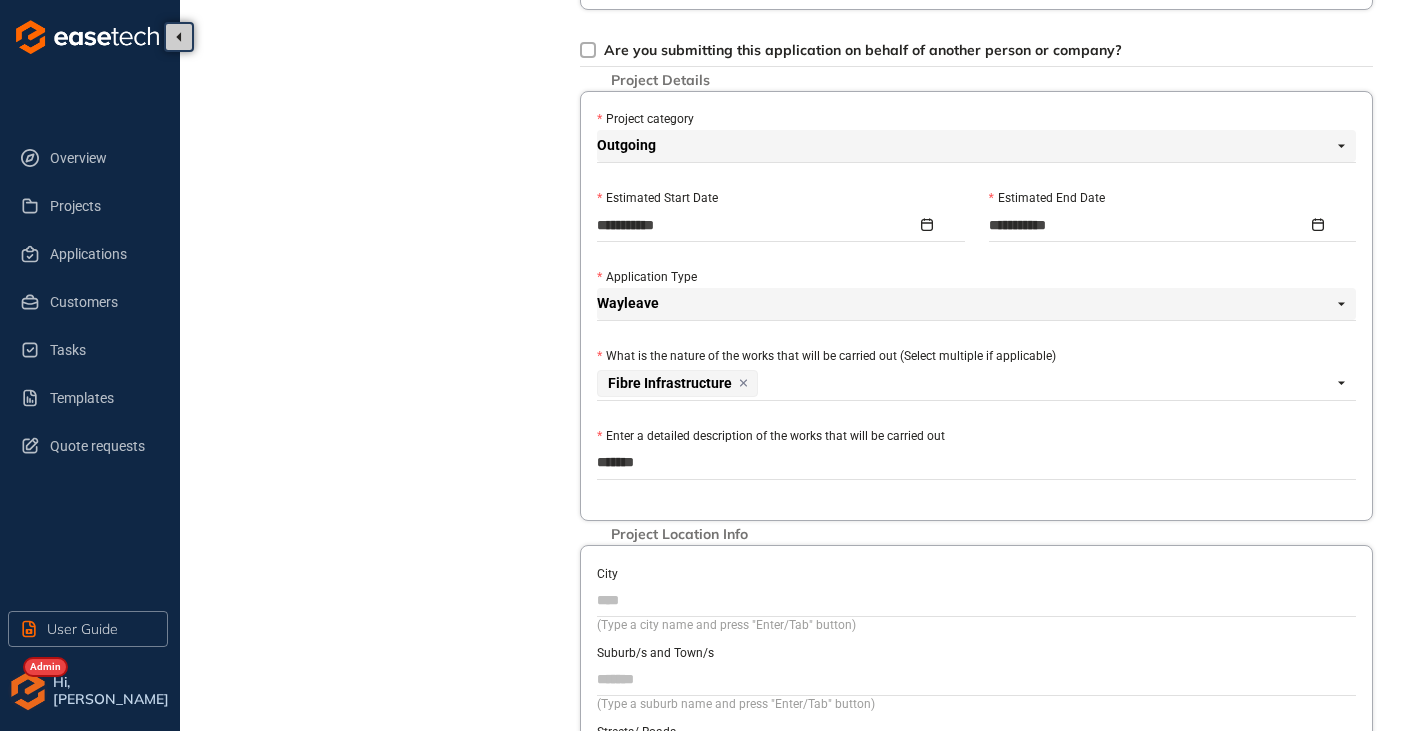 type on "********" 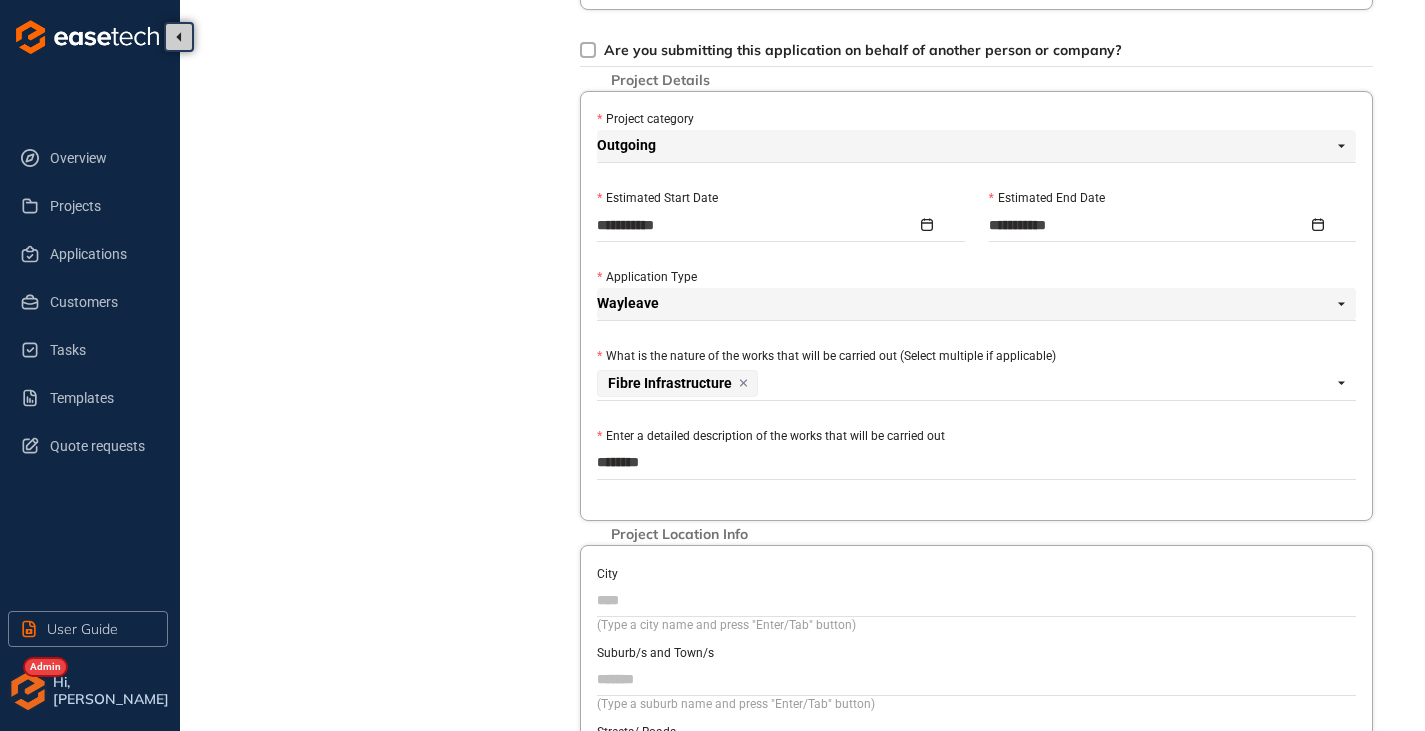 type on "*********" 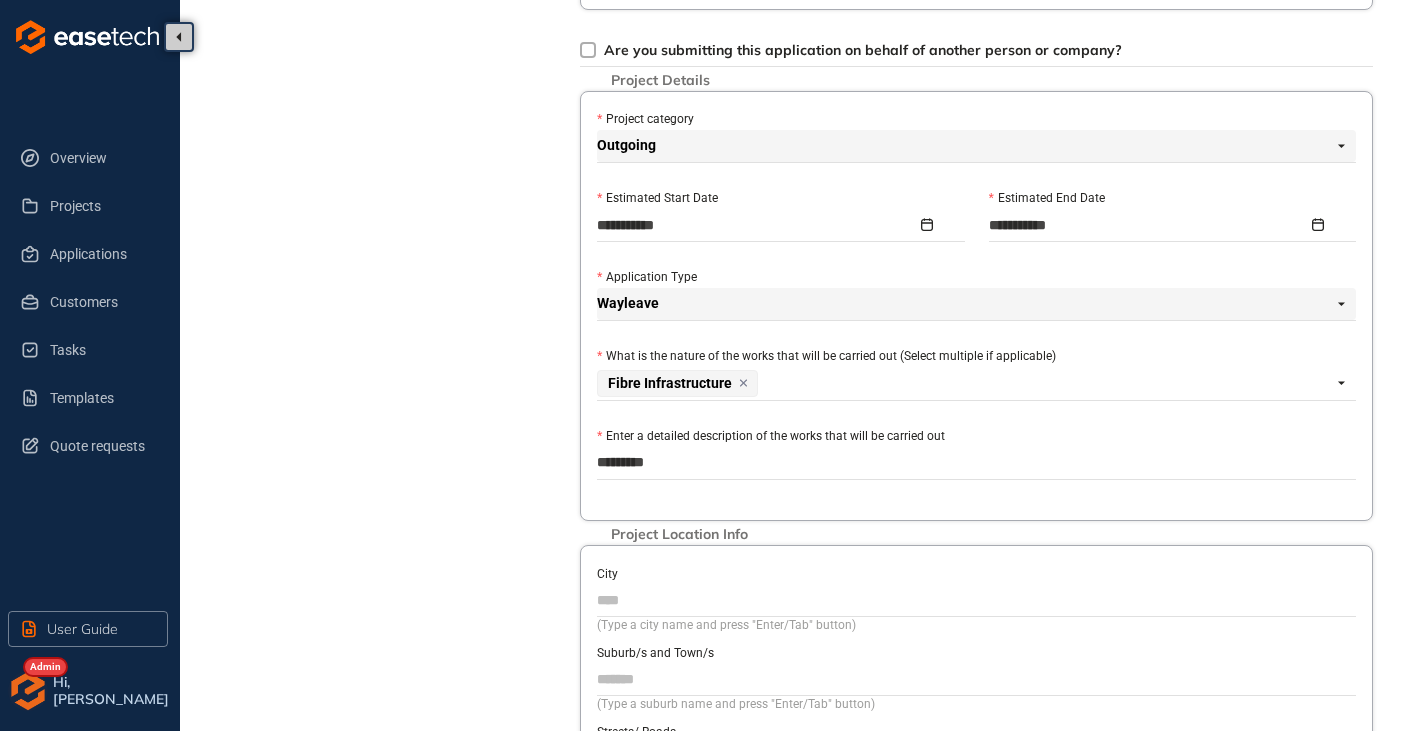 type on "********" 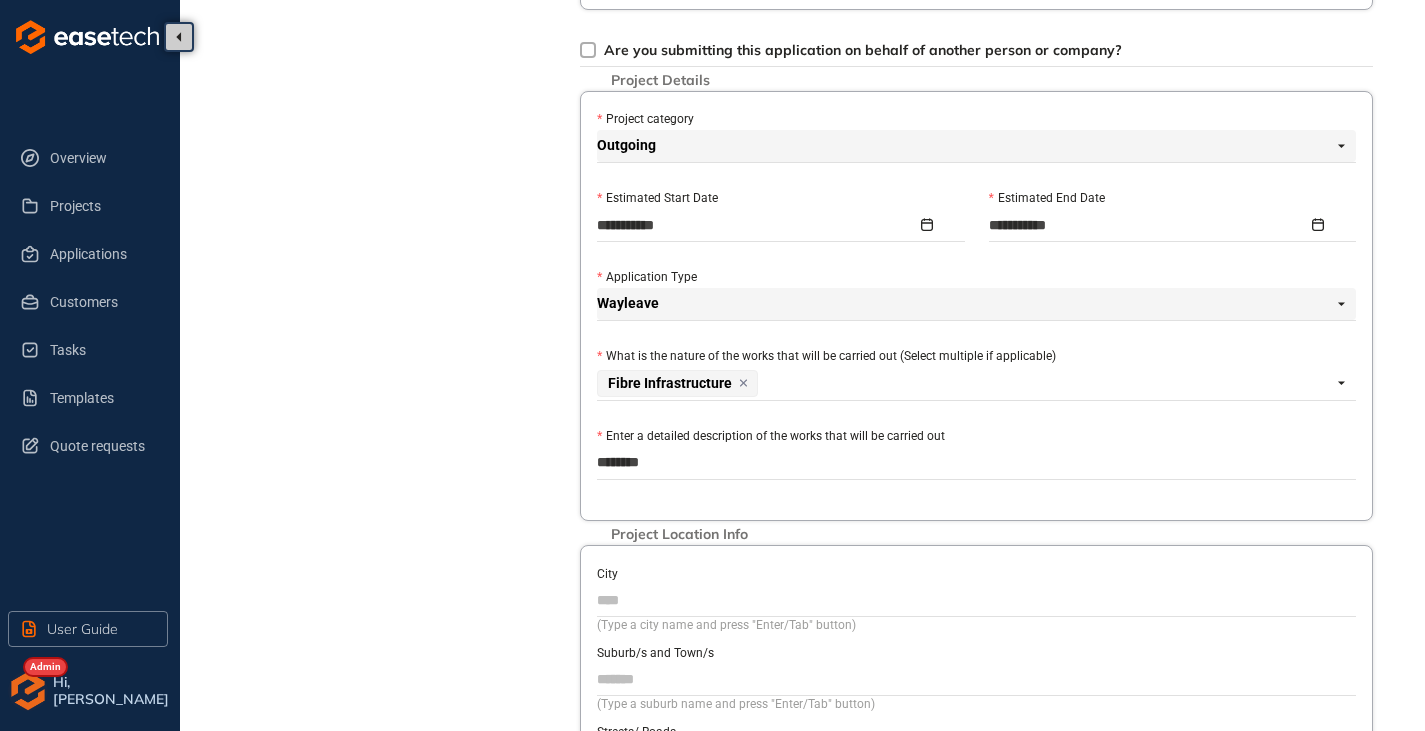 type on "*******" 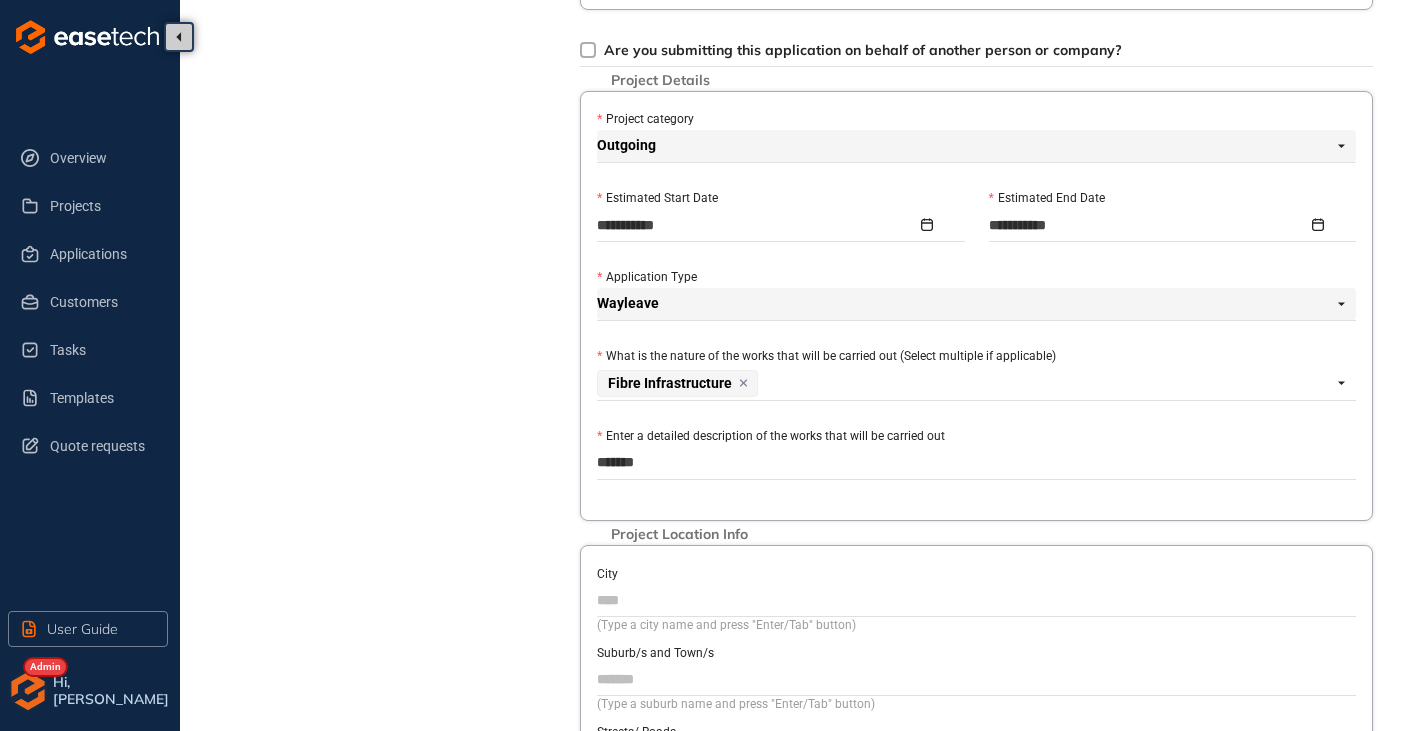 type on "********" 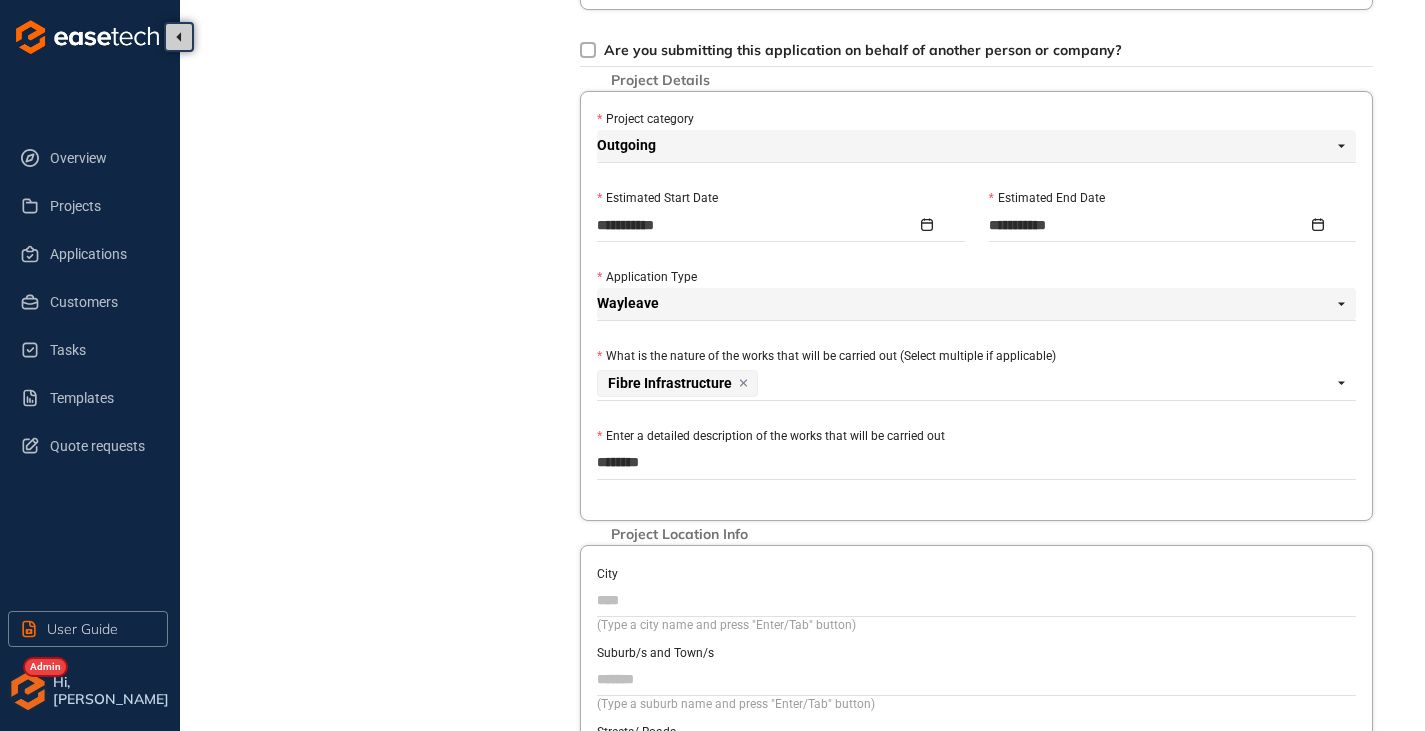type on "*********" 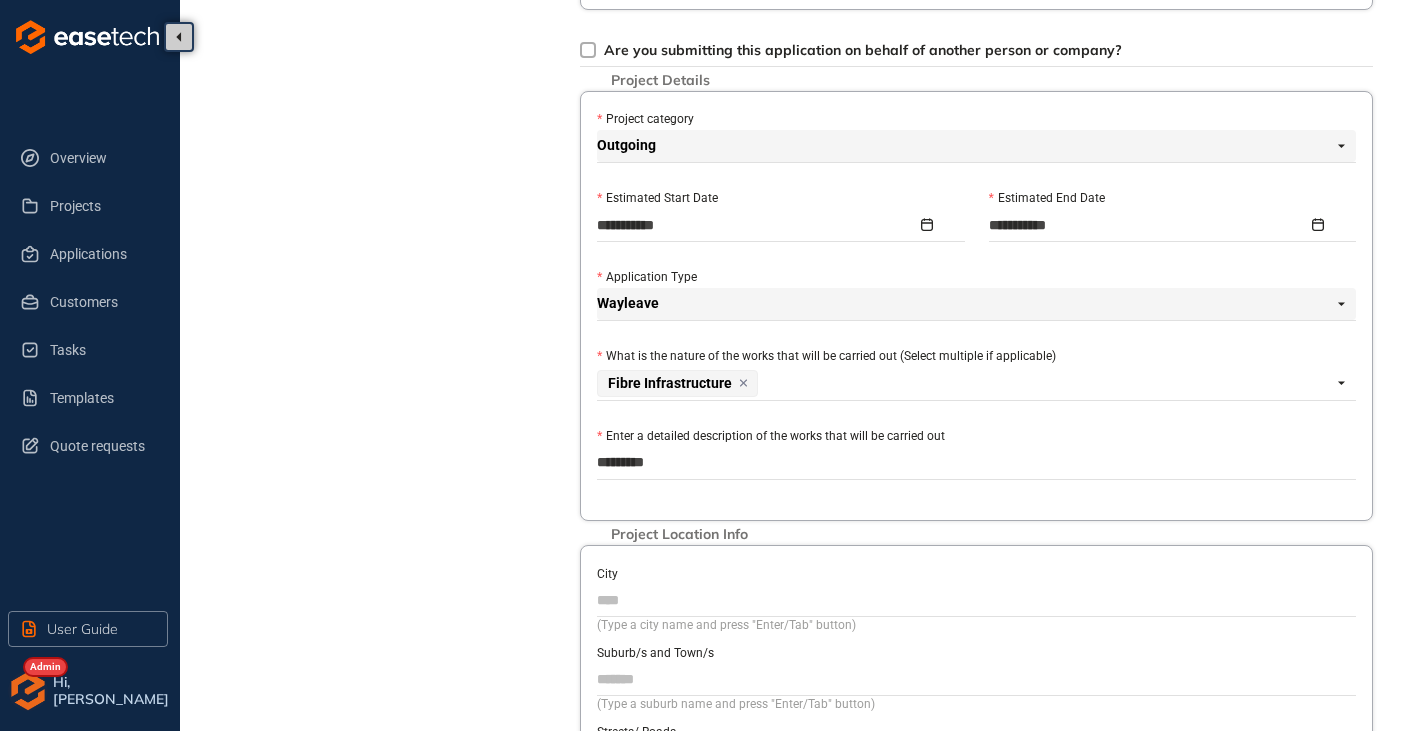 type on "**********" 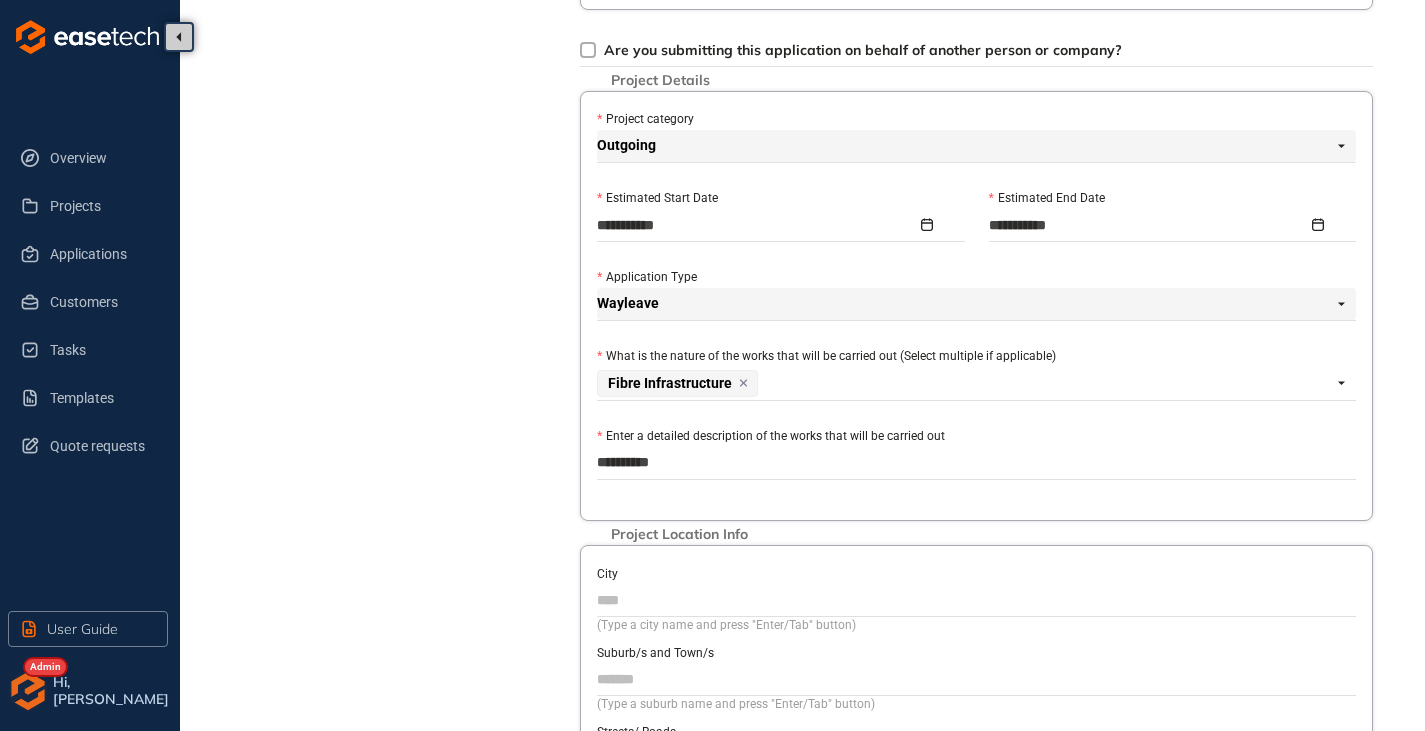 type on "**********" 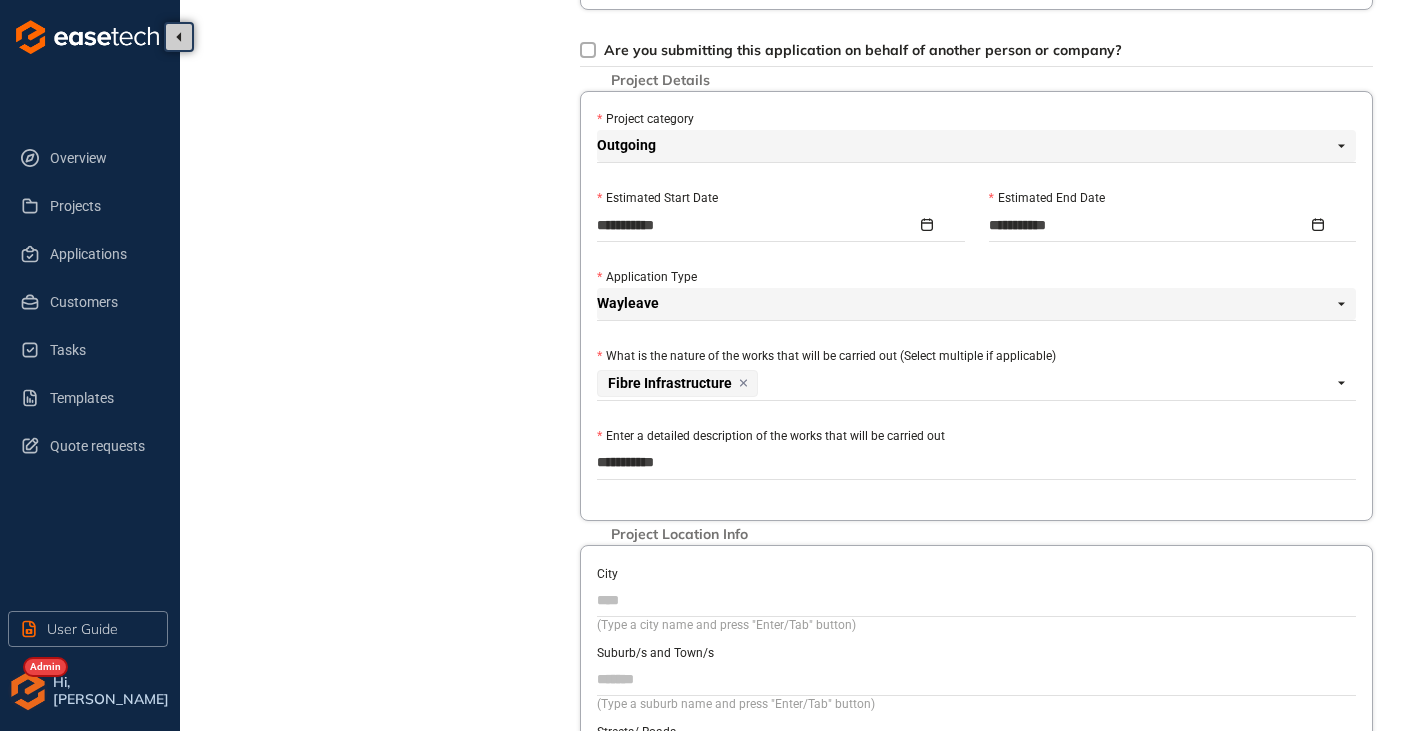 type on "**********" 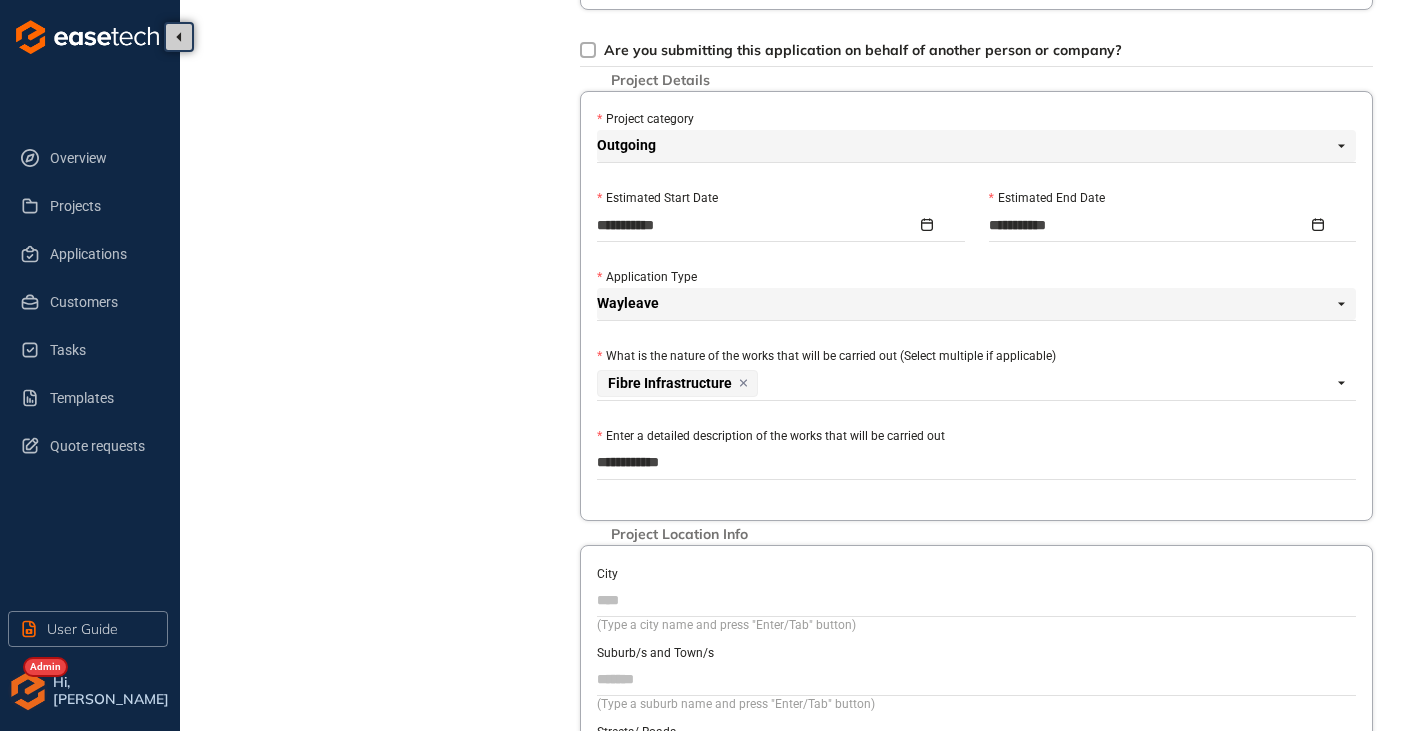 type on "**********" 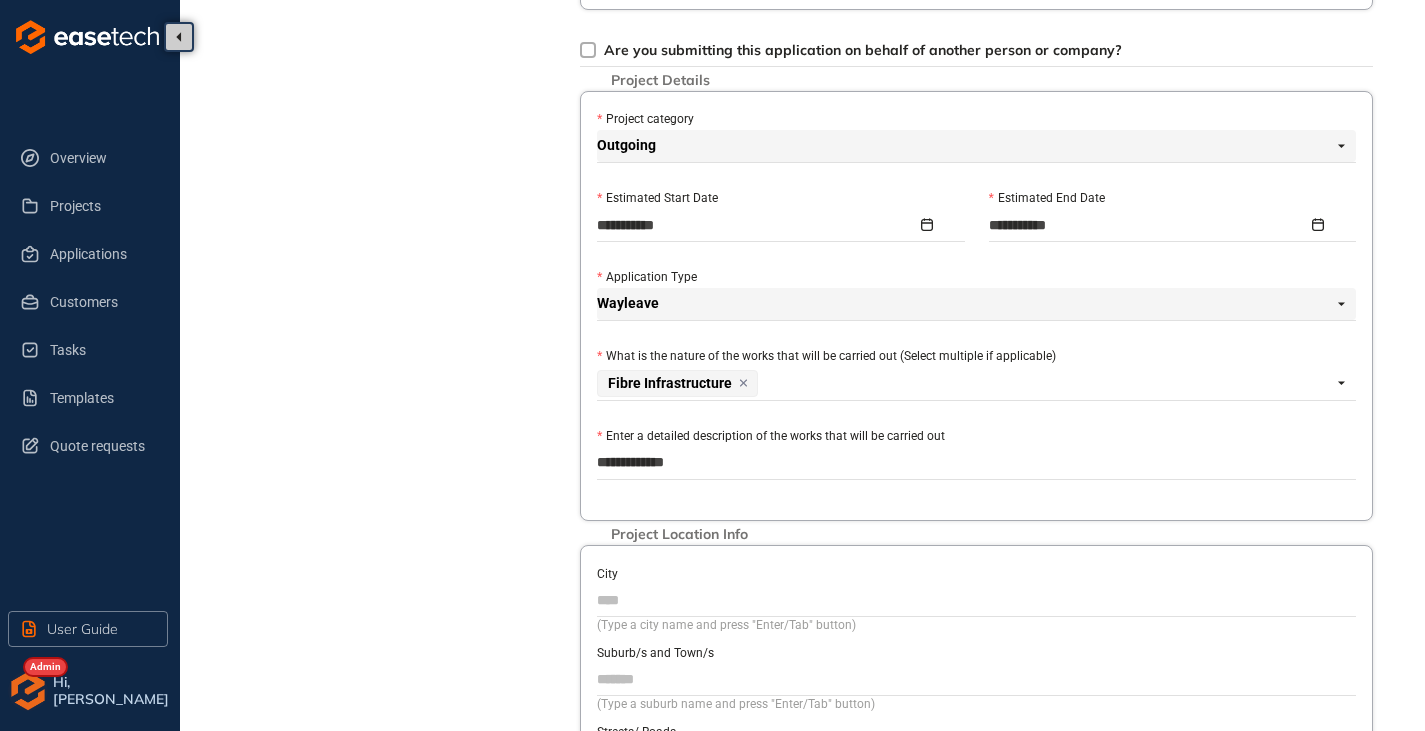 type on "**********" 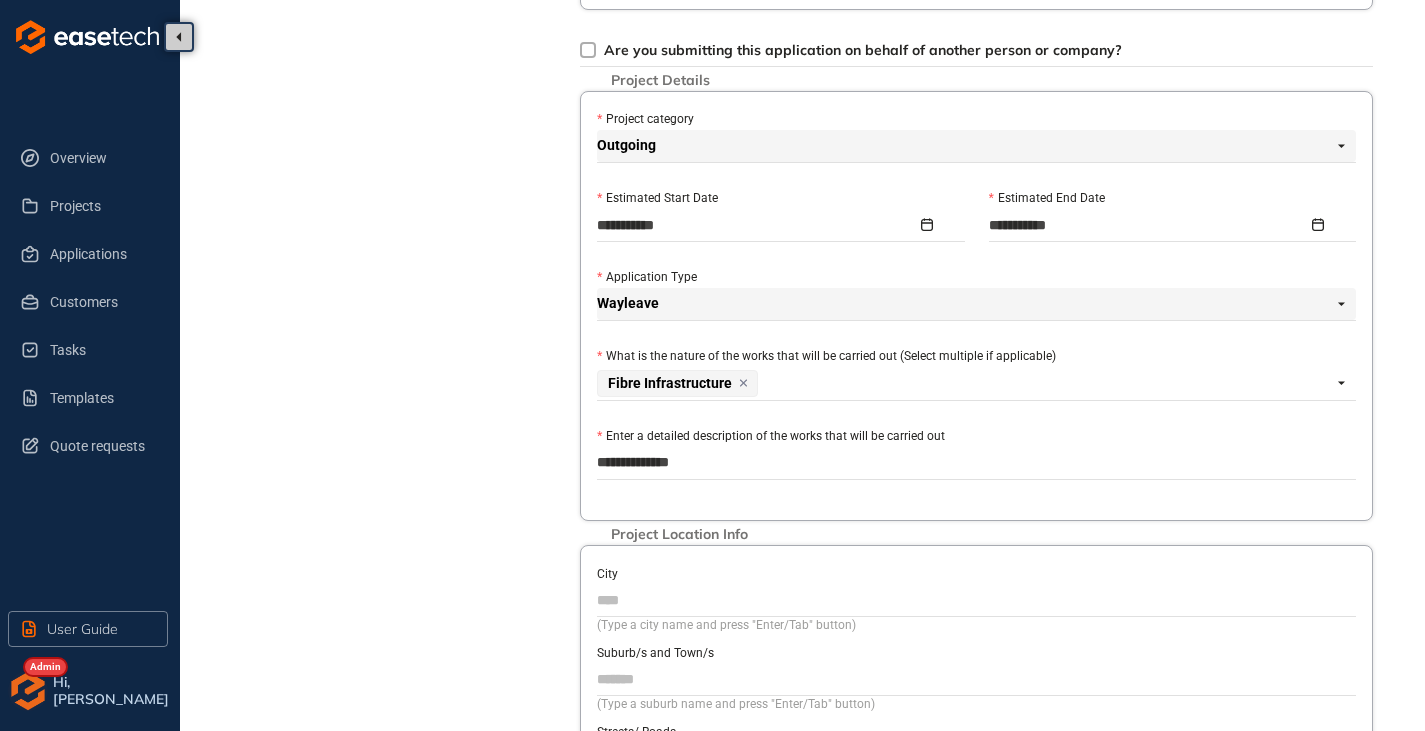 type on "**********" 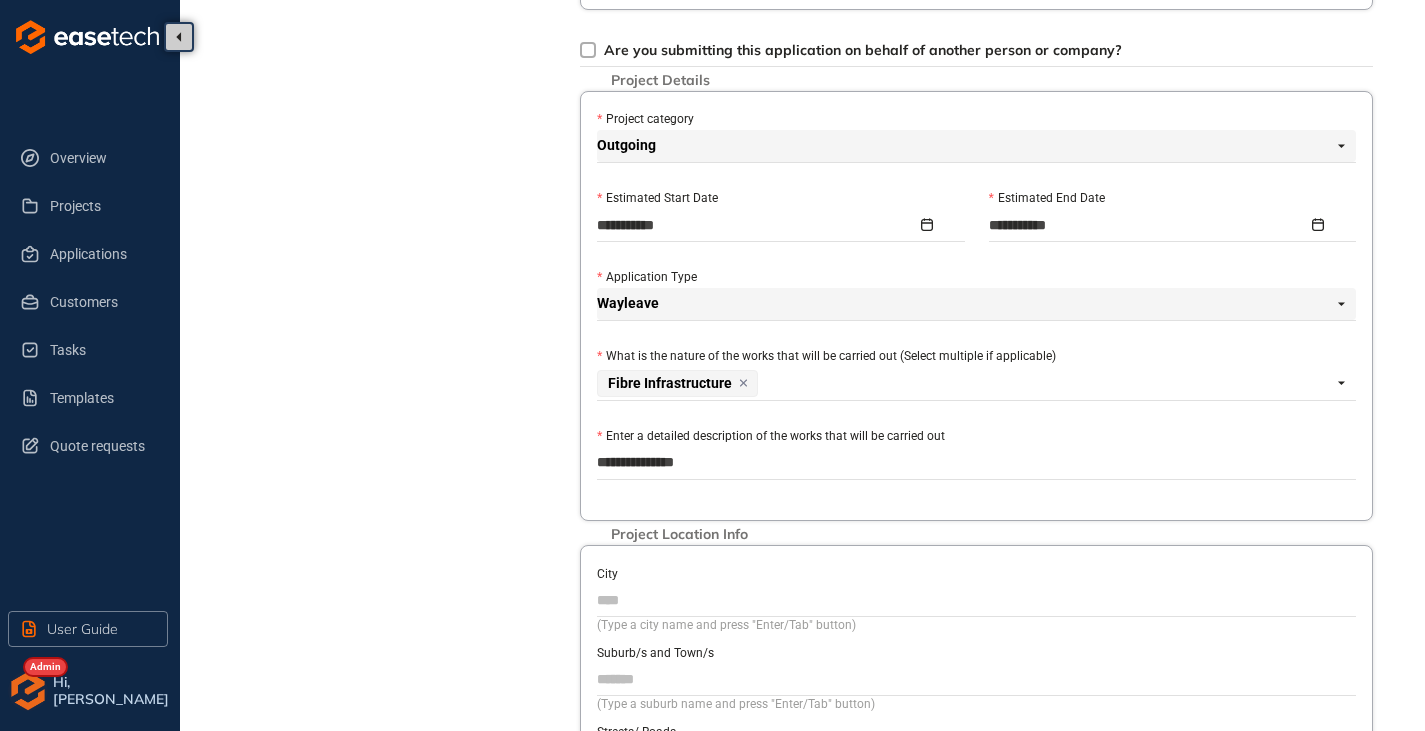 type on "**********" 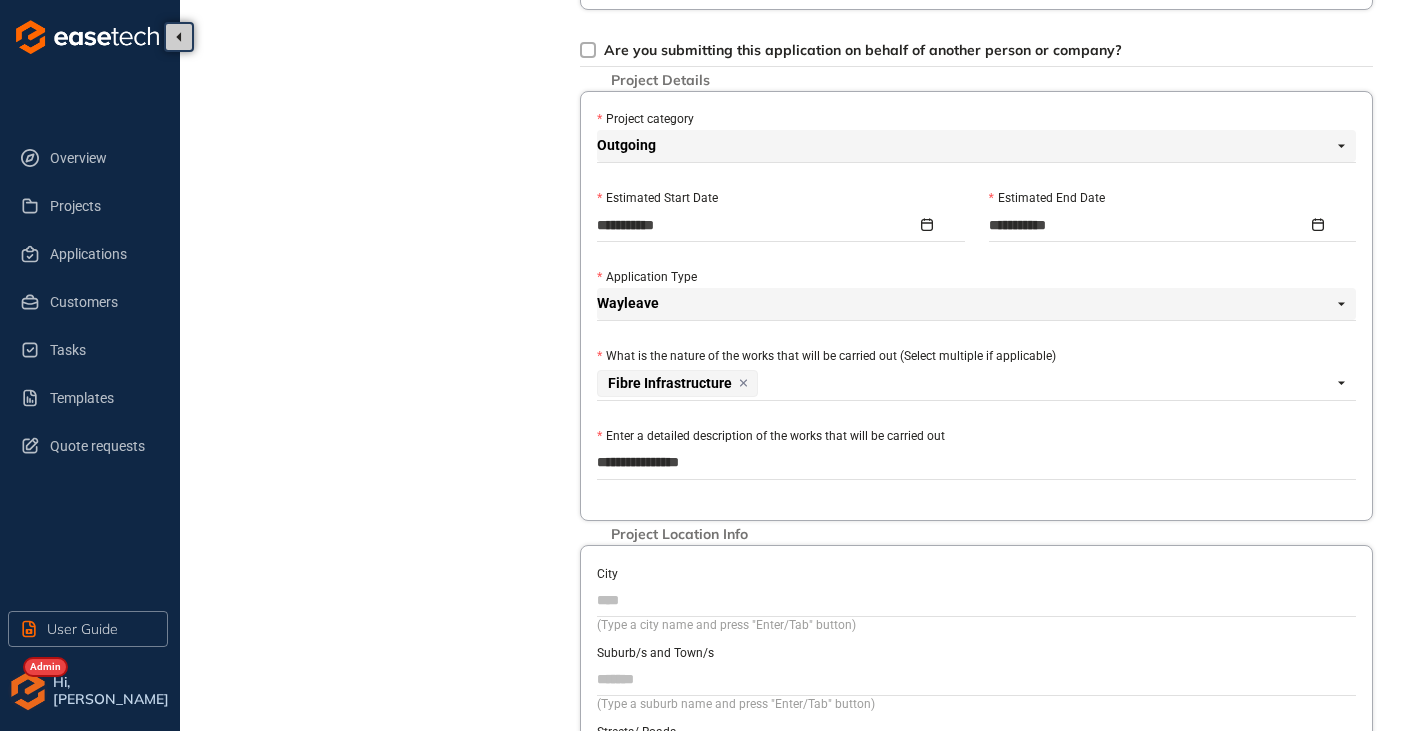 type on "**********" 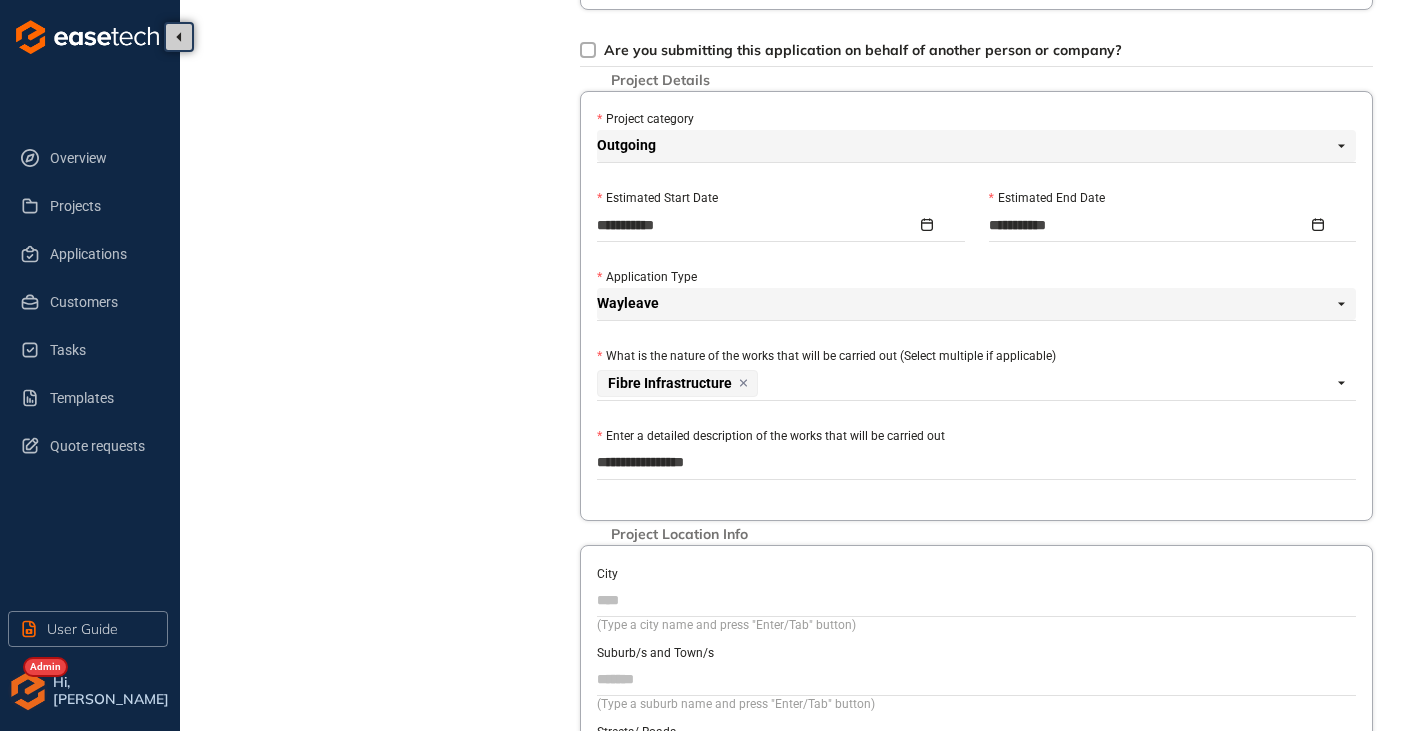 type on "**********" 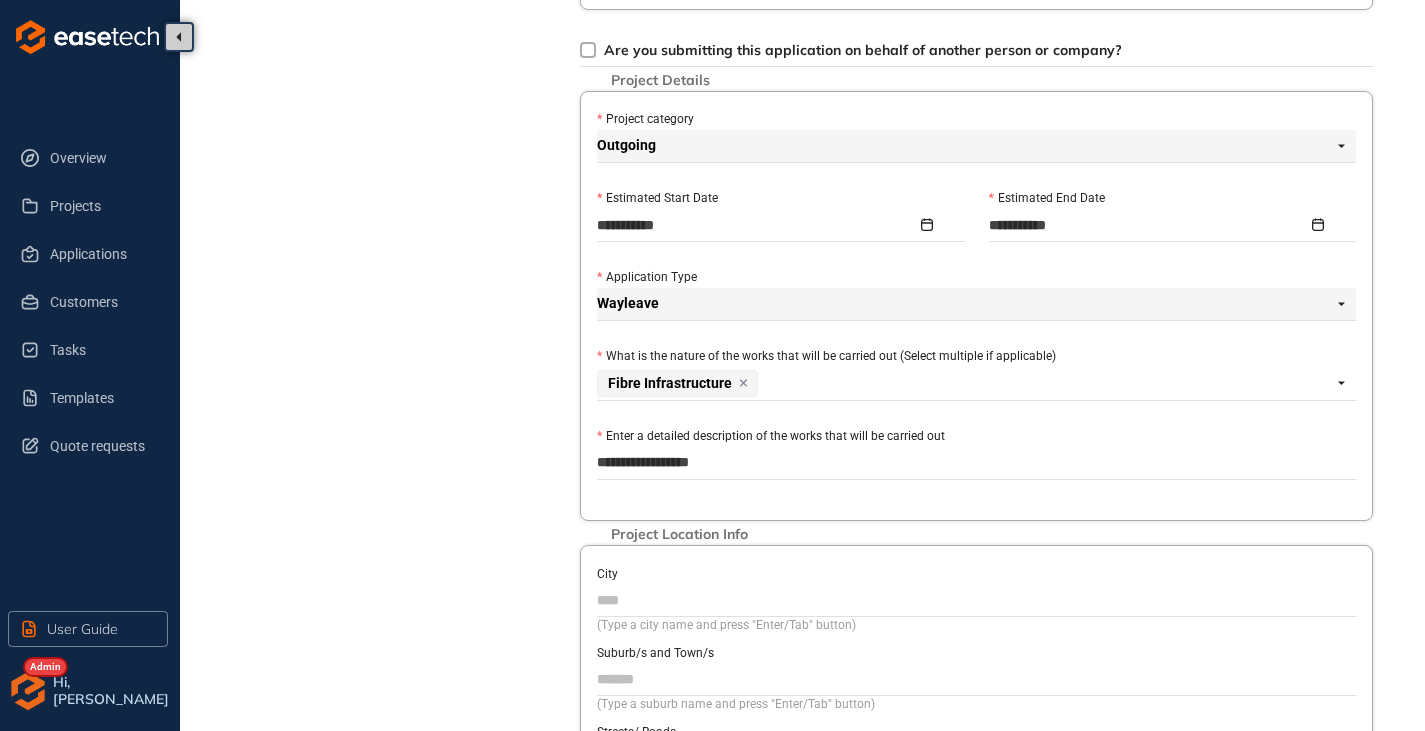 type on "**********" 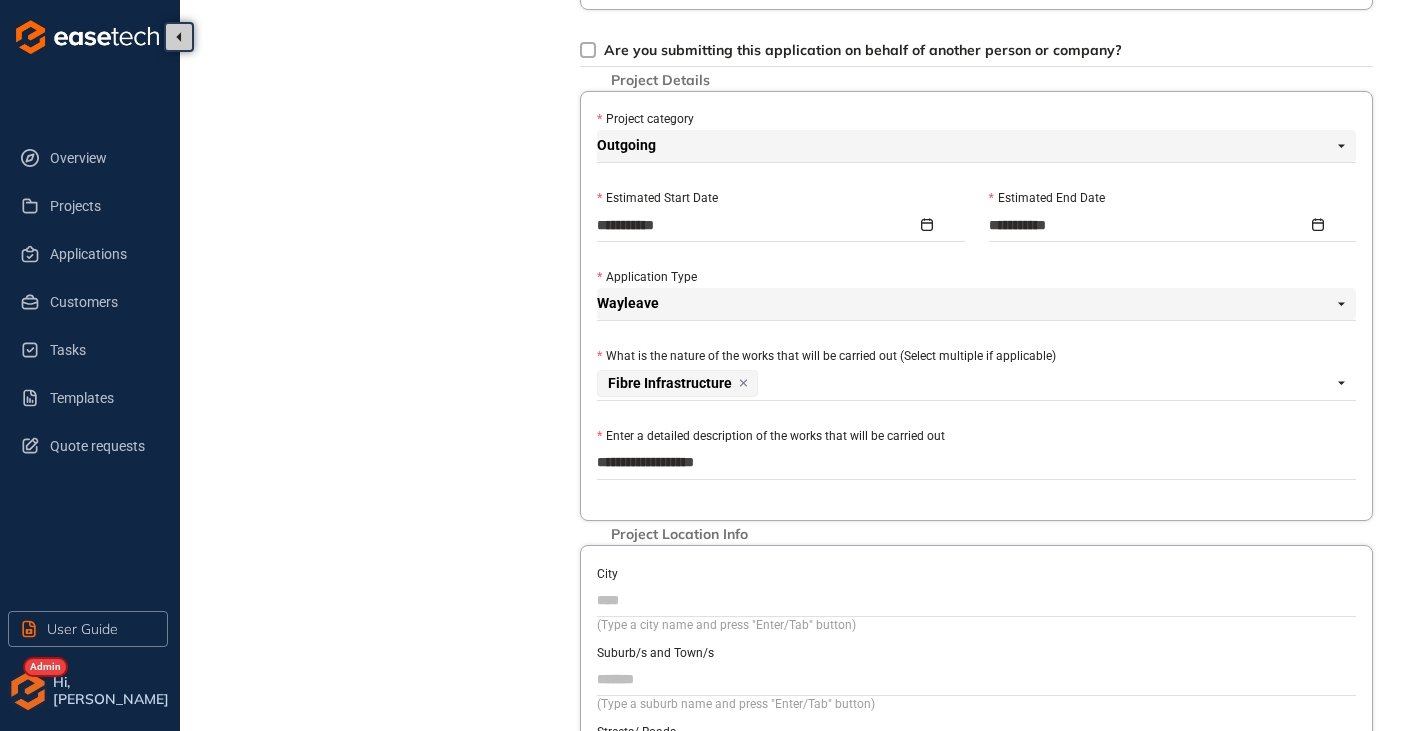 type on "**********" 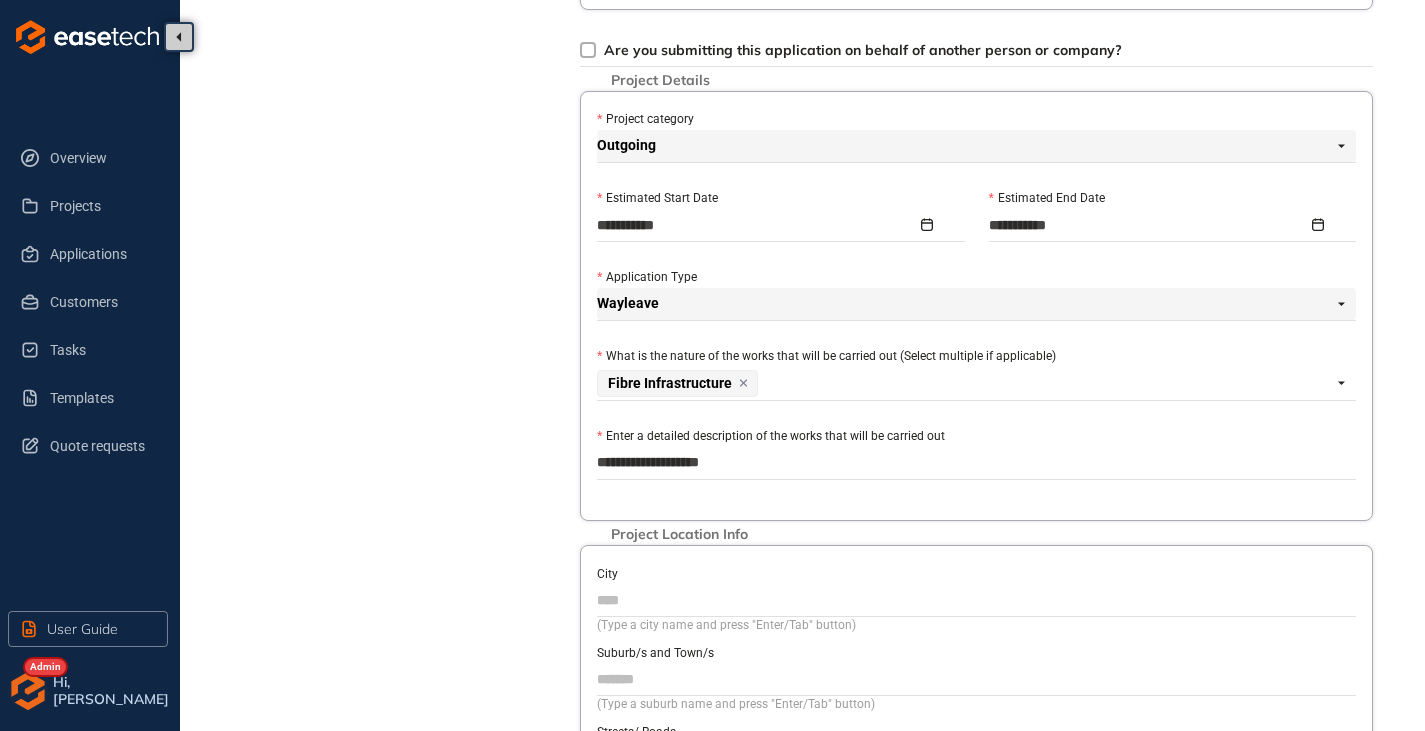 type on "**********" 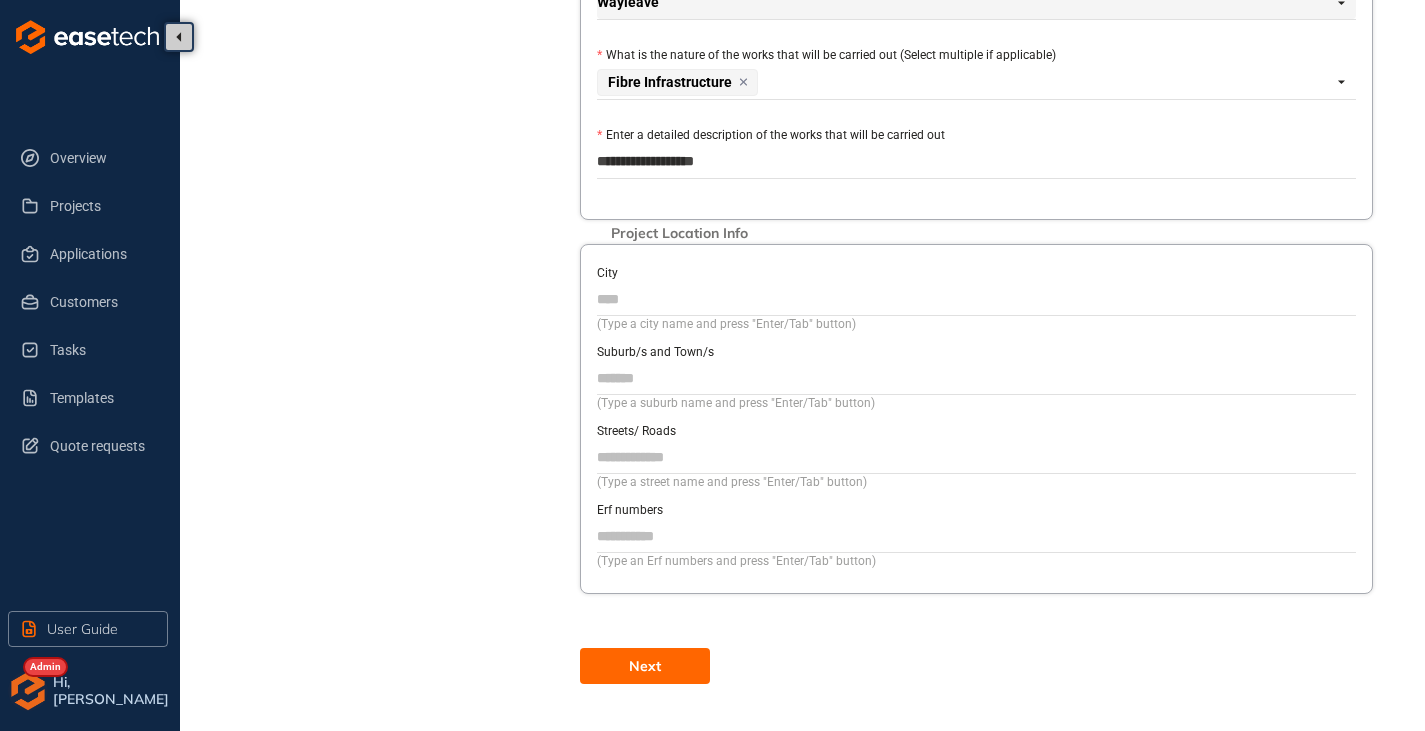 scroll, scrollTop: 1004, scrollLeft: 0, axis: vertical 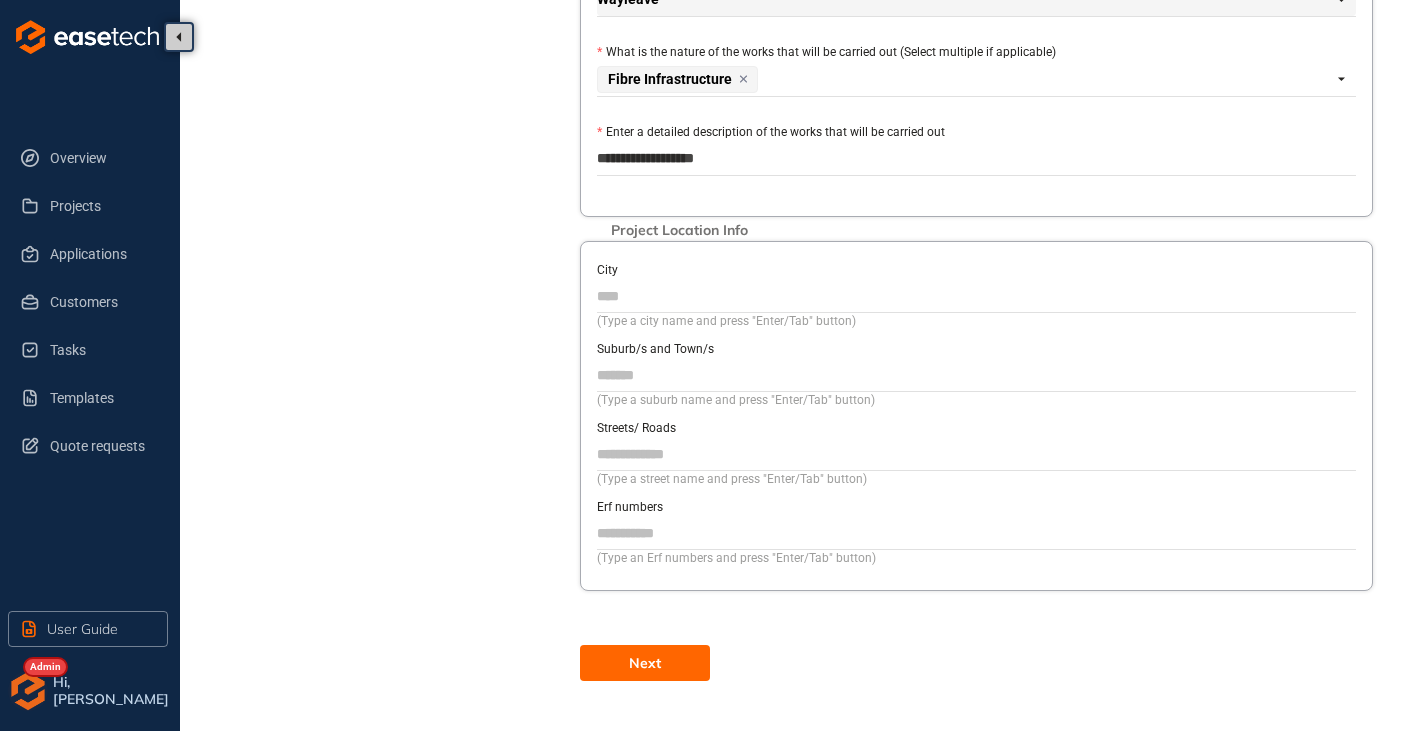 type on "**********" 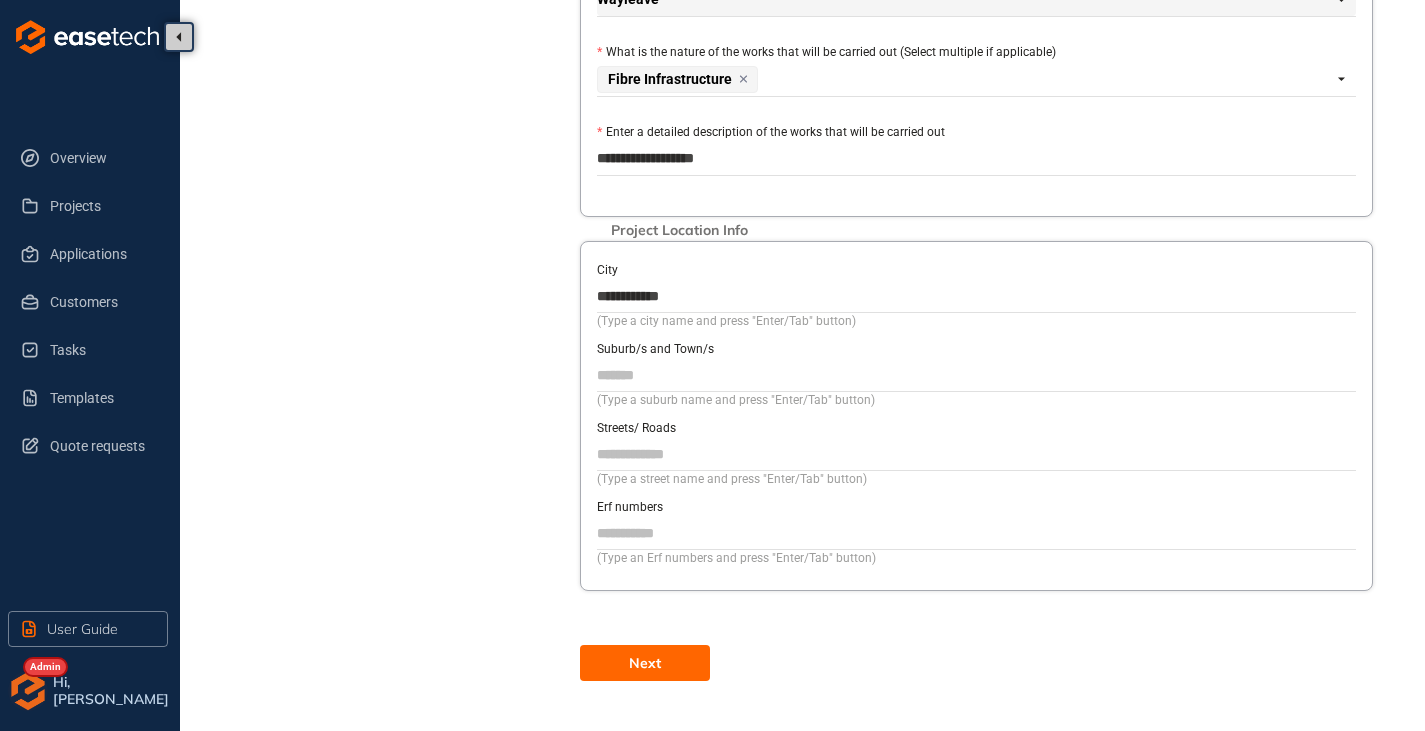 click on "Suburb/s and Town/s" at bounding box center (976, 375) 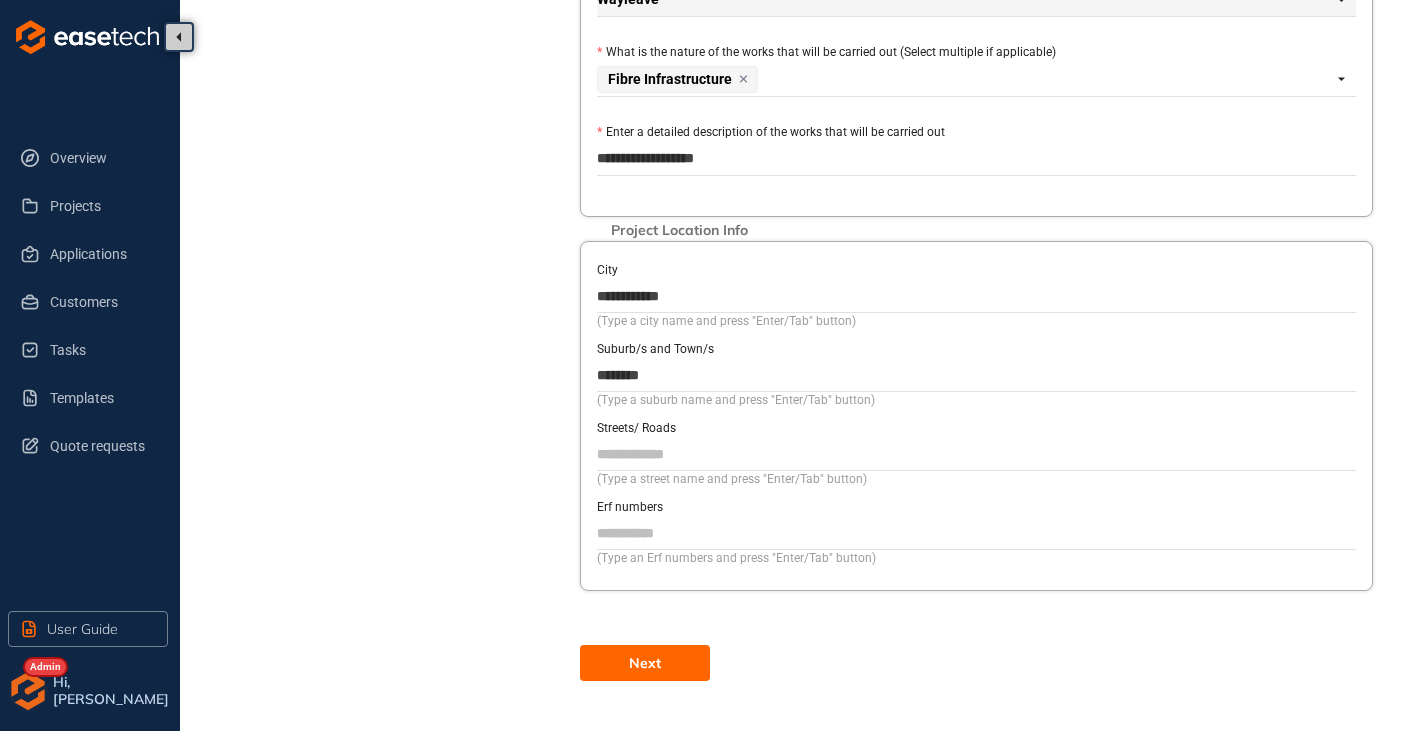 click on "Streets/ Roads" at bounding box center (976, 454) 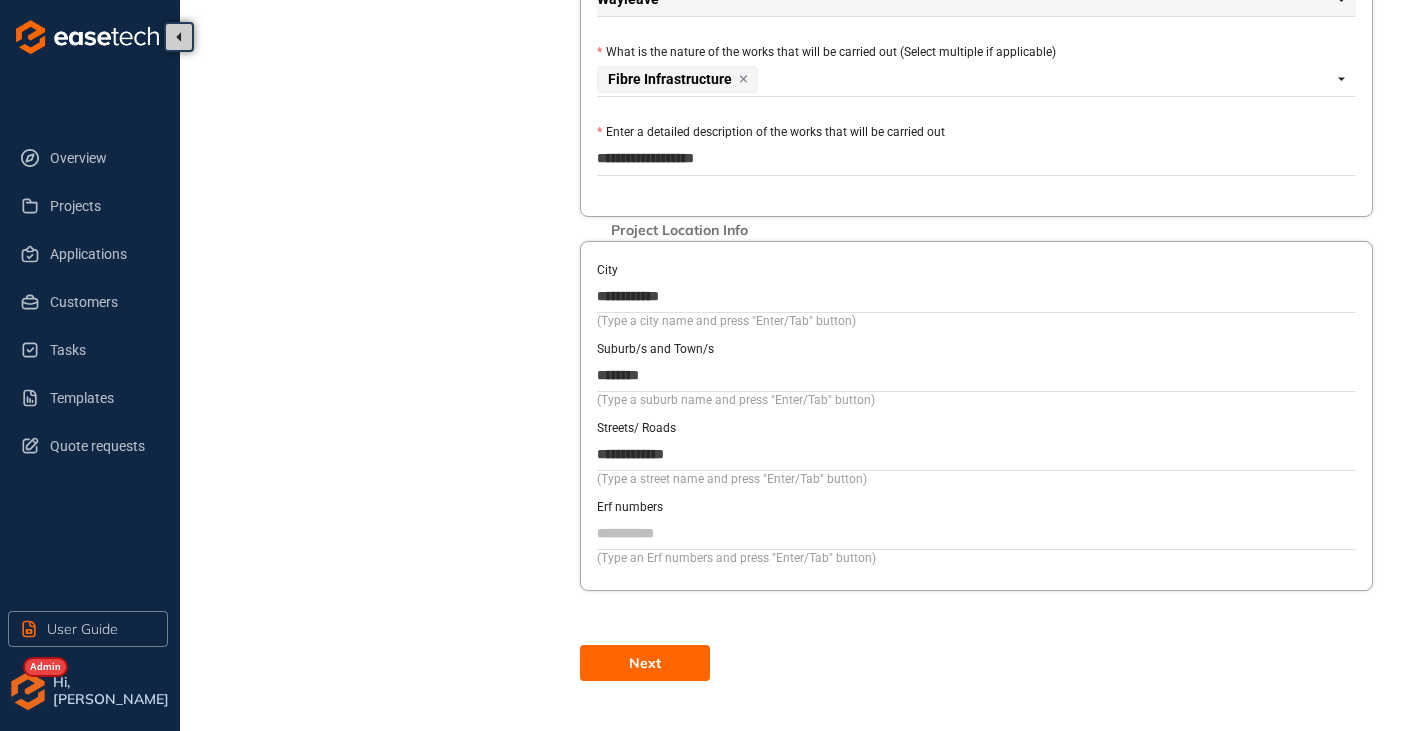 click on "Next" at bounding box center (645, 663) 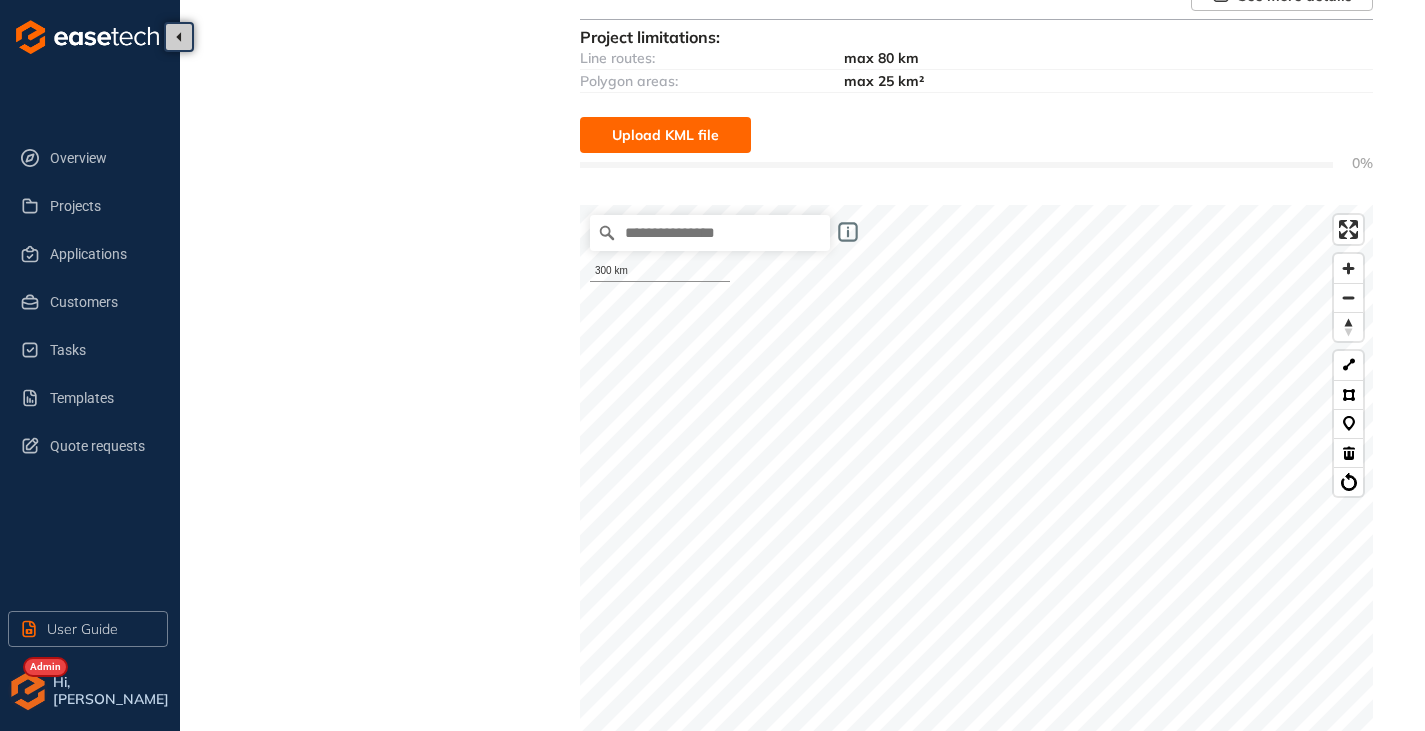 scroll, scrollTop: 192, scrollLeft: 0, axis: vertical 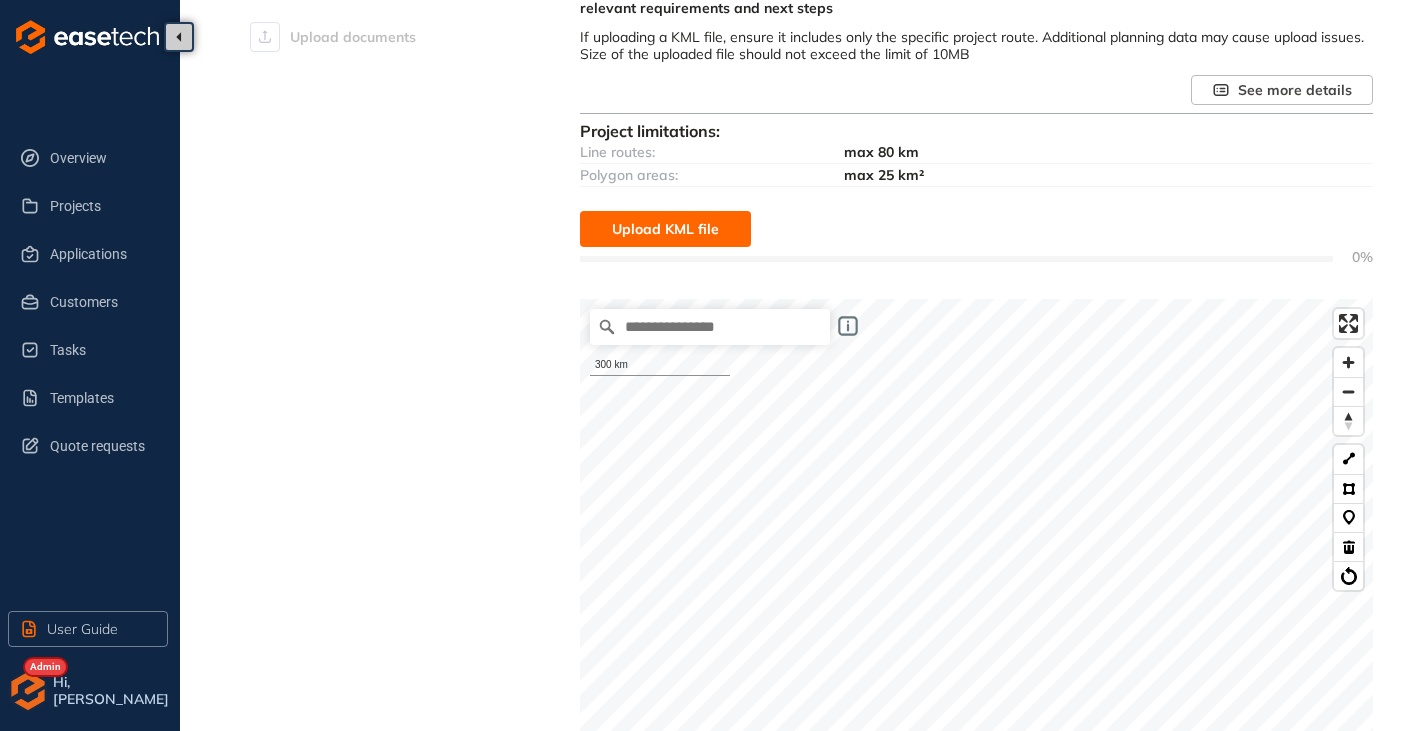click on "Upload KML file" at bounding box center (665, 229) 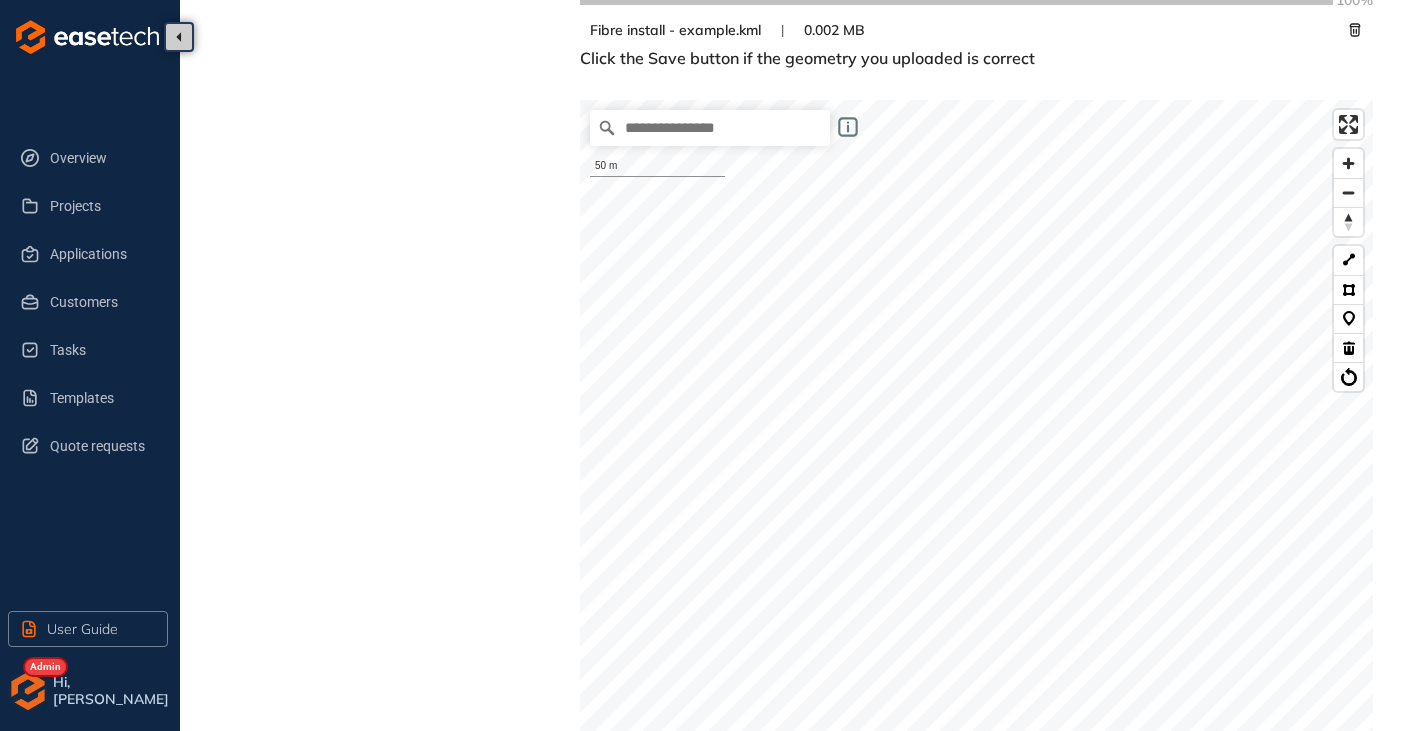 scroll, scrollTop: 387, scrollLeft: 0, axis: vertical 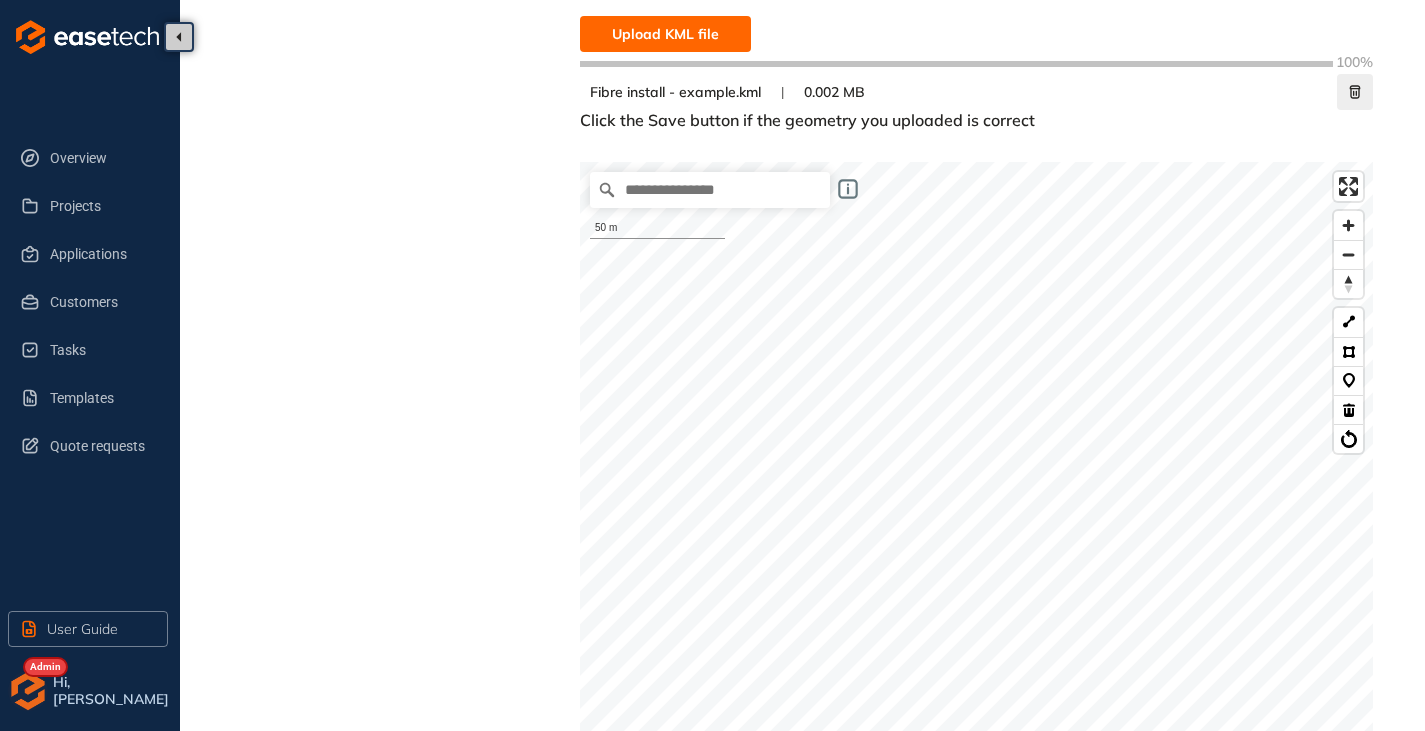 click 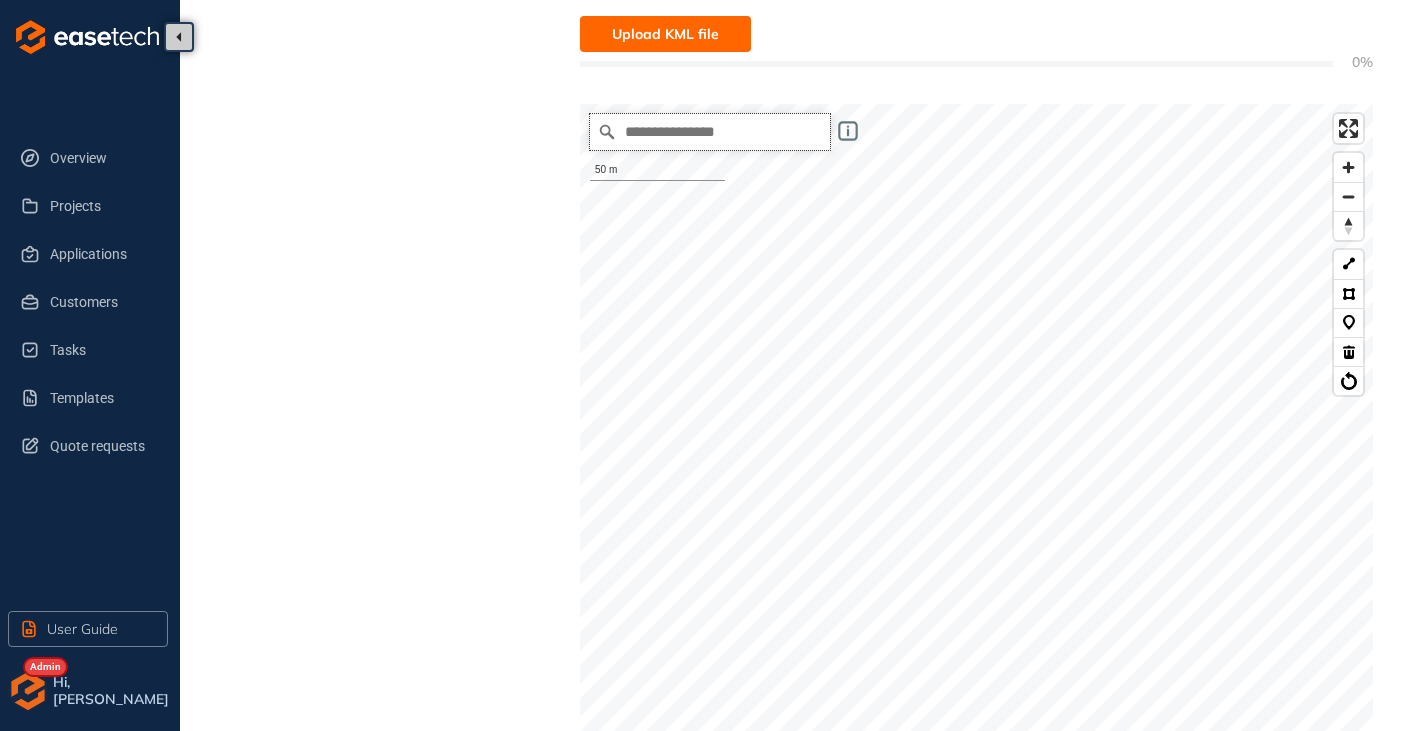click at bounding box center (710, 132) 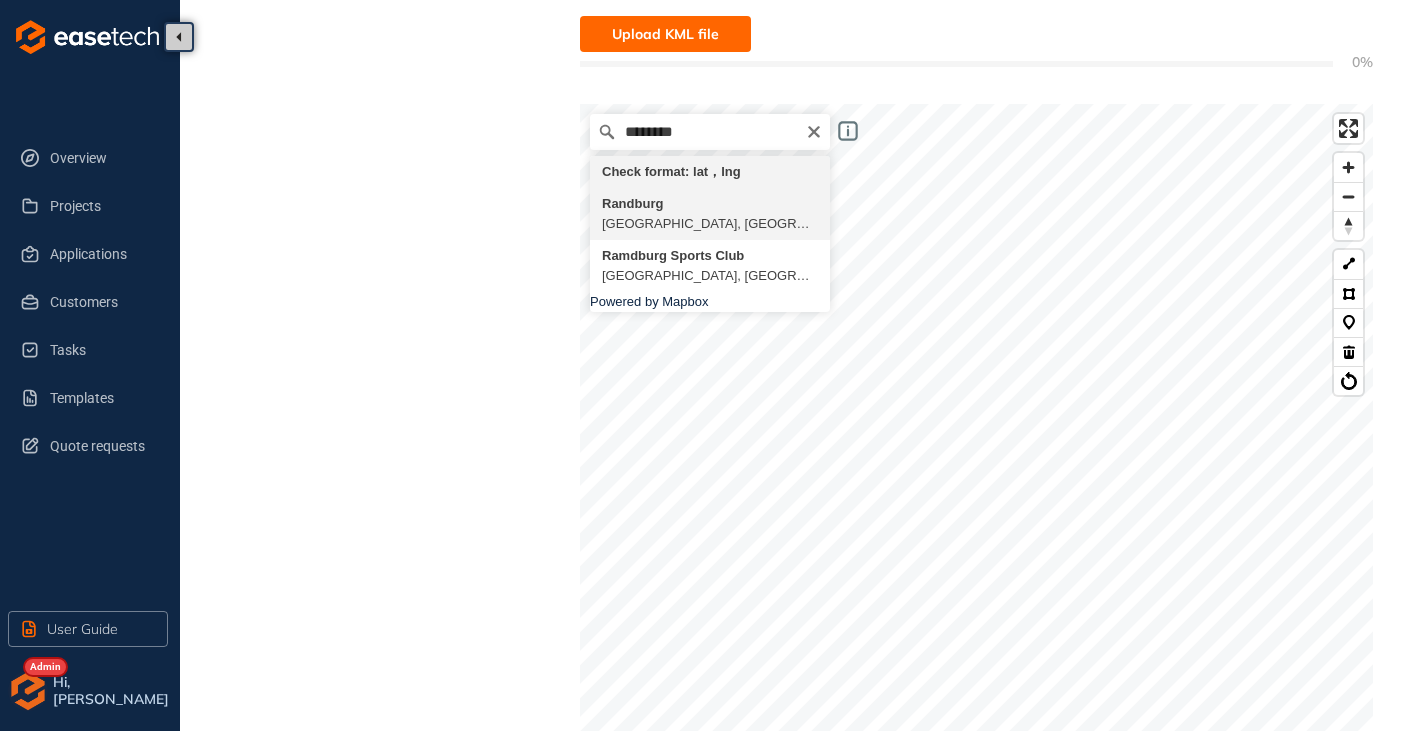 type on "**********" 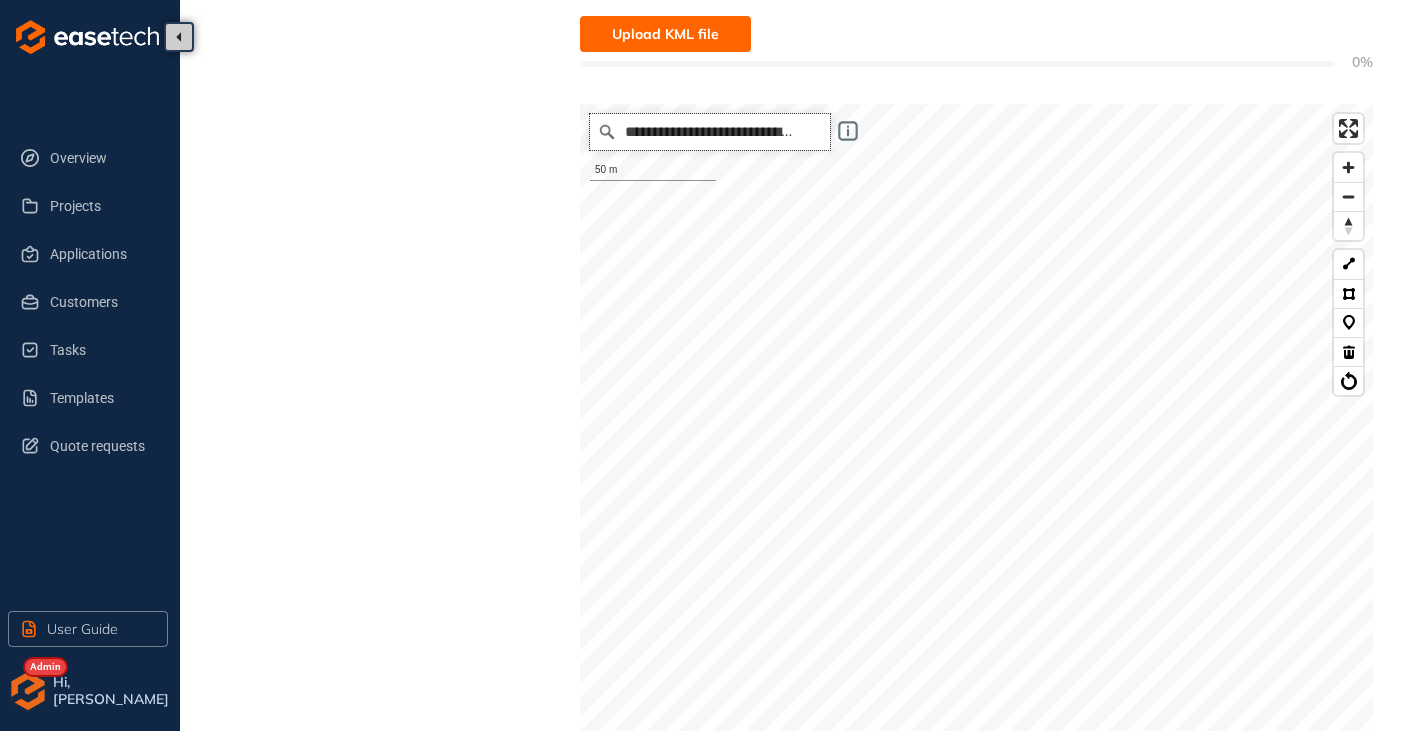scroll, scrollTop: 0, scrollLeft: 0, axis: both 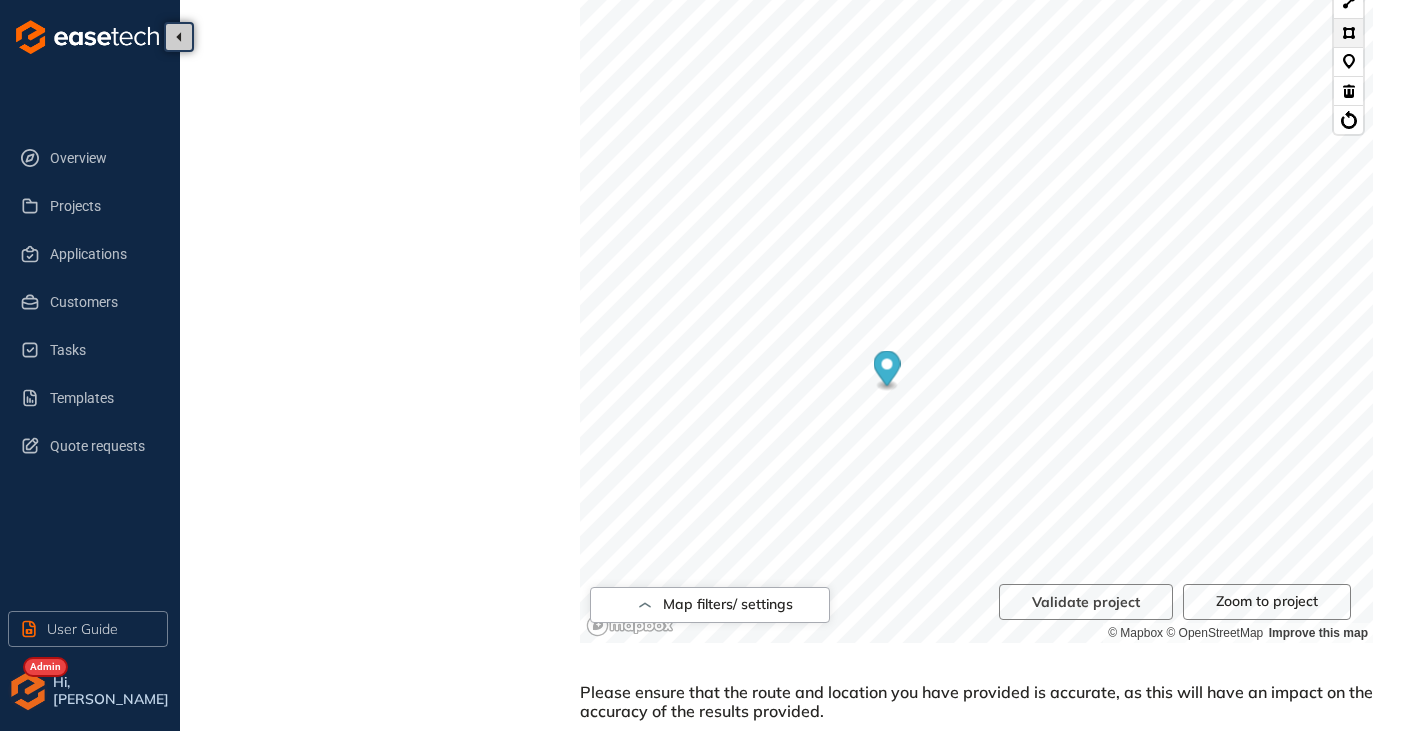 click at bounding box center [1348, 32] 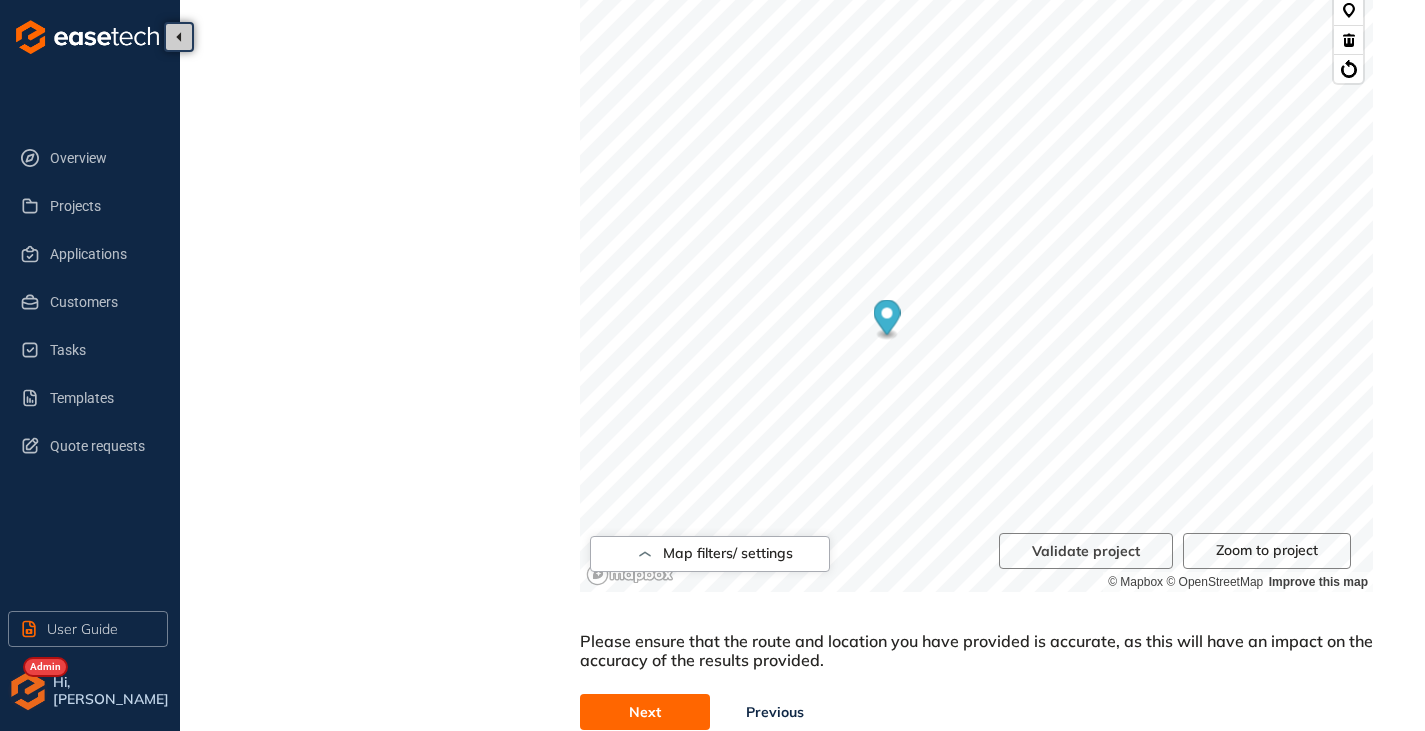 scroll, scrollTop: 748, scrollLeft: 0, axis: vertical 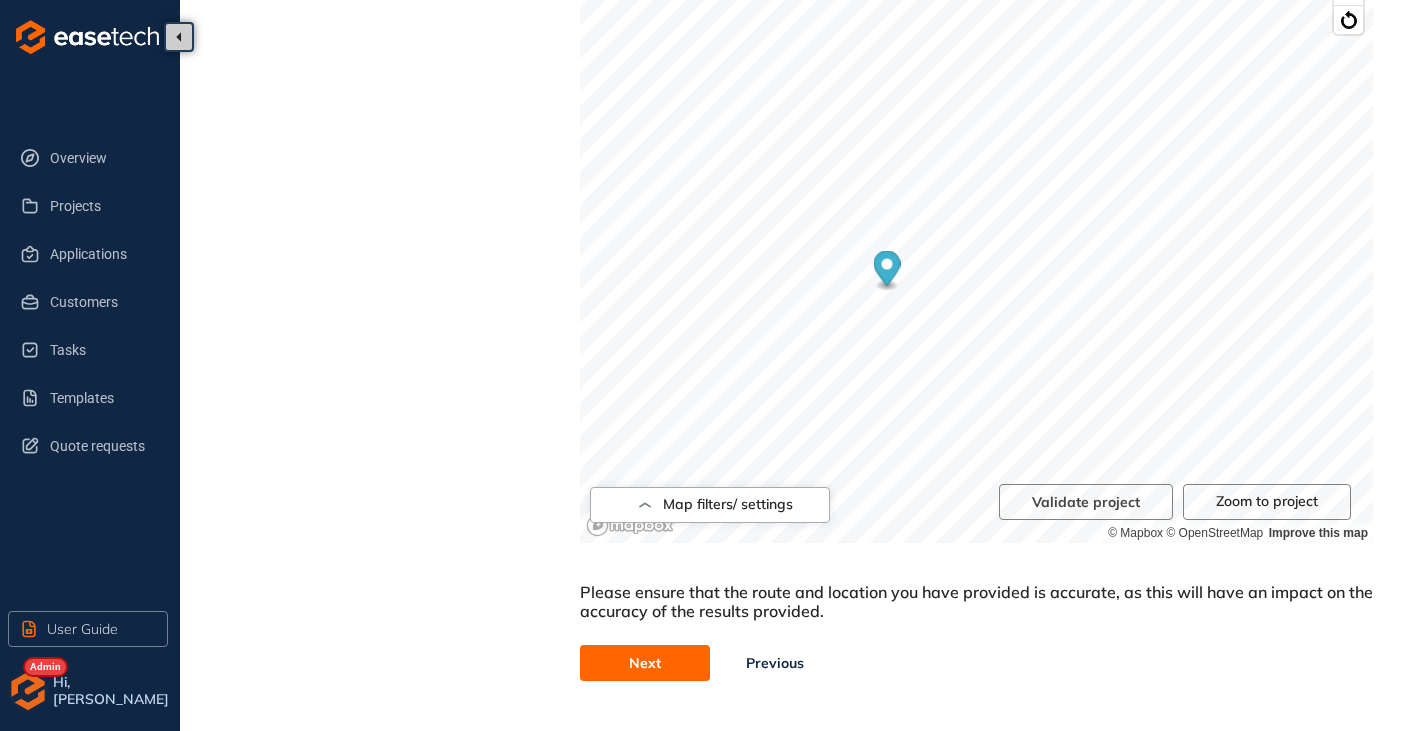 click on "Next" at bounding box center [645, 663] 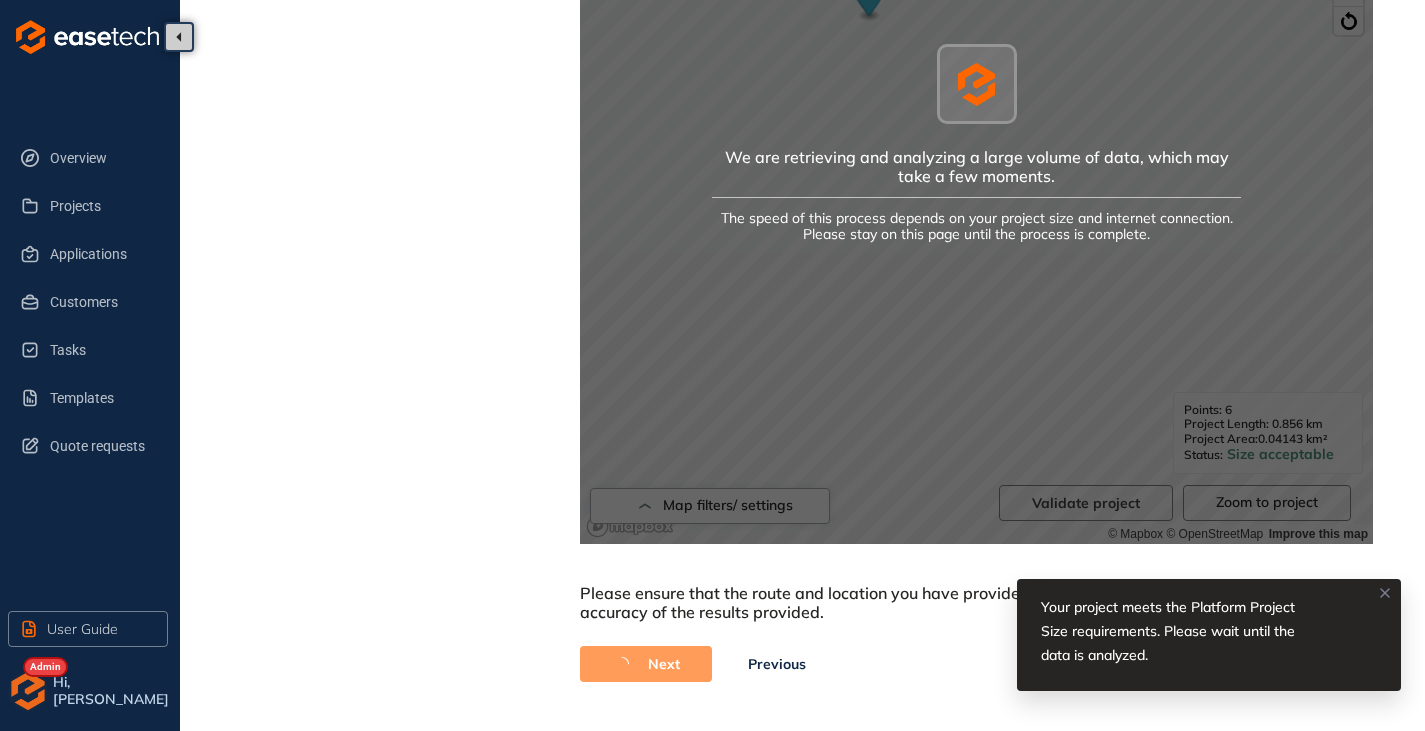 scroll, scrollTop: 648, scrollLeft: 0, axis: vertical 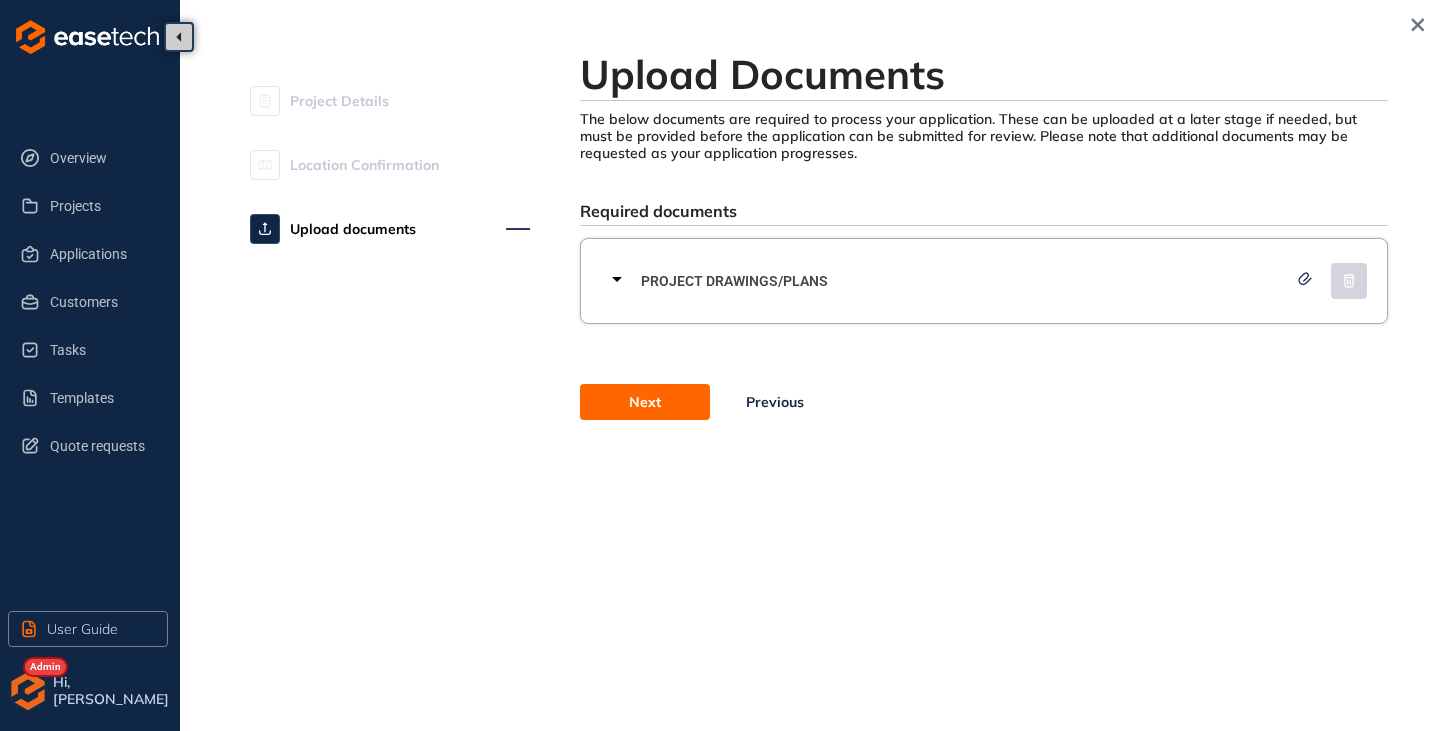 click on "Next" at bounding box center (645, 402) 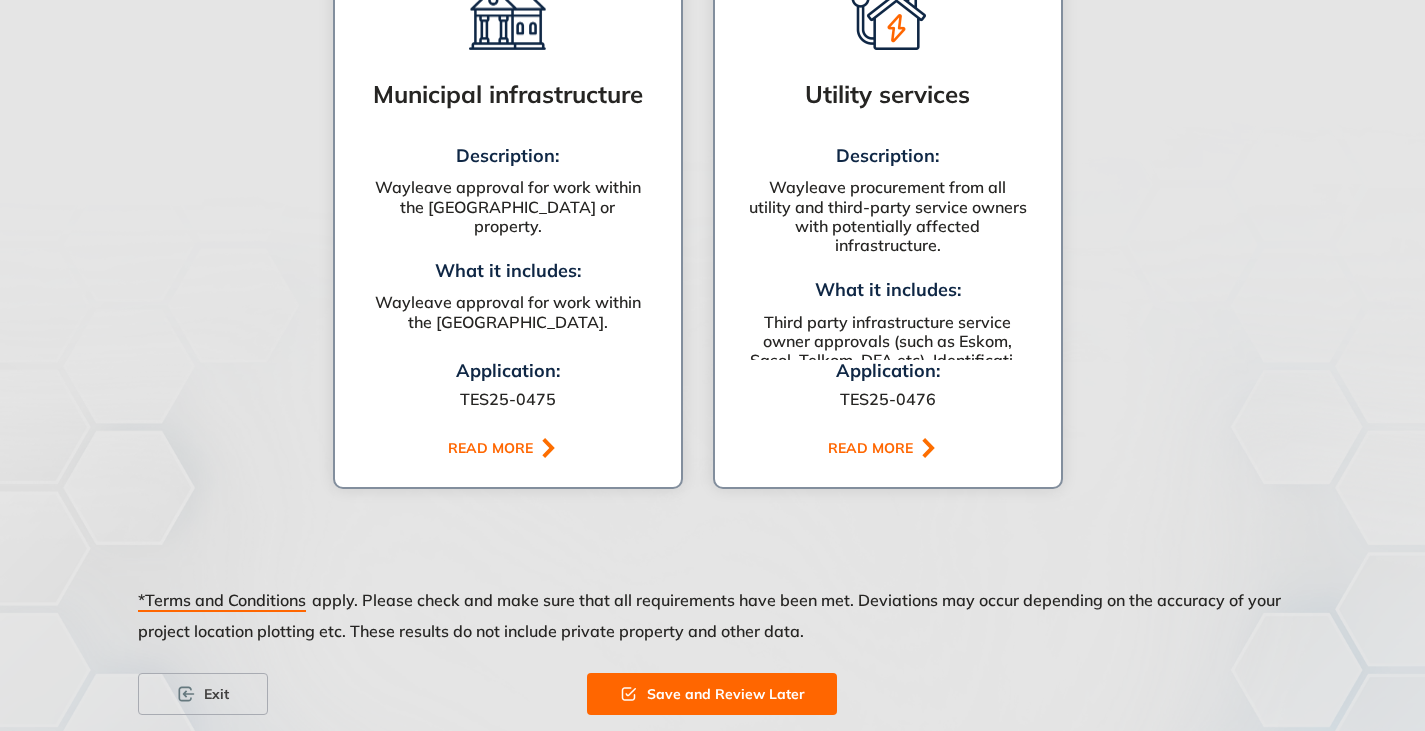 scroll, scrollTop: 1567, scrollLeft: 0, axis: vertical 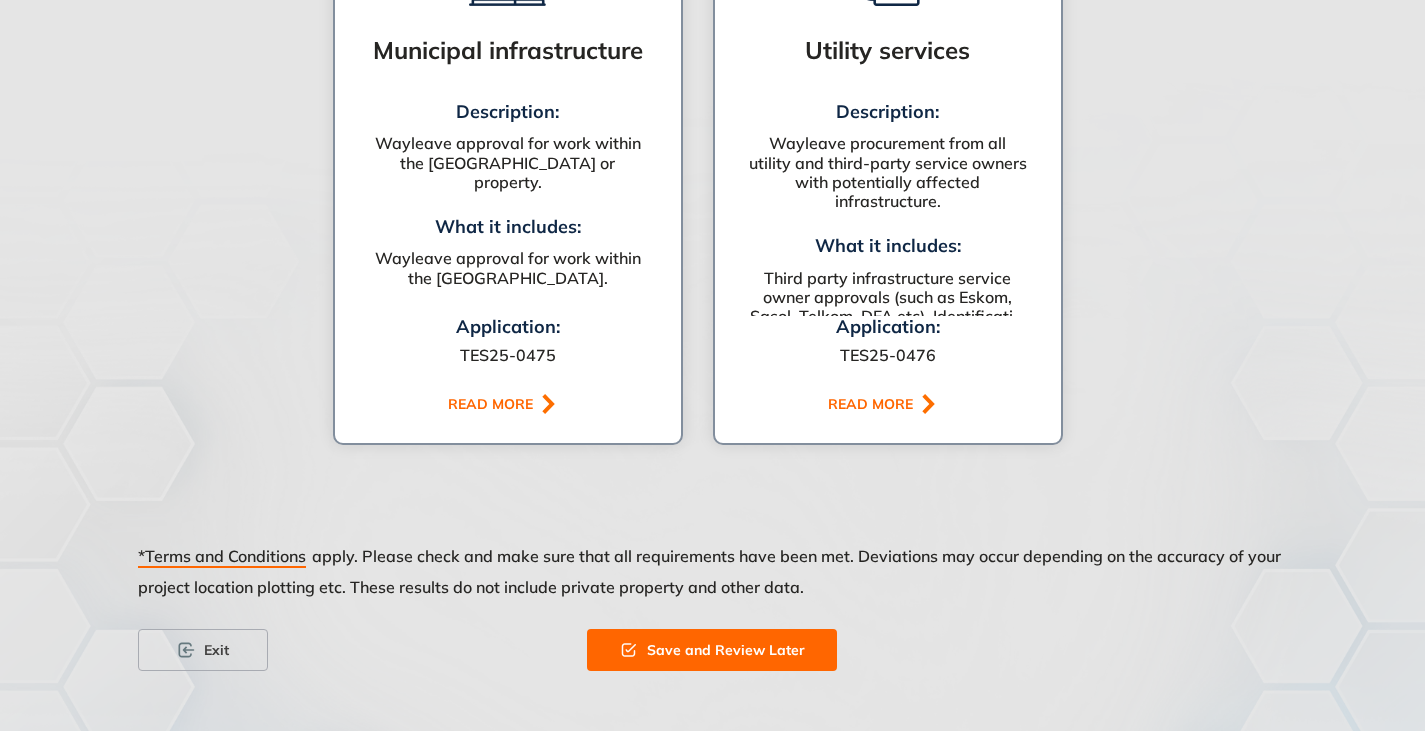 click on "Save and Review Later" at bounding box center [726, 650] 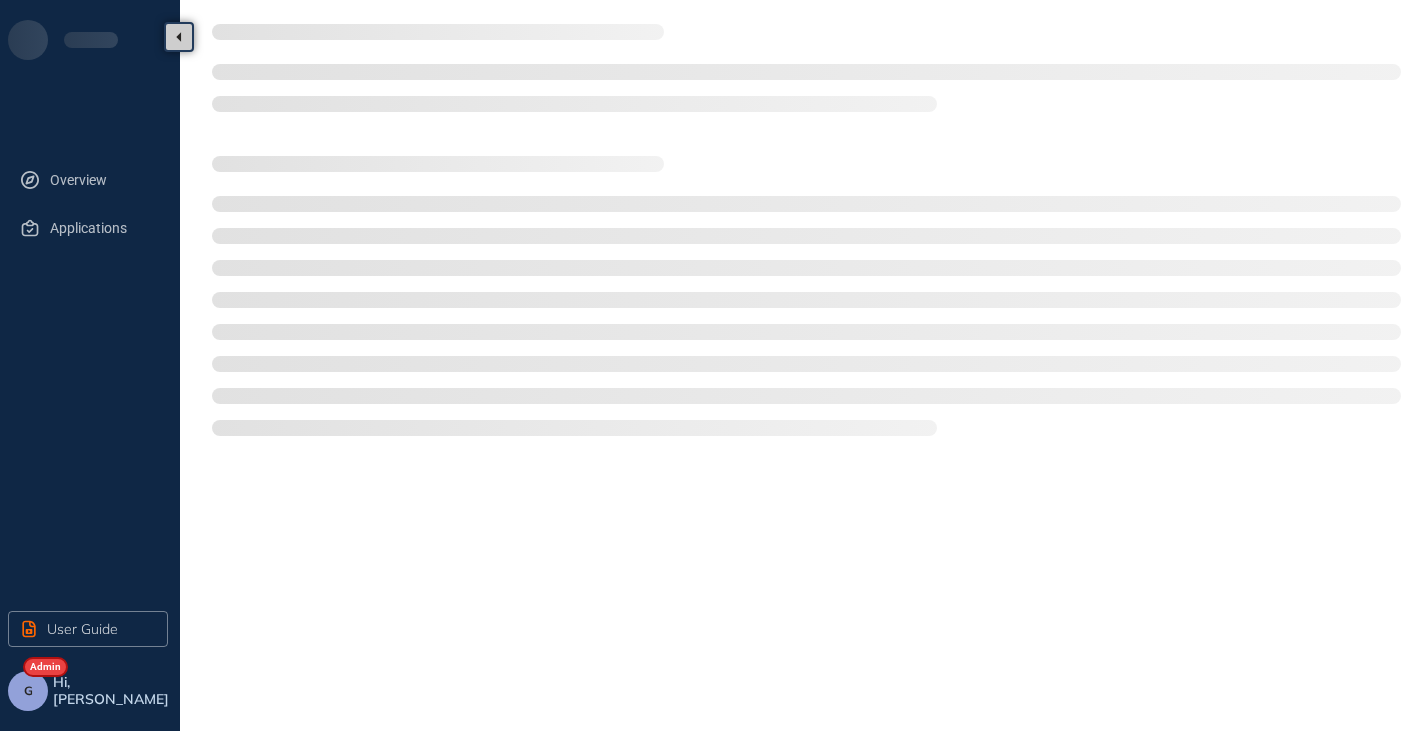 scroll, scrollTop: 0, scrollLeft: 0, axis: both 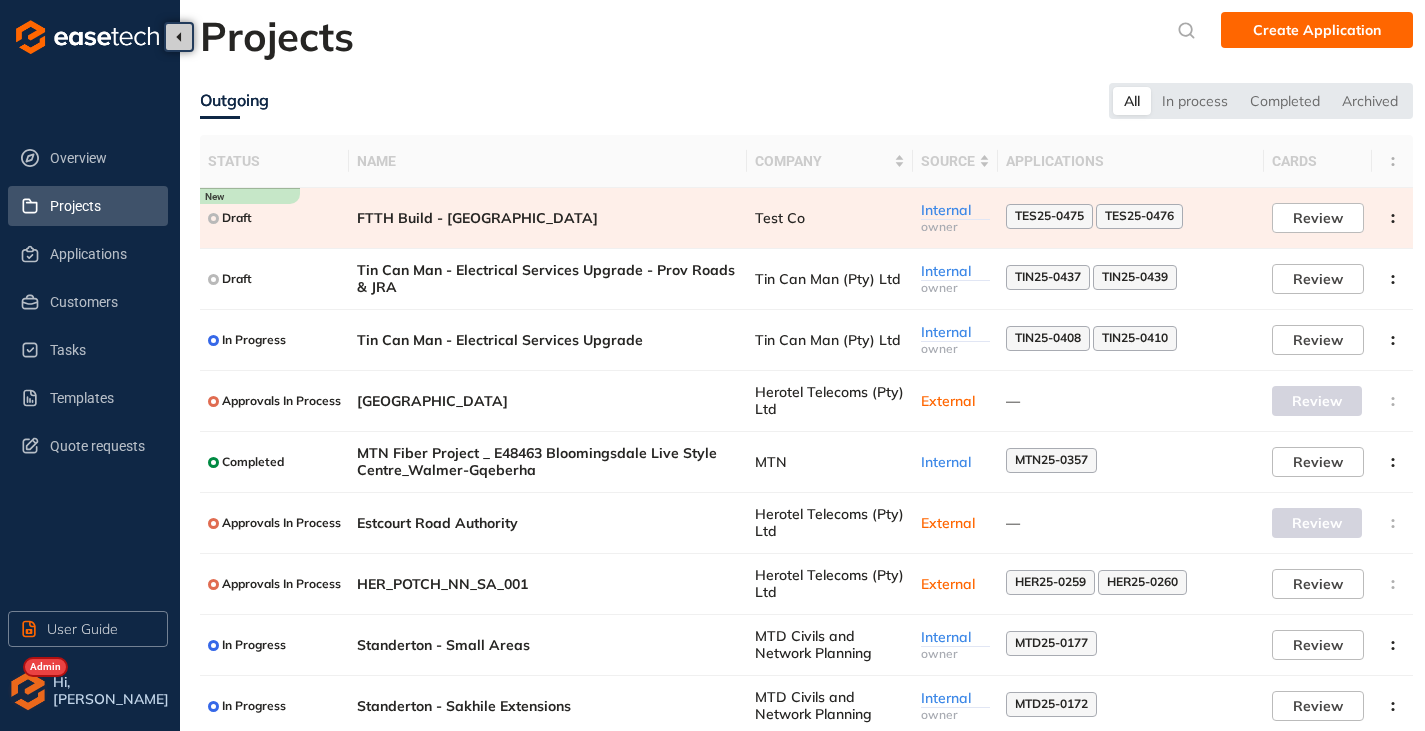 click on "FTTH Build - [GEOGRAPHIC_DATA]" at bounding box center (548, 218) 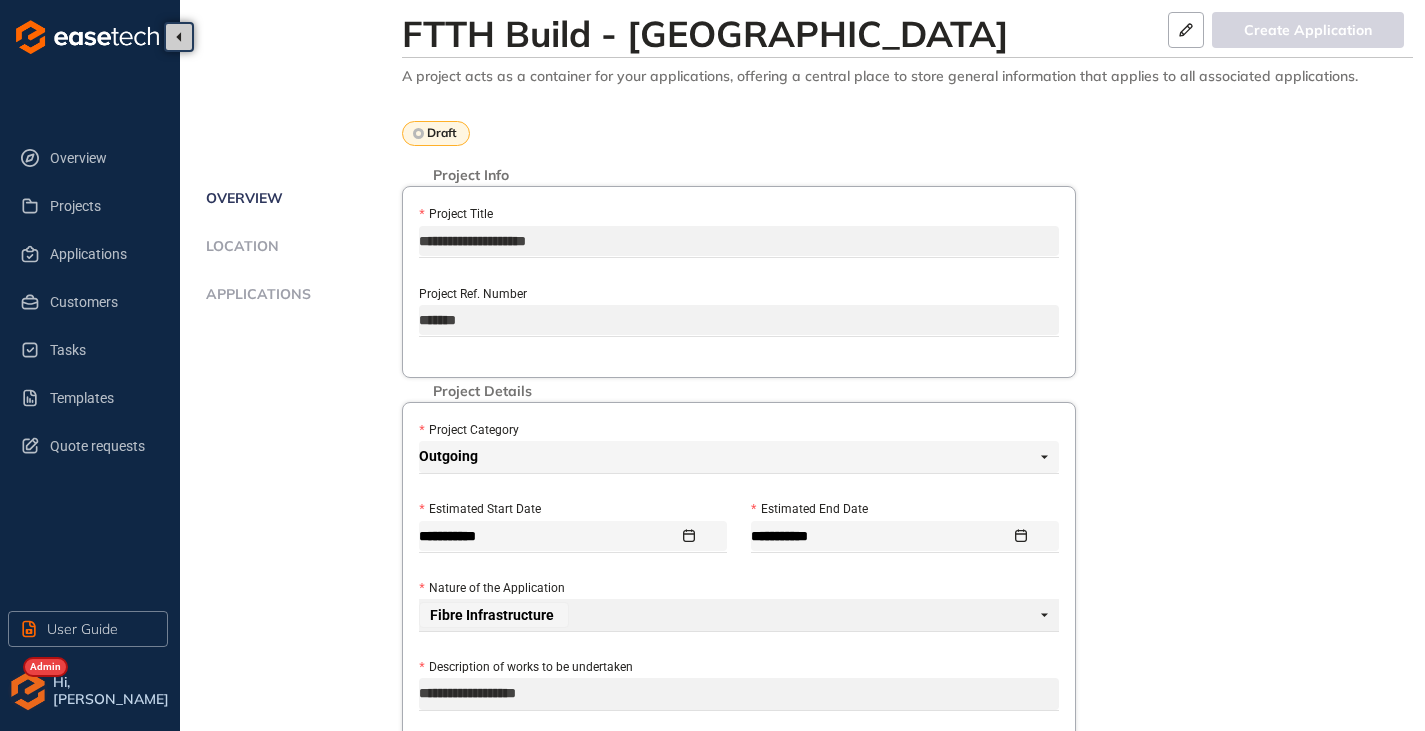 click on "Applications" at bounding box center [255, 294] 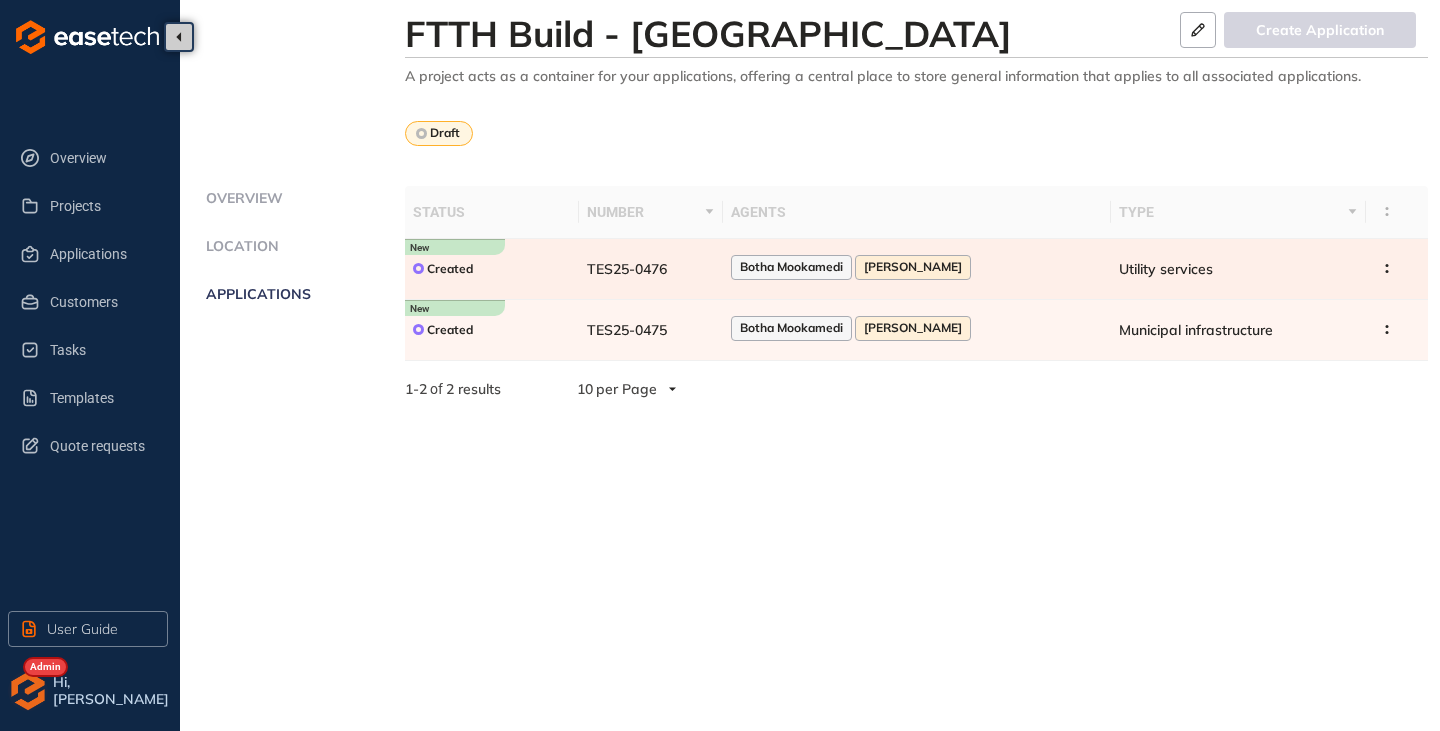 click on "TES25-0476" at bounding box center (651, 269) 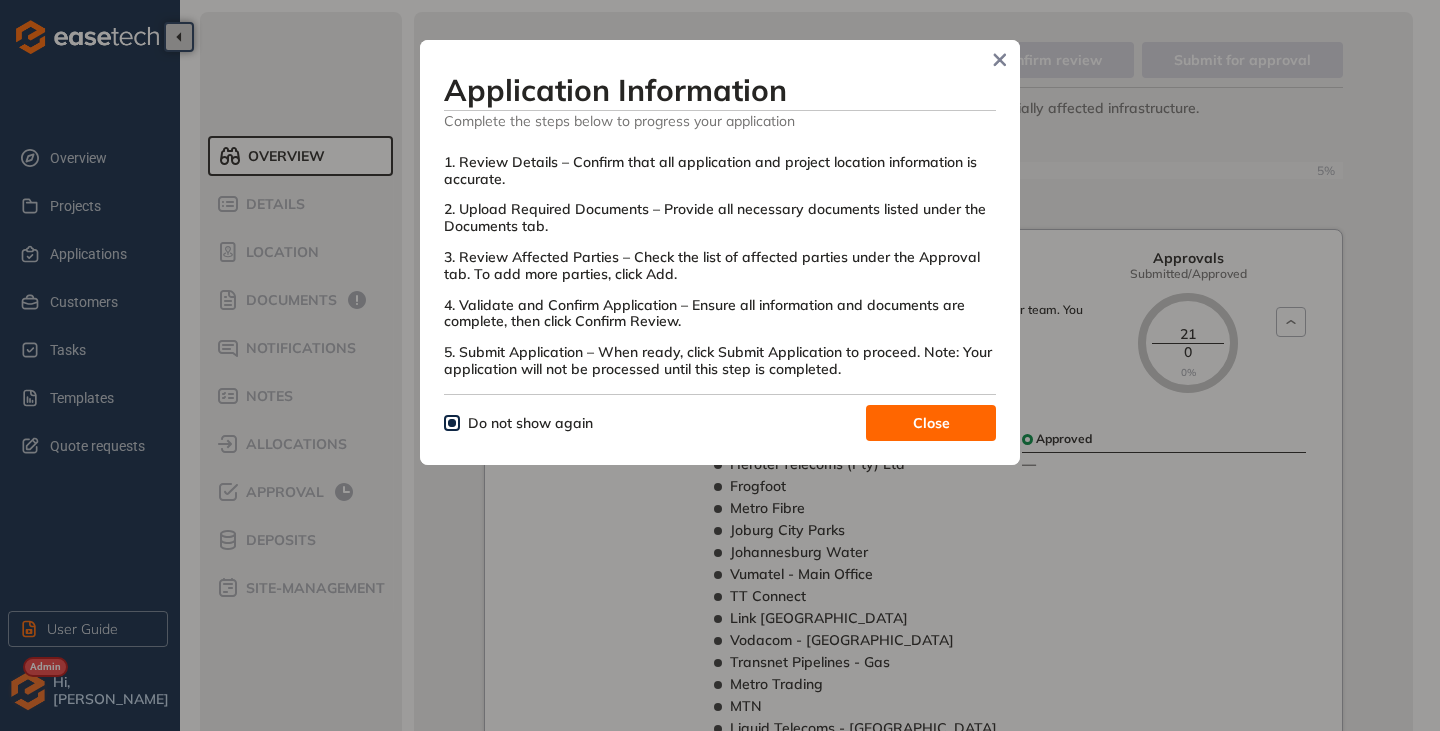 click on "Close" at bounding box center [931, 423] 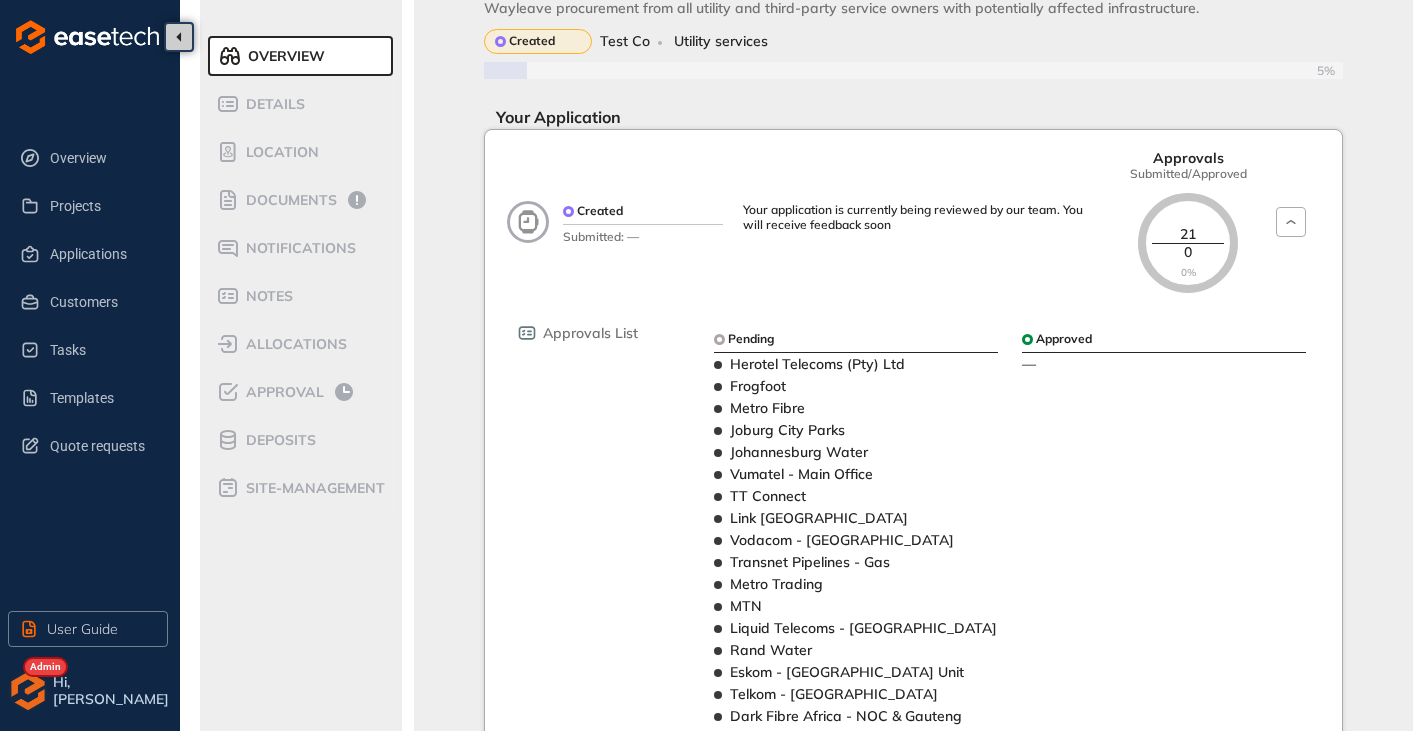 scroll, scrollTop: 0, scrollLeft: 0, axis: both 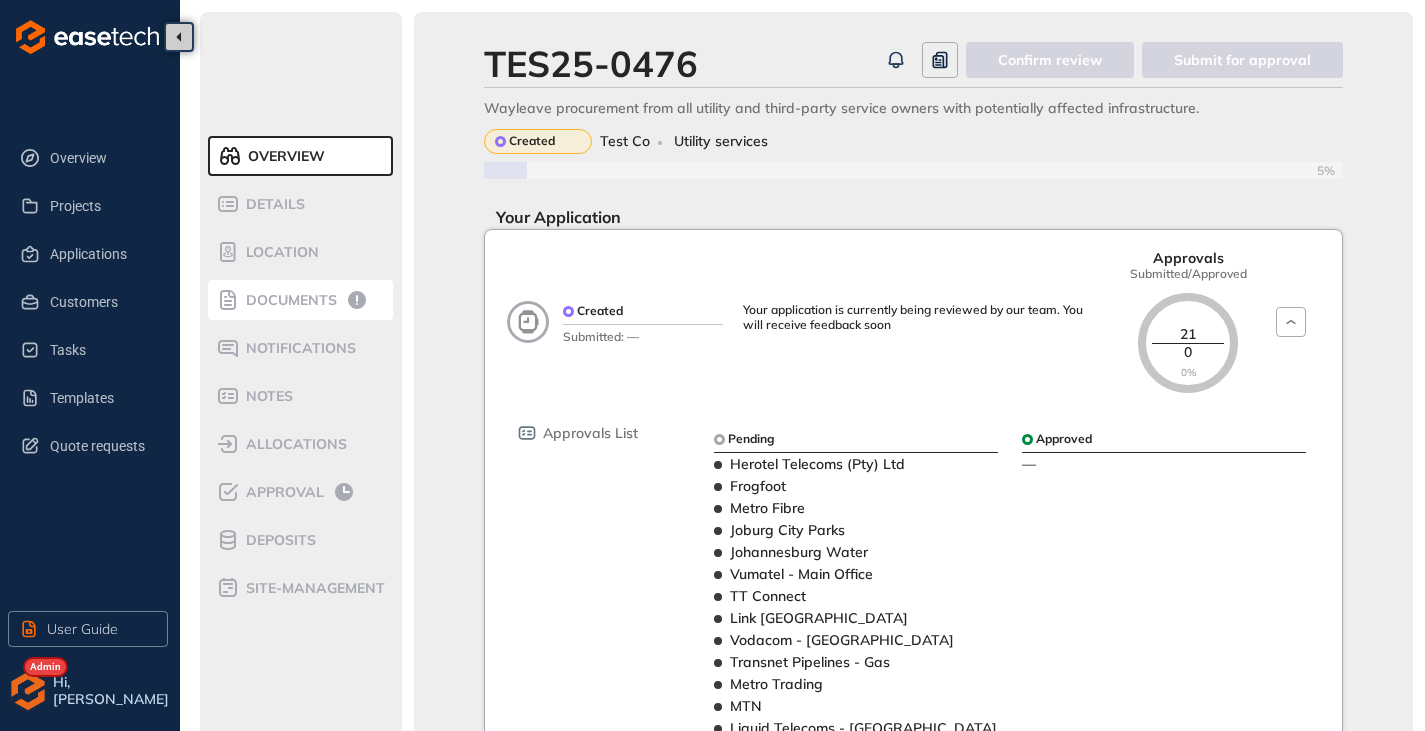 click on "Documents" at bounding box center (288, 300) 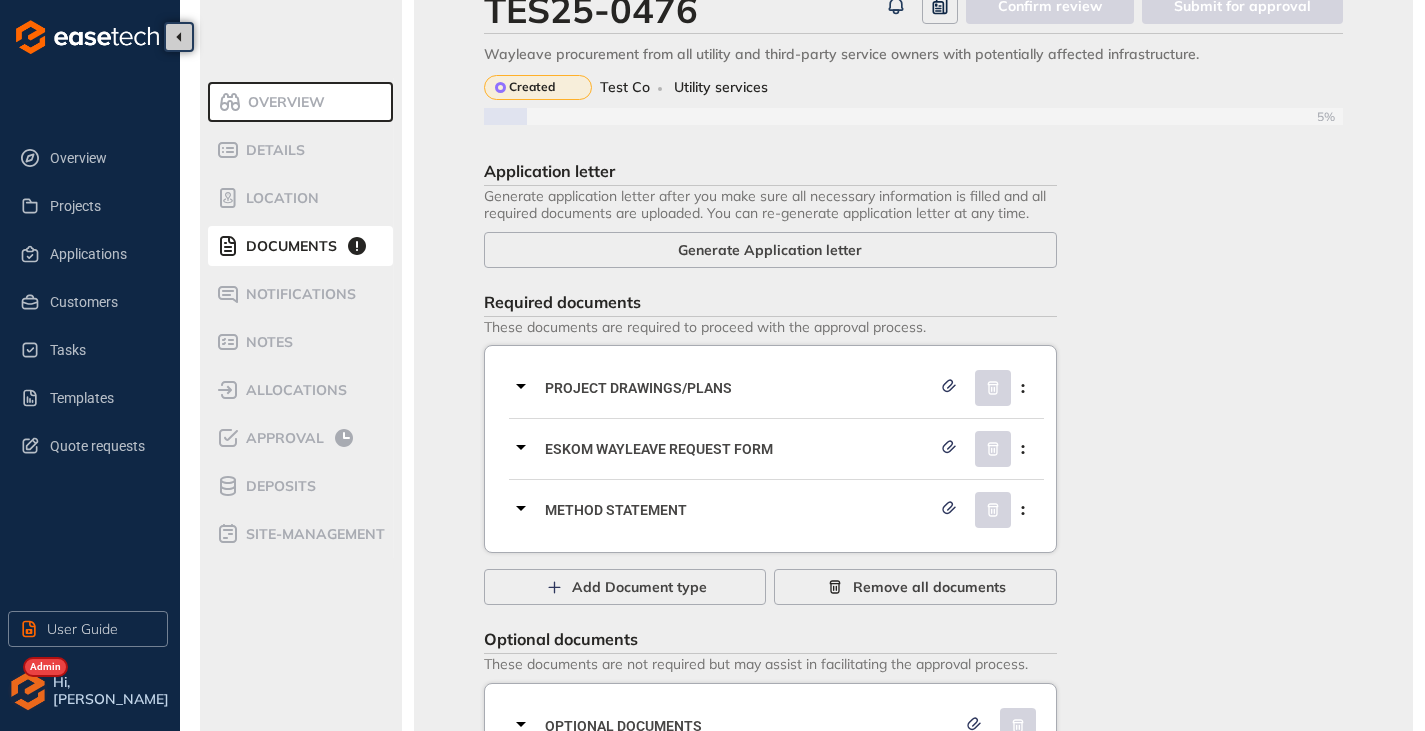 scroll, scrollTop: 100, scrollLeft: 0, axis: vertical 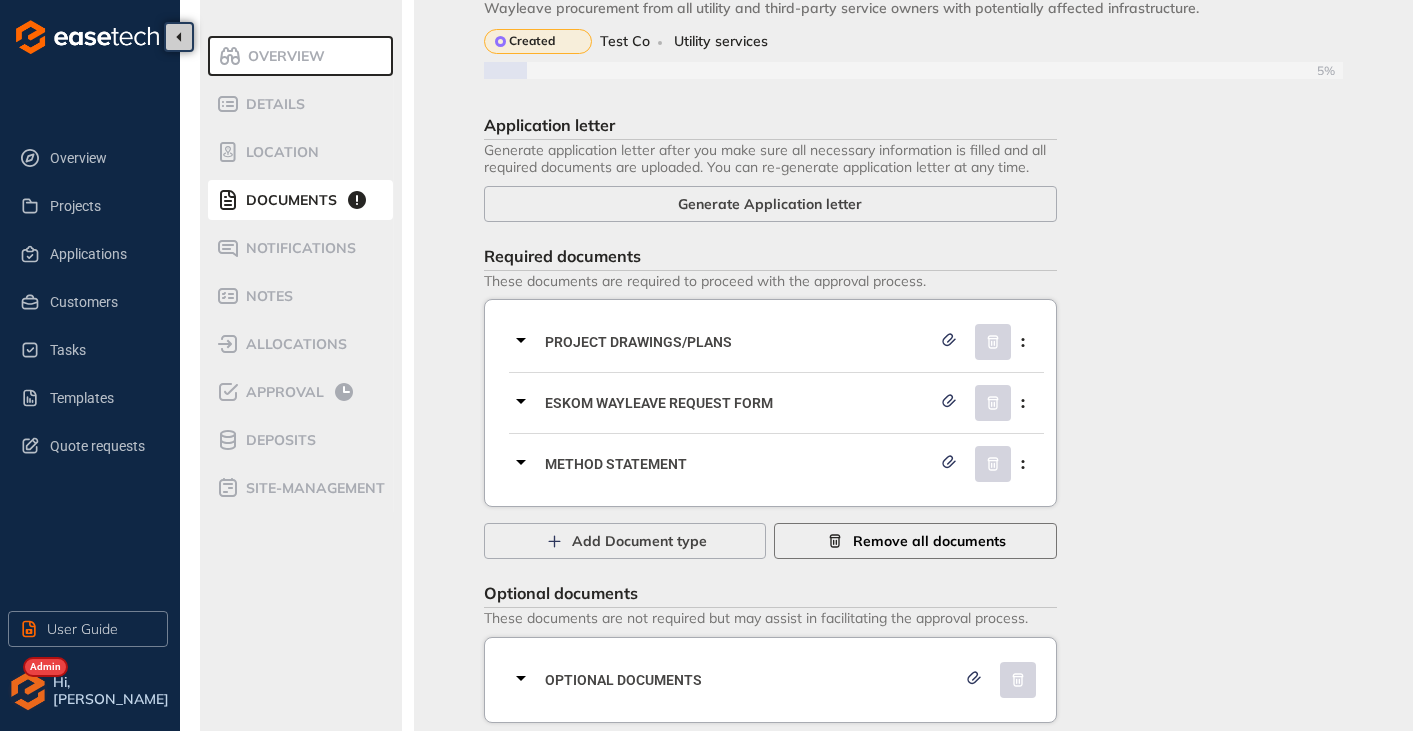 click 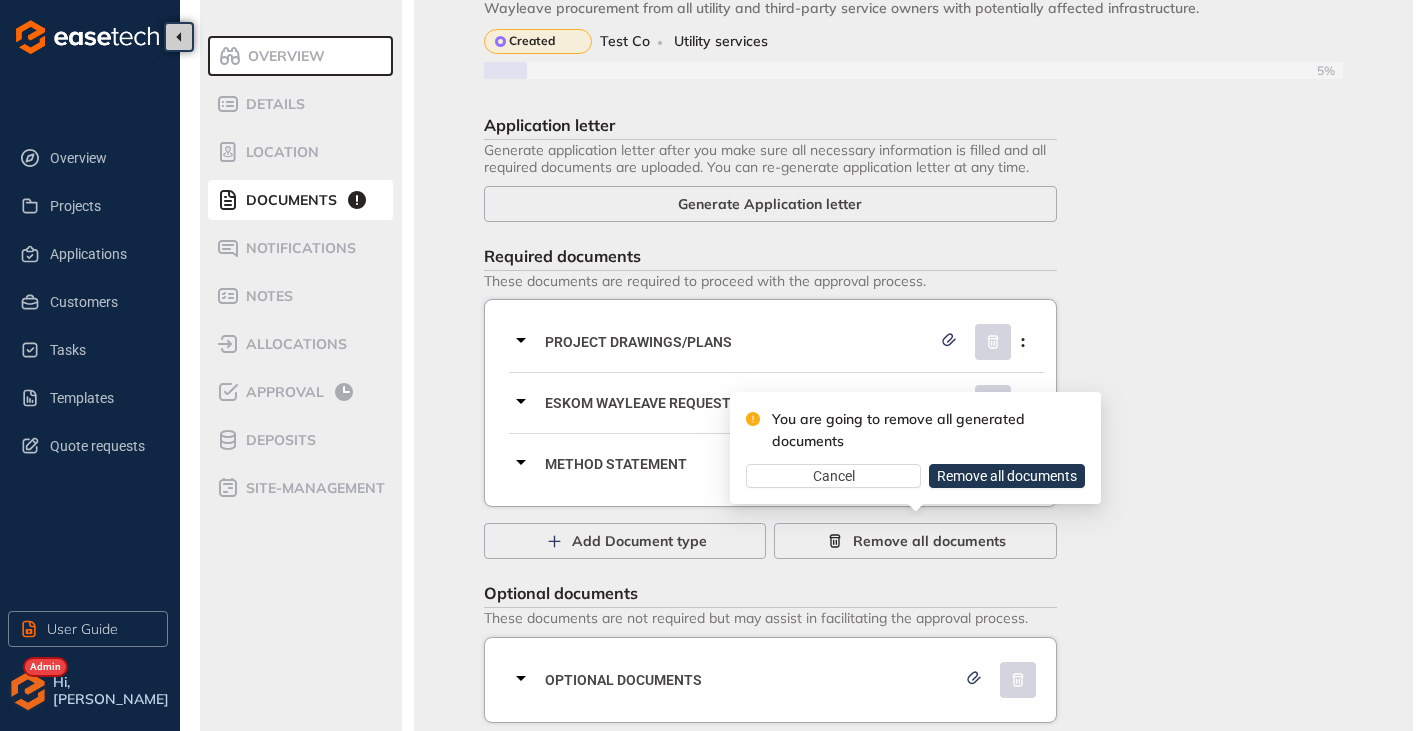 click on "Remove all documents" at bounding box center [1007, 476] 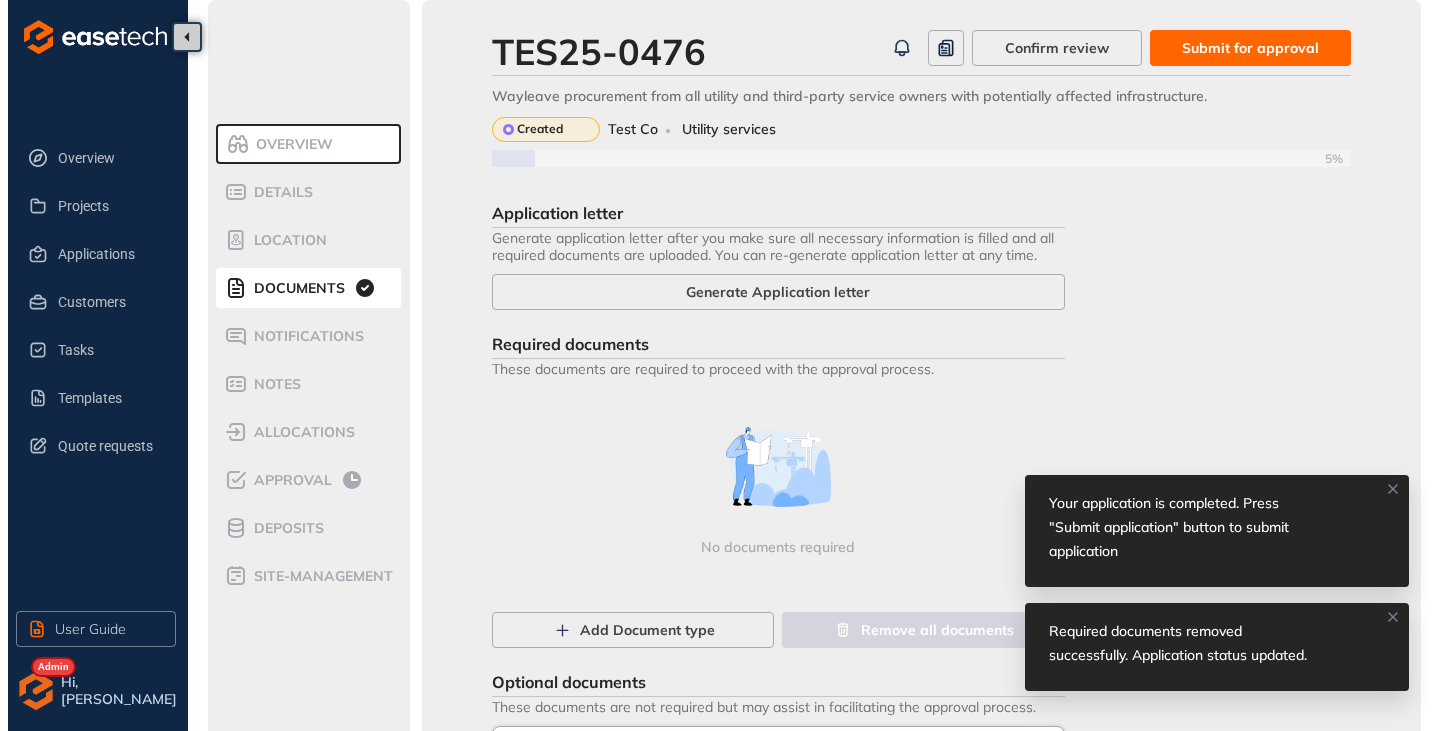 scroll, scrollTop: 0, scrollLeft: 0, axis: both 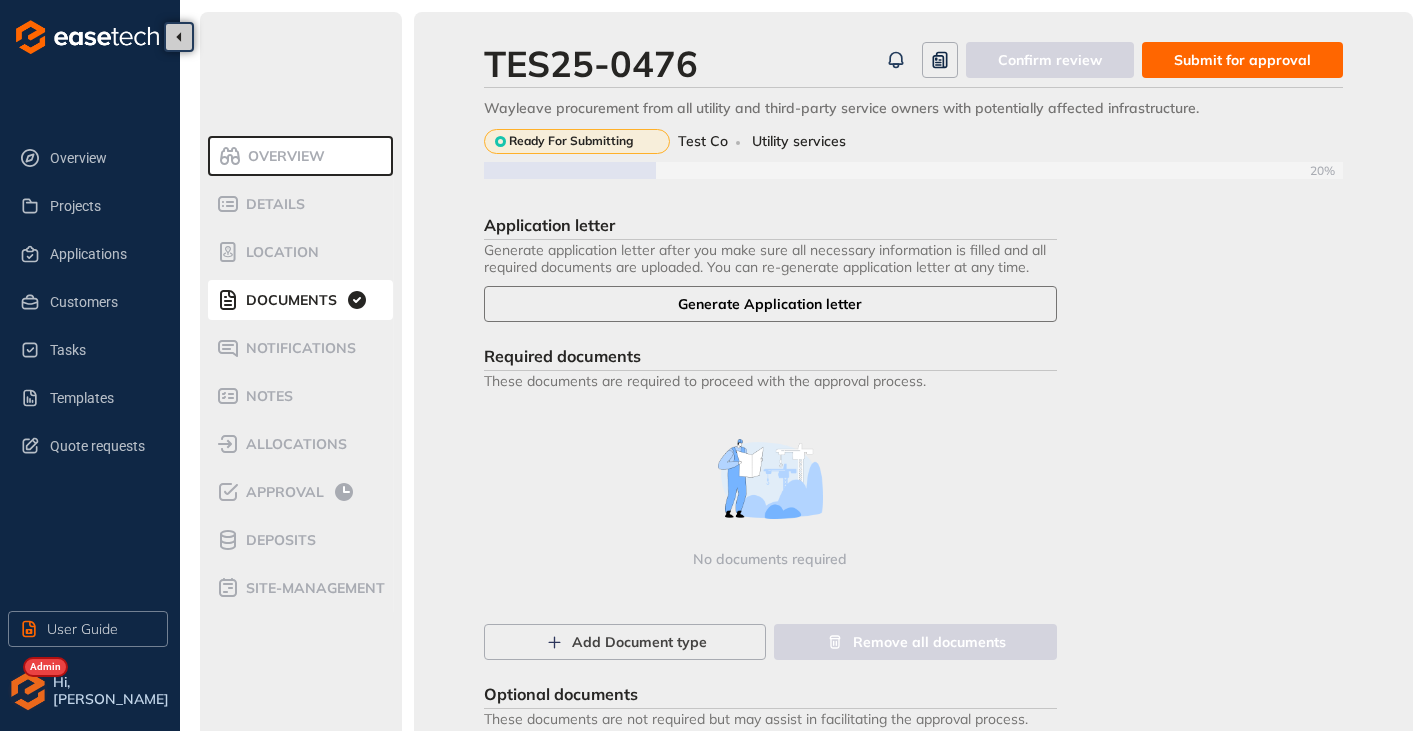 click on "Generate Application letter" at bounding box center (770, 304) 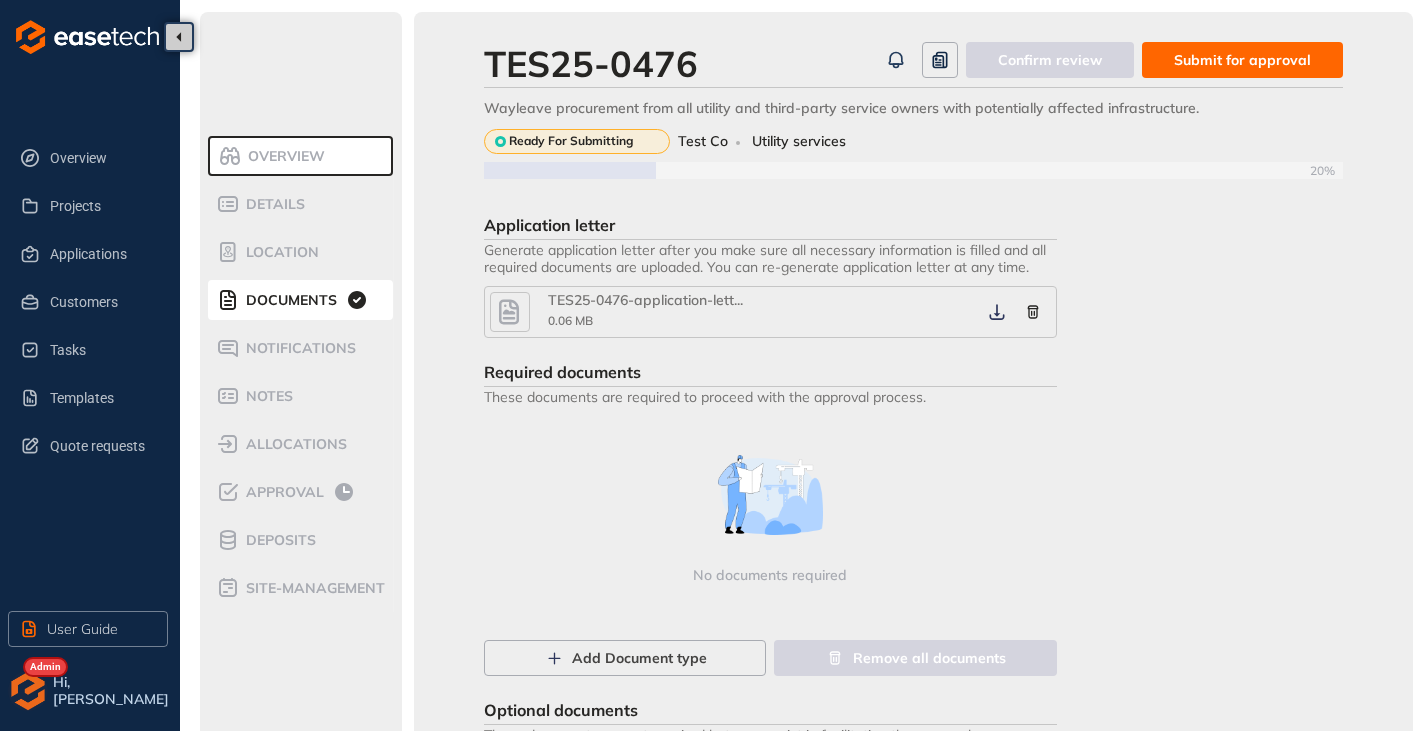 click 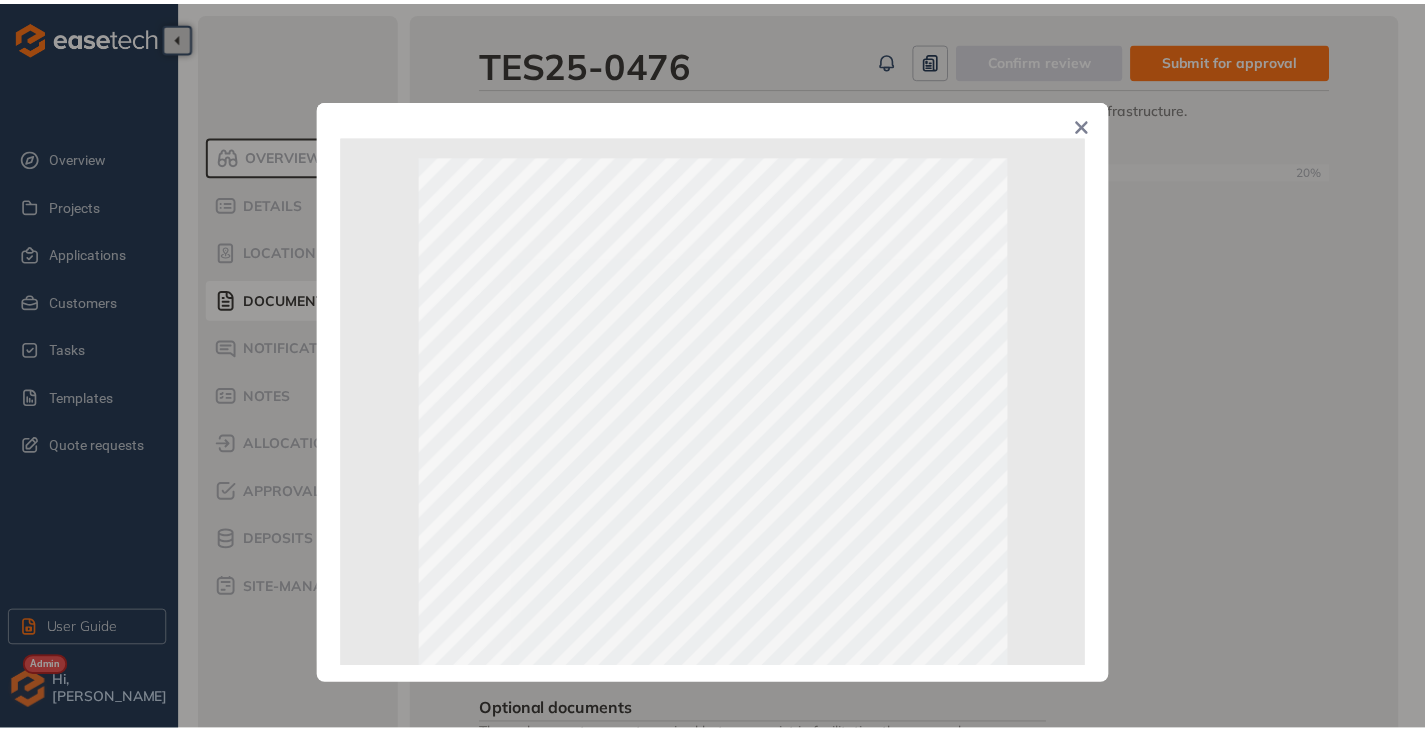 scroll, scrollTop: 0, scrollLeft: 0, axis: both 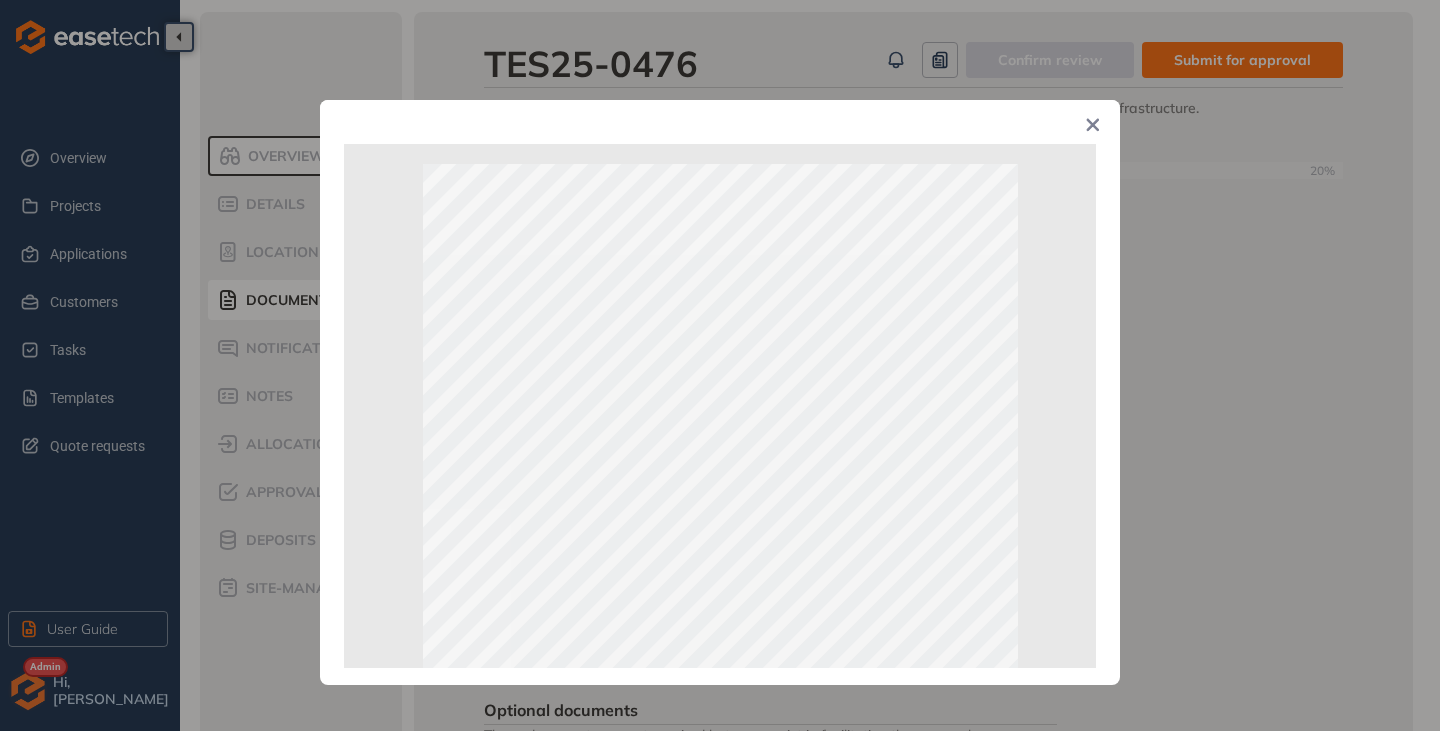 click 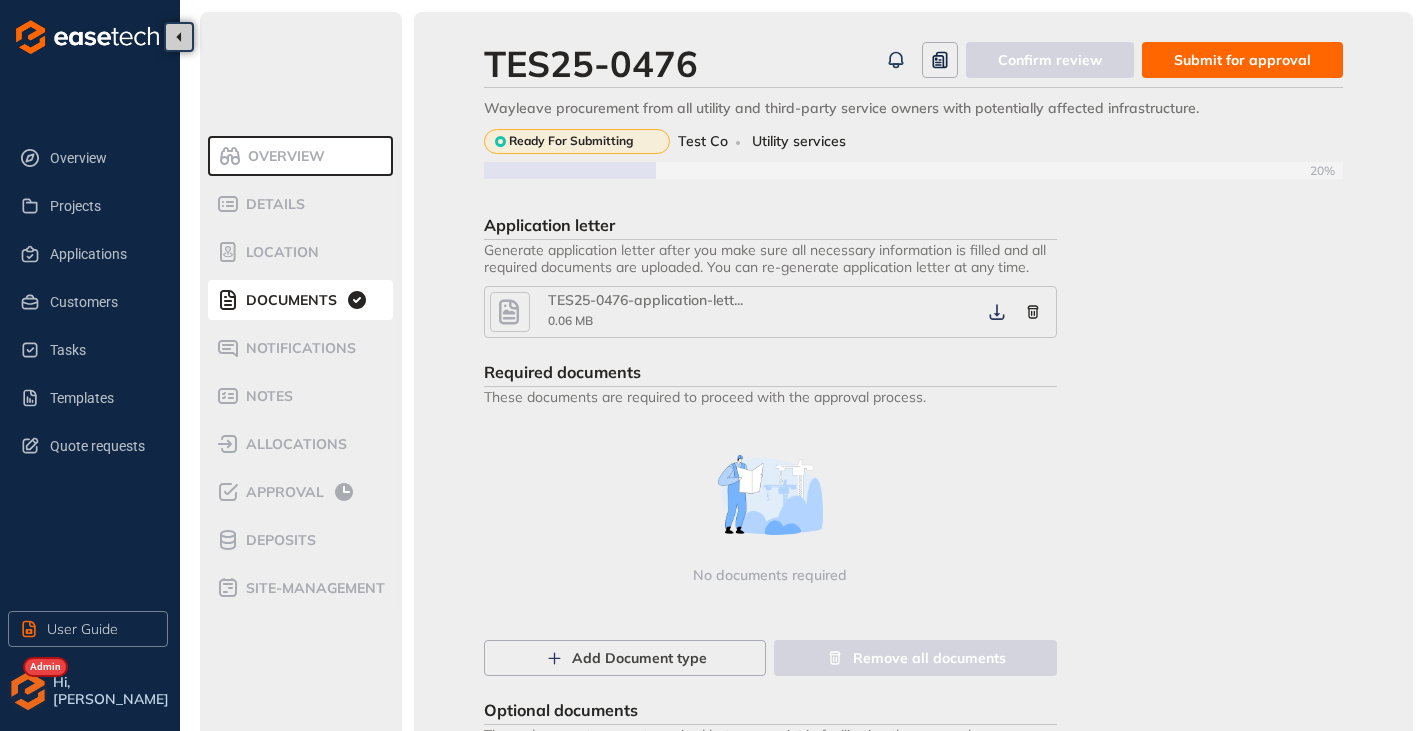 click 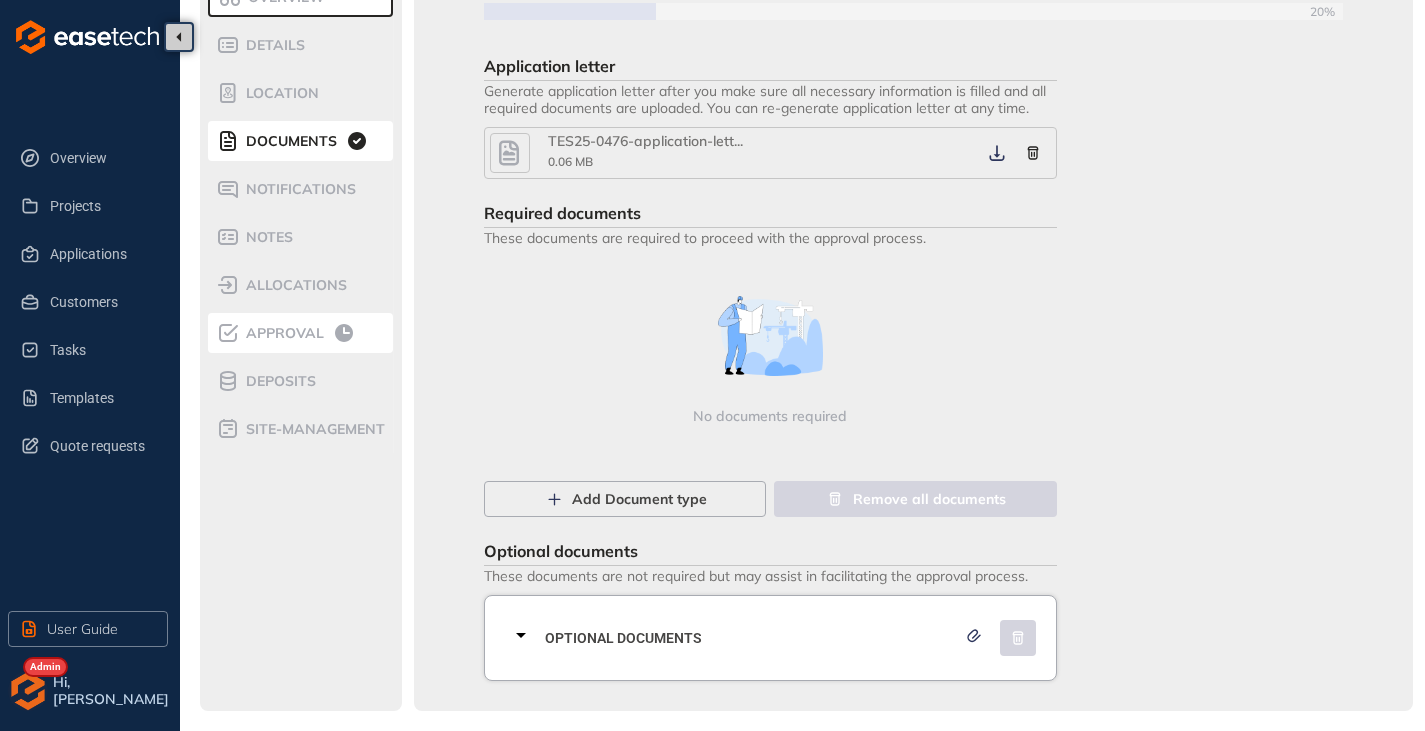 click on "Approval" at bounding box center (282, 333) 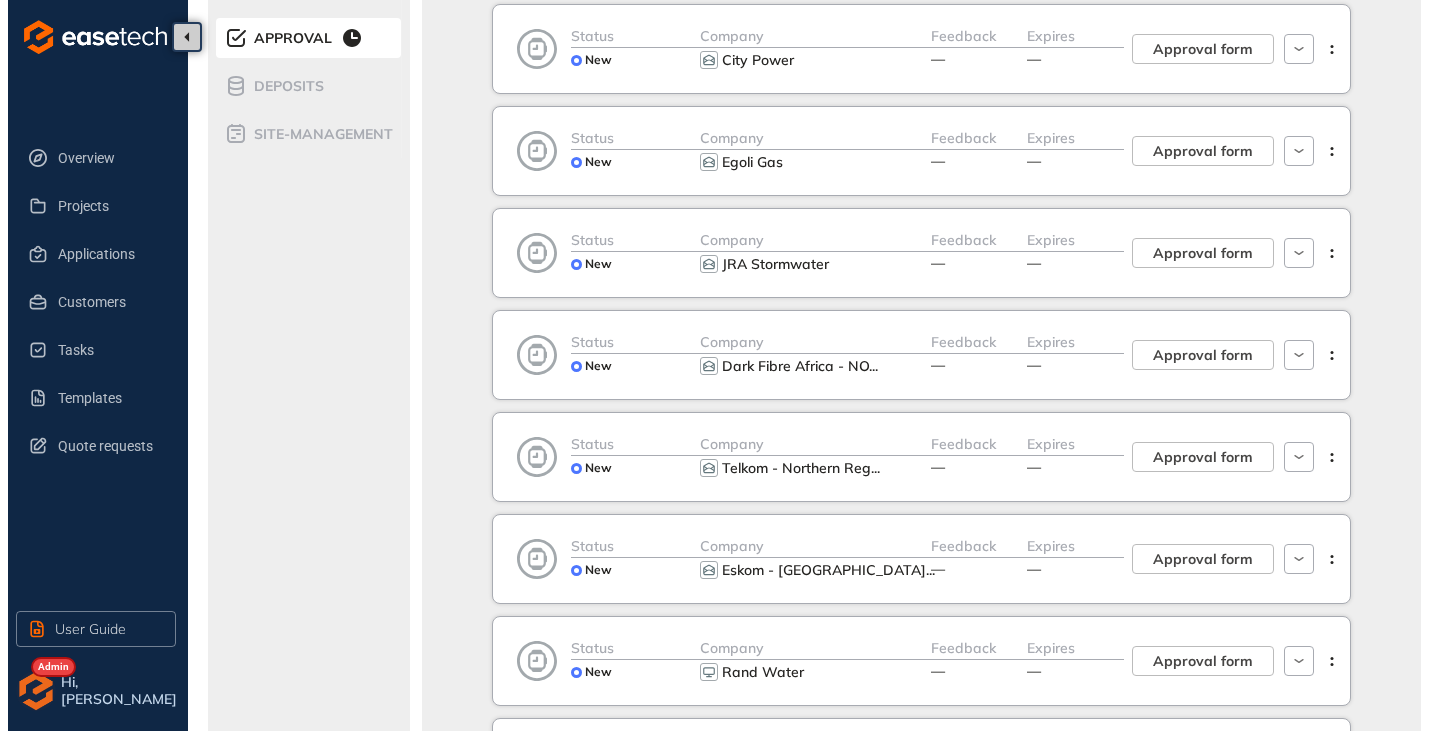 scroll, scrollTop: 500, scrollLeft: 0, axis: vertical 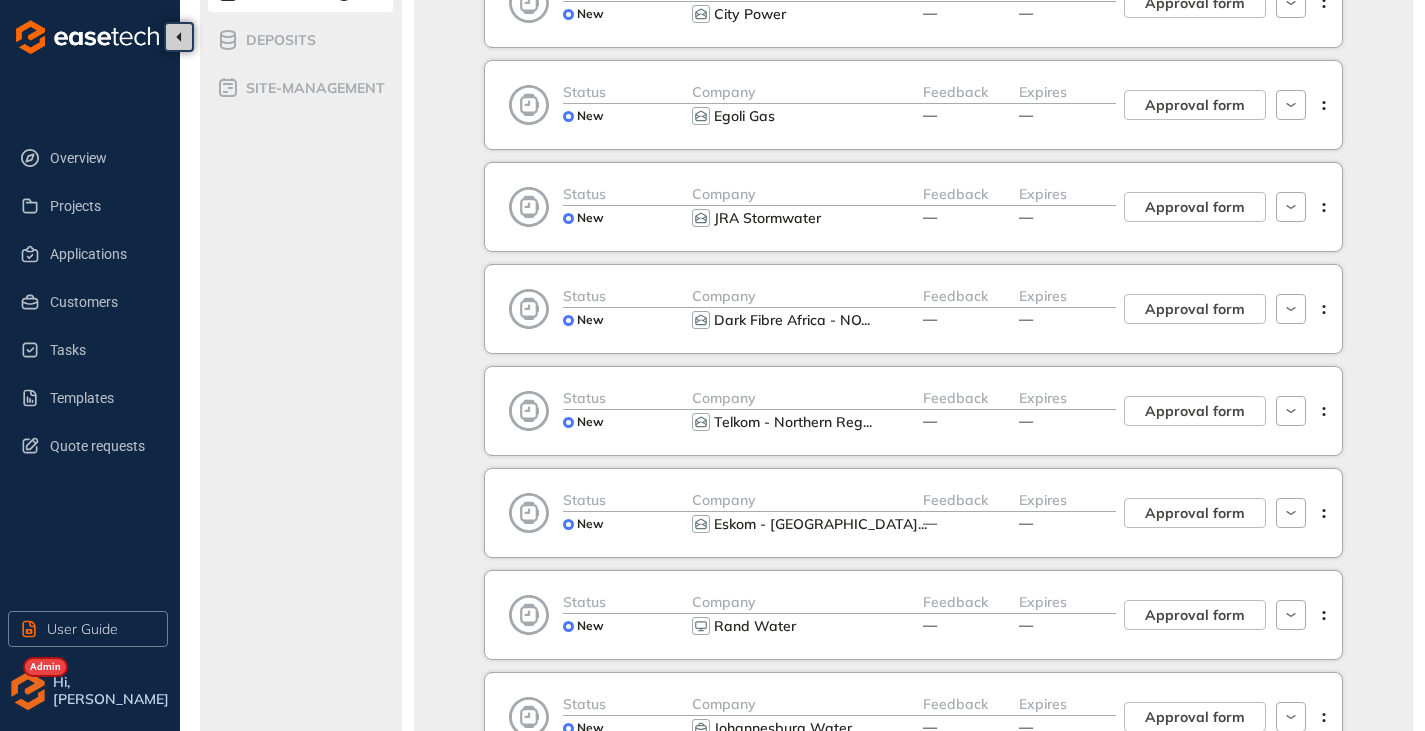 click on "Telkom - Northern Reg" at bounding box center (788, 422) 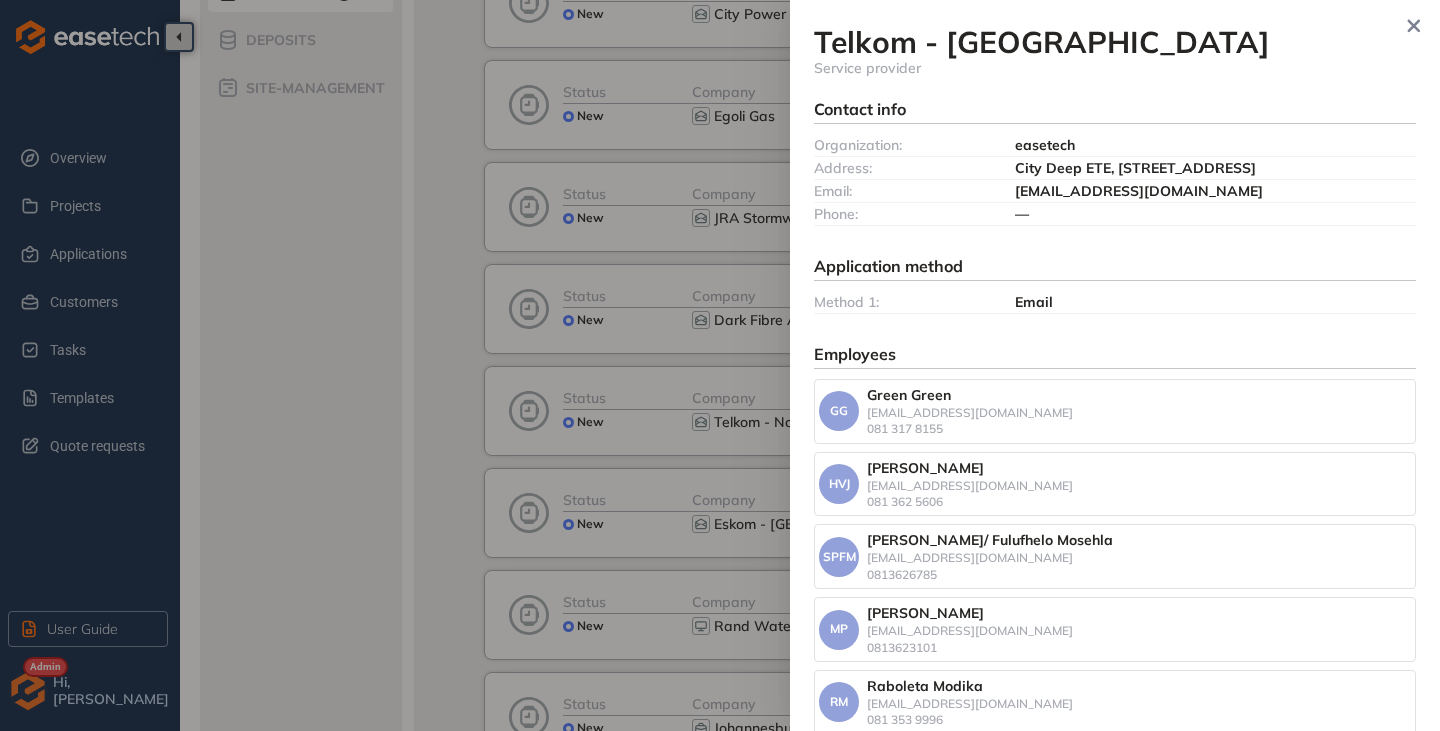 drag, startPoint x: 1141, startPoint y: 189, endPoint x: 1002, endPoint y: 193, distance: 139.05754 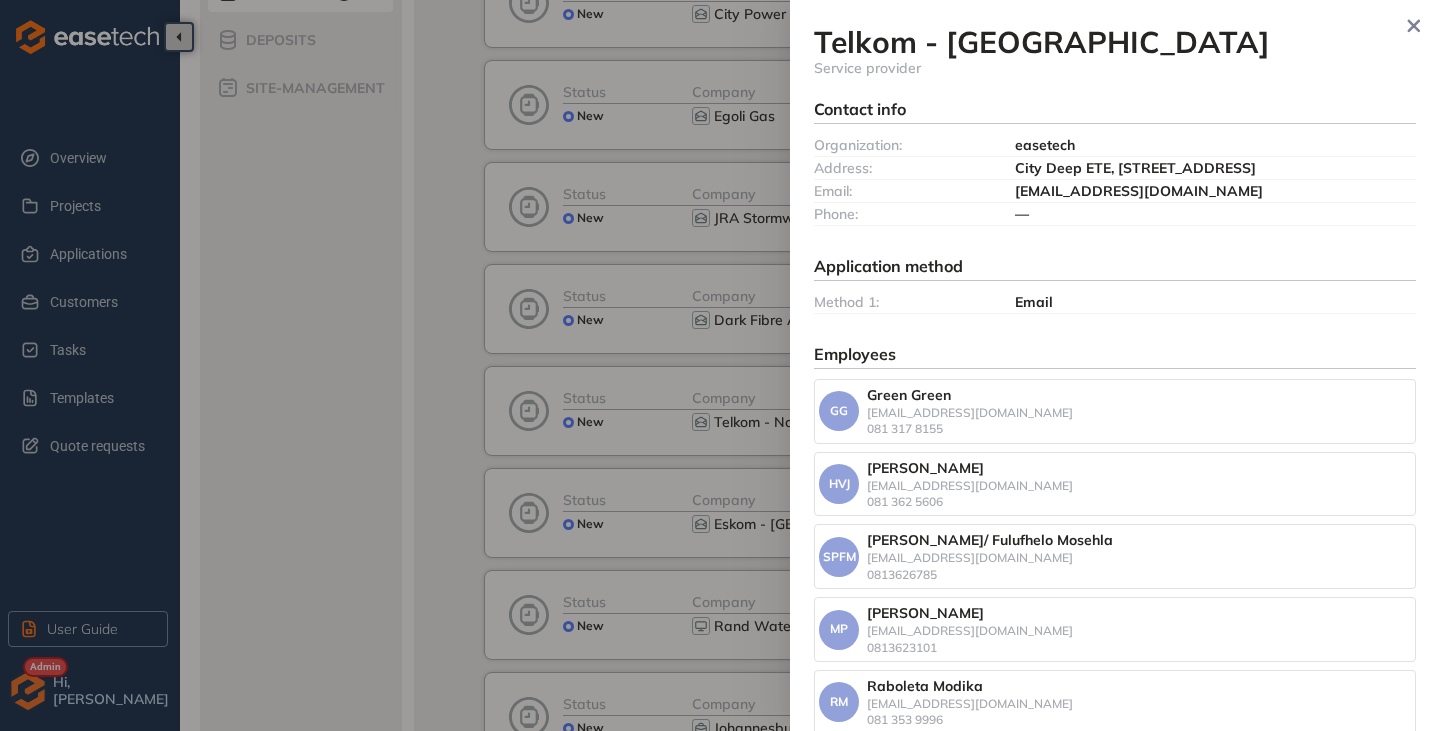 click on "[EMAIL_ADDRESS][DOMAIN_NAME]" at bounding box center [1215, 191] 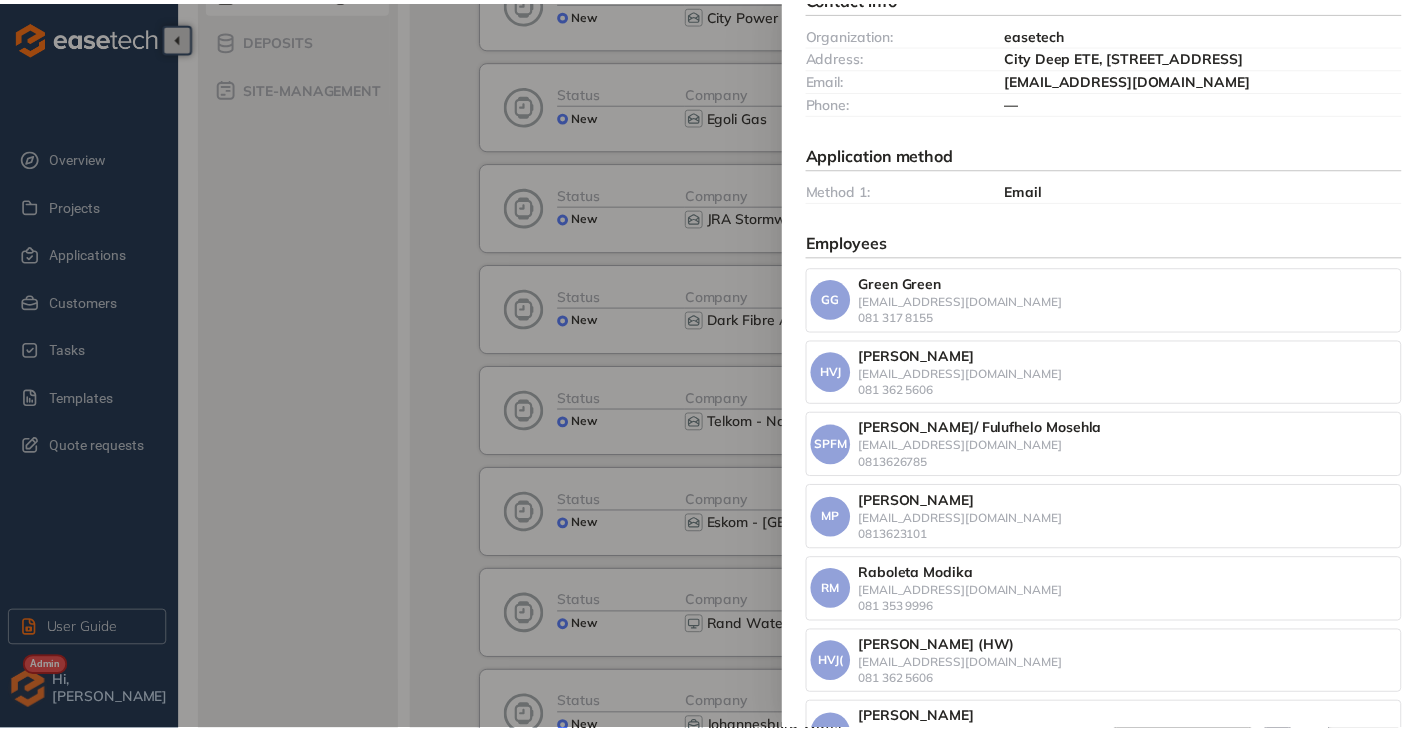 scroll, scrollTop: 0, scrollLeft: 0, axis: both 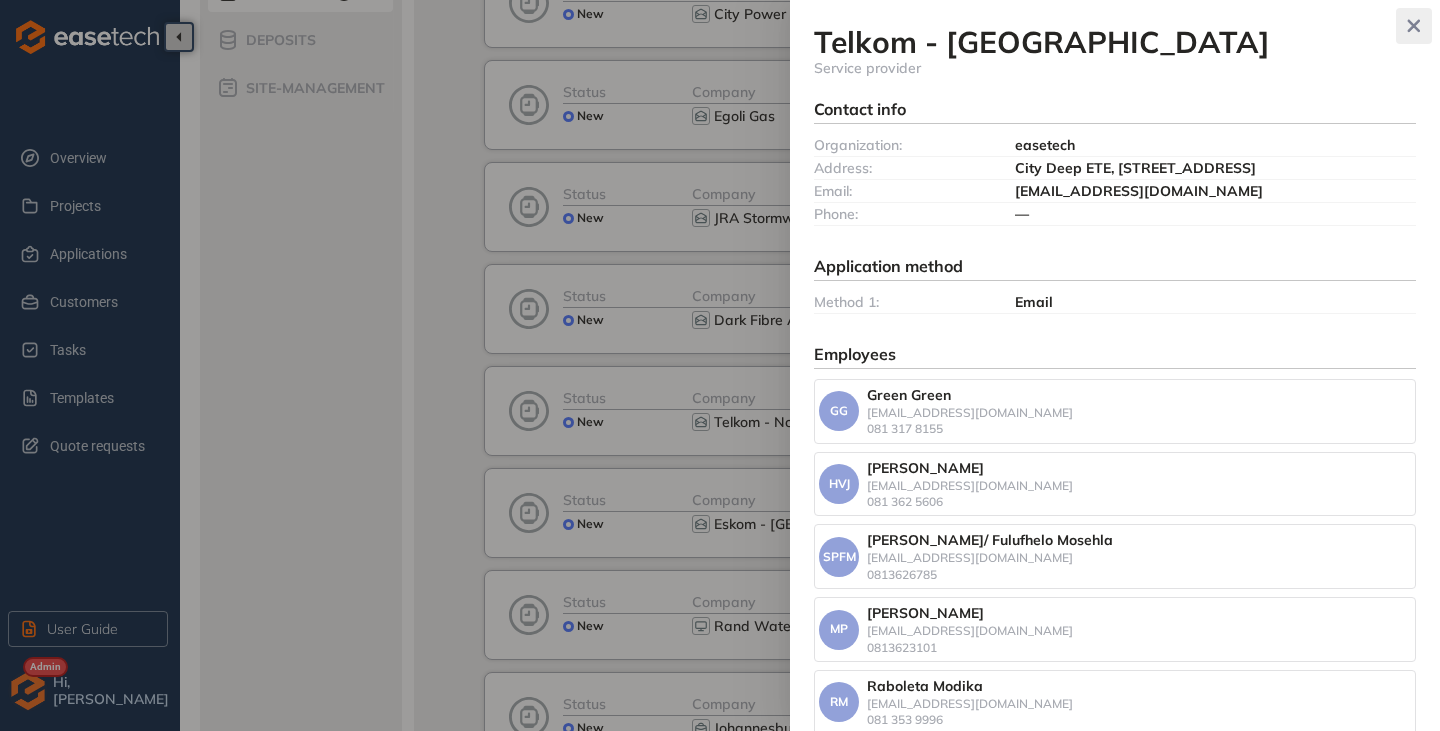 click 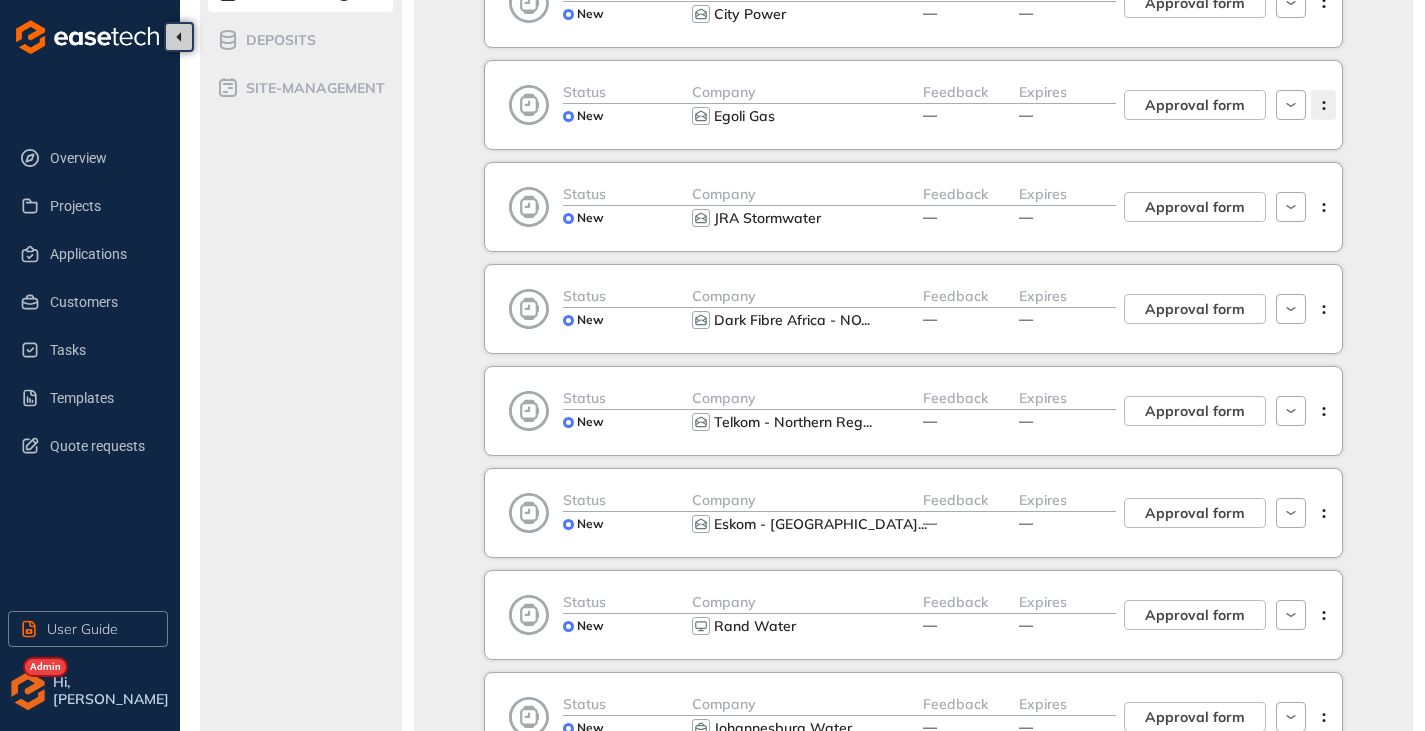 click 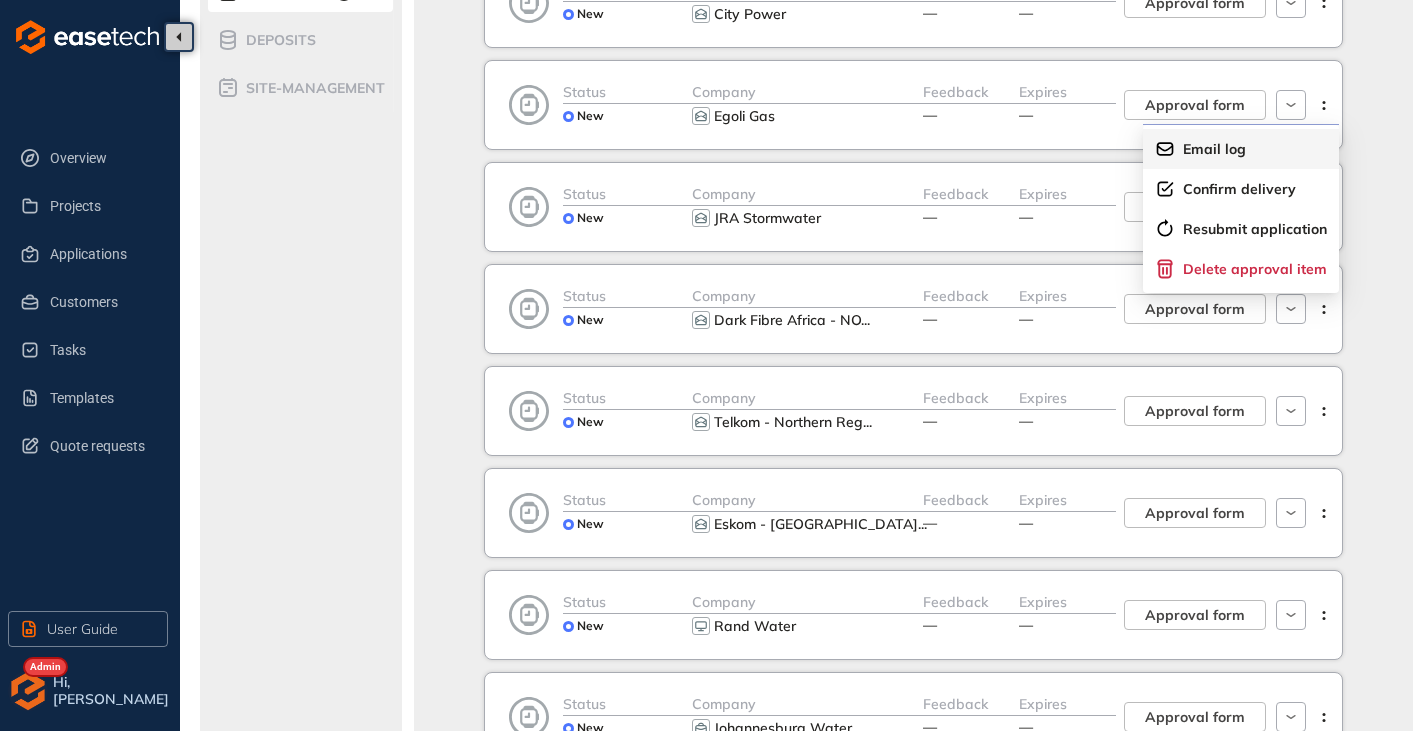click on "Email log" at bounding box center (1214, 149) 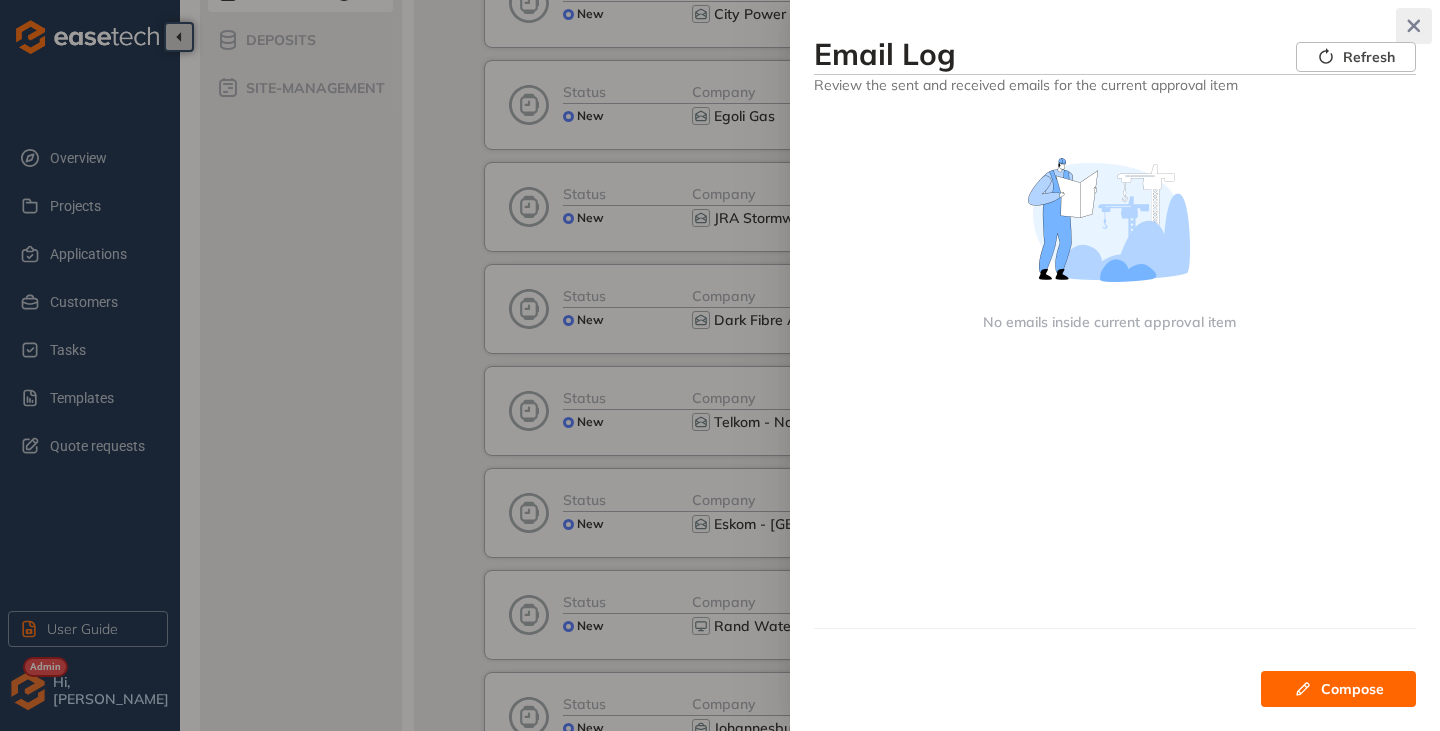 click 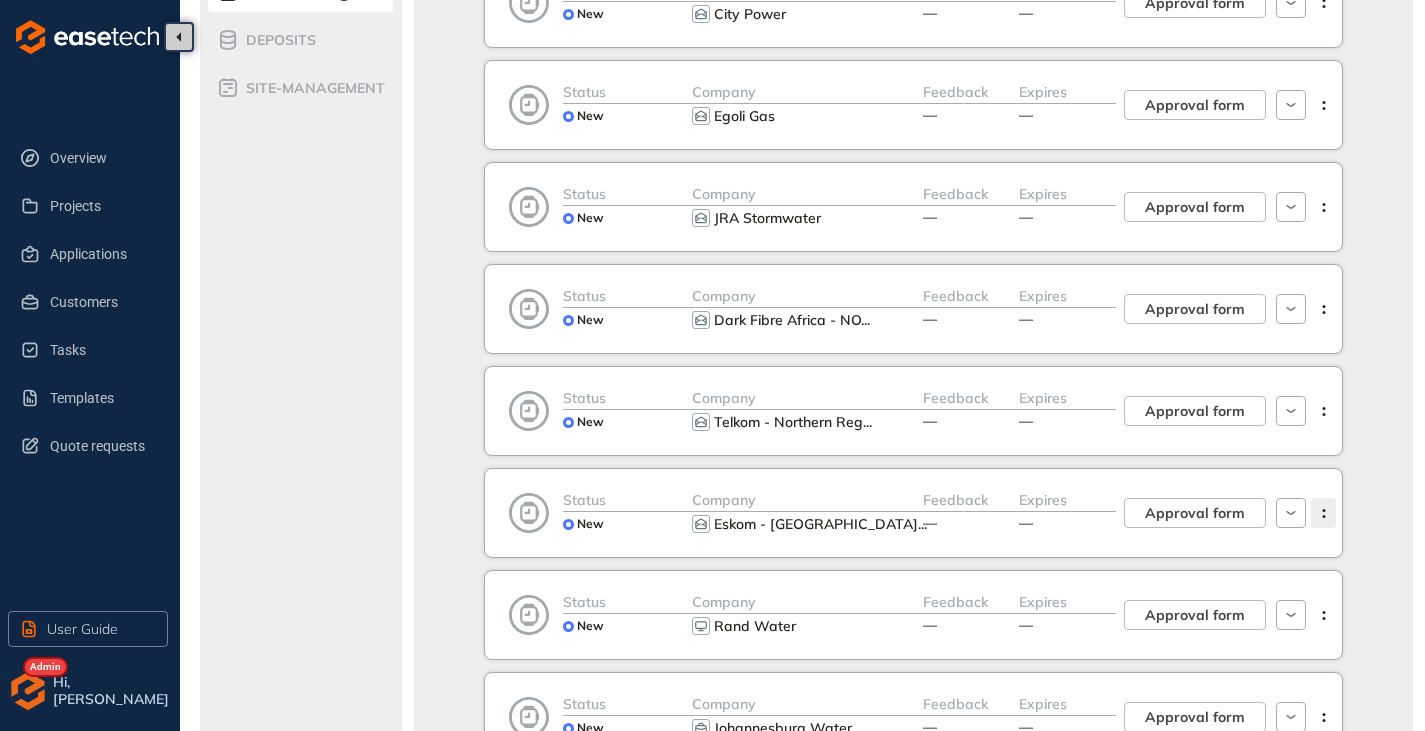 click at bounding box center (1323, 513) 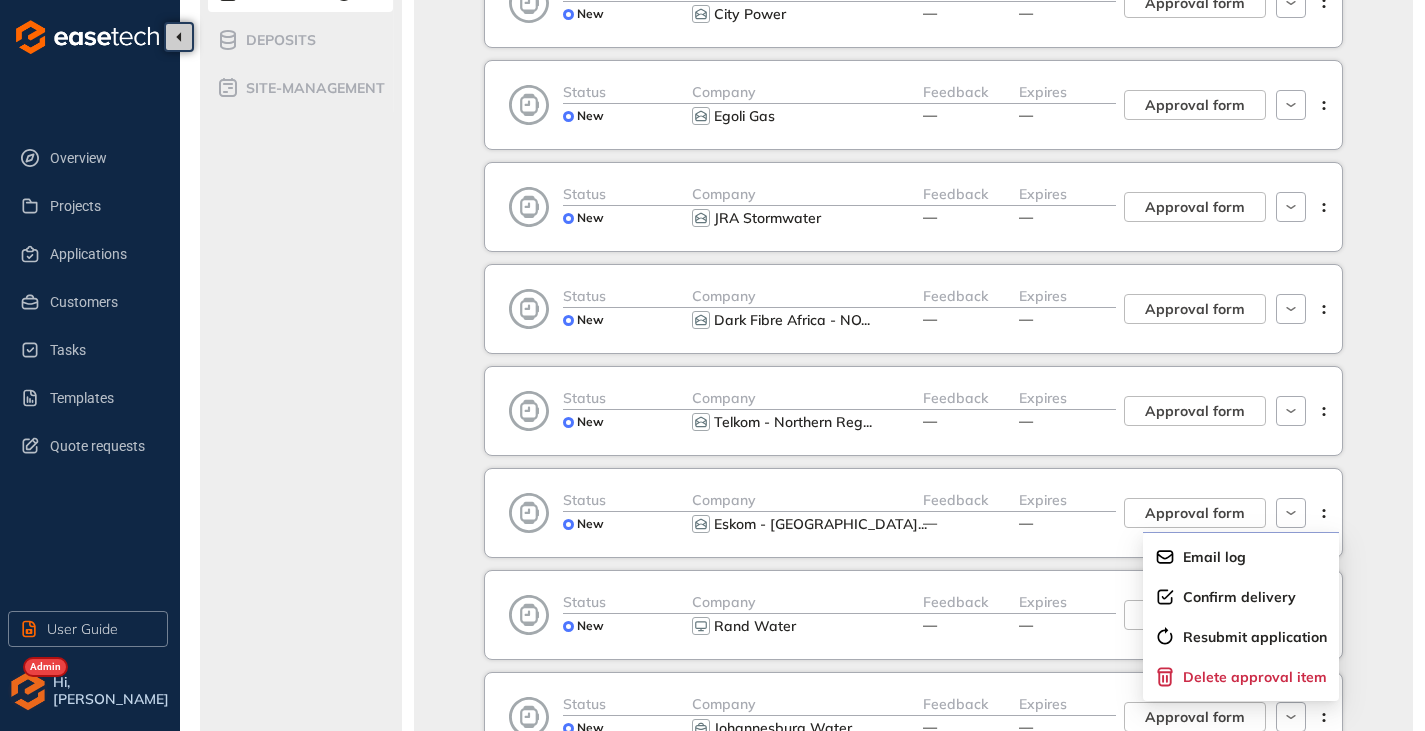 click on "TES25-0476 Confirm review Submit for approval Wayleave procurement from all utility and third-party service owners with potentially affected infrastructure. Ready For Submitting Test Co Utility services 20% Approvals Renewals Follow Up Add Apply for renewal Status New Company Herotel Telecoms (Pty) ... Feedback — Expires — Upload form Status New Company Sasol Feedback — Expires — Approval form Status New Company City Power Feedback — Expires — Approval form Status New Company Egoli Gas Feedback — Expires — Approval form Status New Company JRA Stormwater Feedback — Expires — Approval form Status New Company Dark Fibre Africa - NO ... Feedback — Expires — Approval form Status New Company Telkom - Northern Reg ... Feedback — Expires — Approval form Status New Company Eskom - [GEOGRAPHIC_DATA] ... Feedback — Expires — Approval form Status New Company Rand Water Feedback — Expires — Approval form Status New Company [GEOGRAPHIC_DATA] Water Feedback — Expires — Approval form Status New" at bounding box center [913, 753] 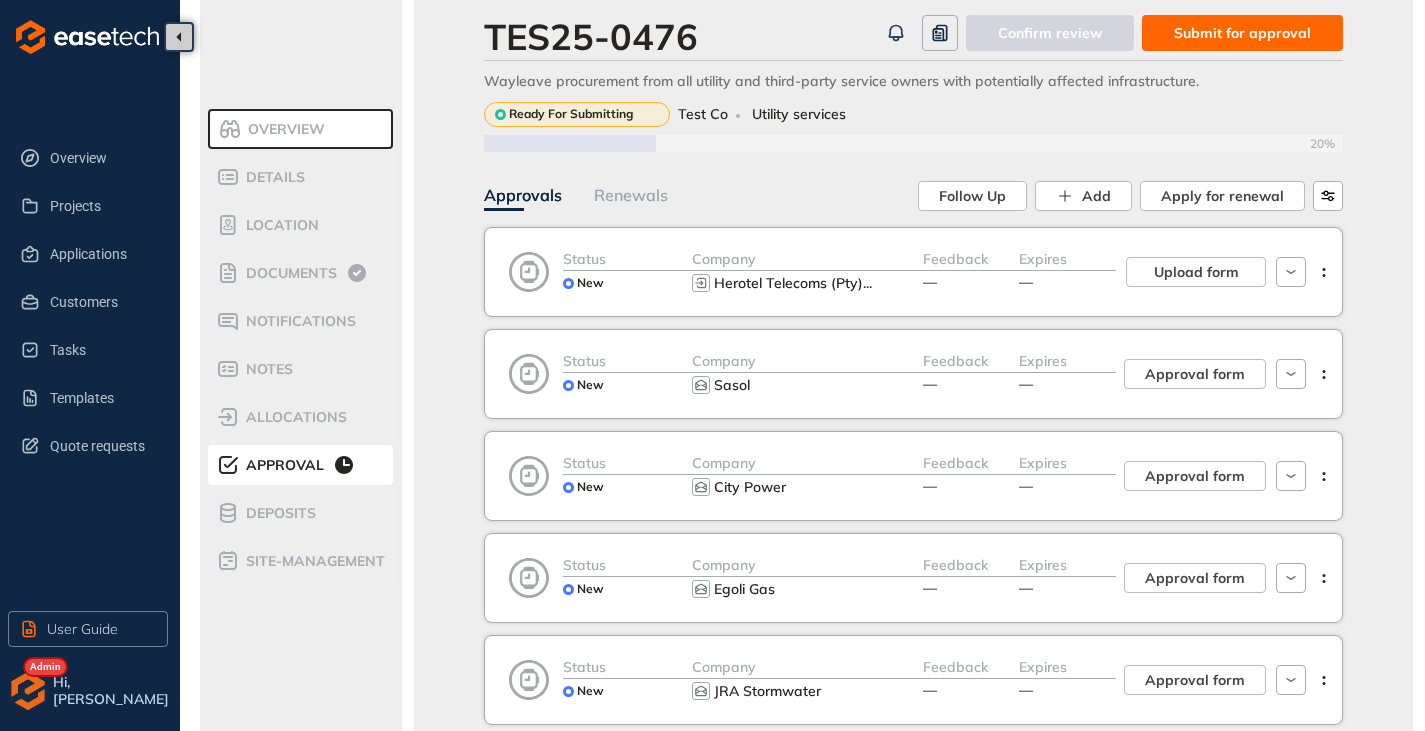 scroll, scrollTop: 0, scrollLeft: 0, axis: both 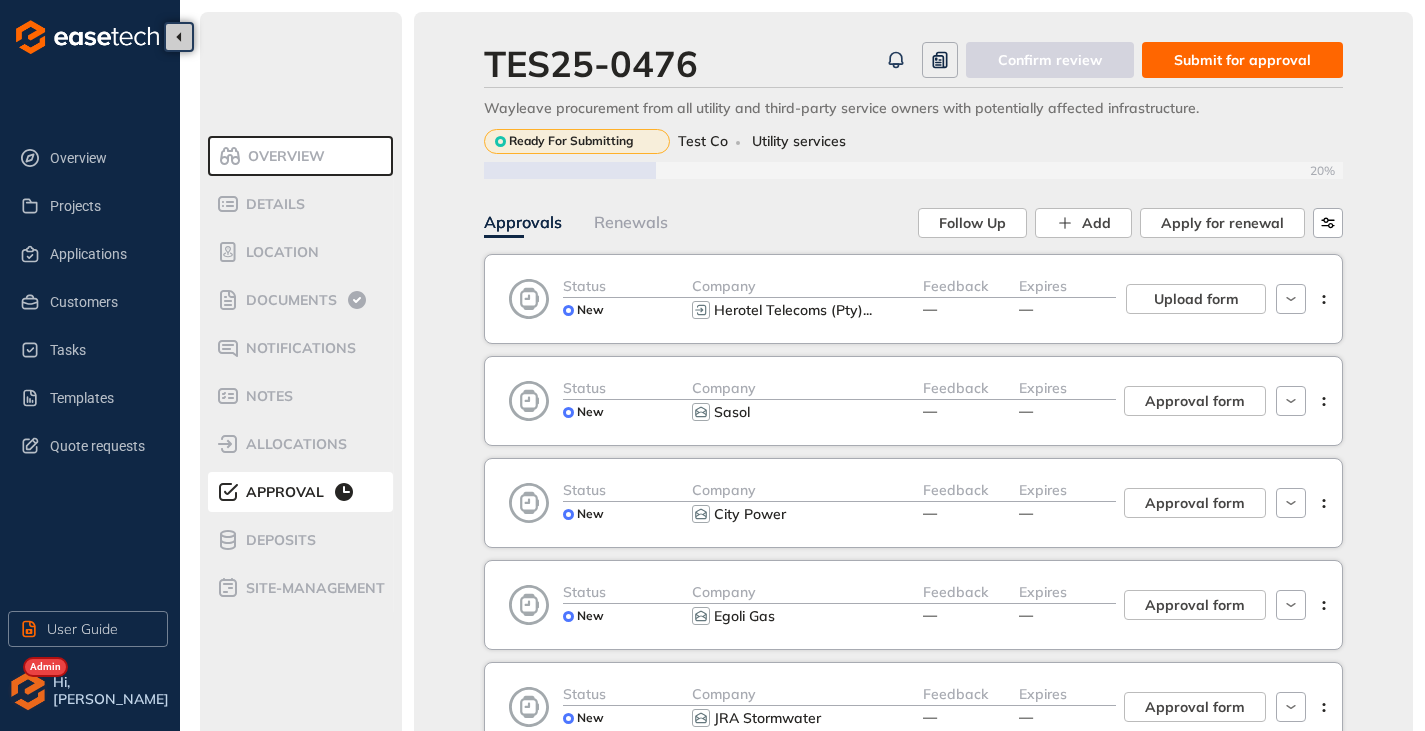 click at bounding box center (28, 691) 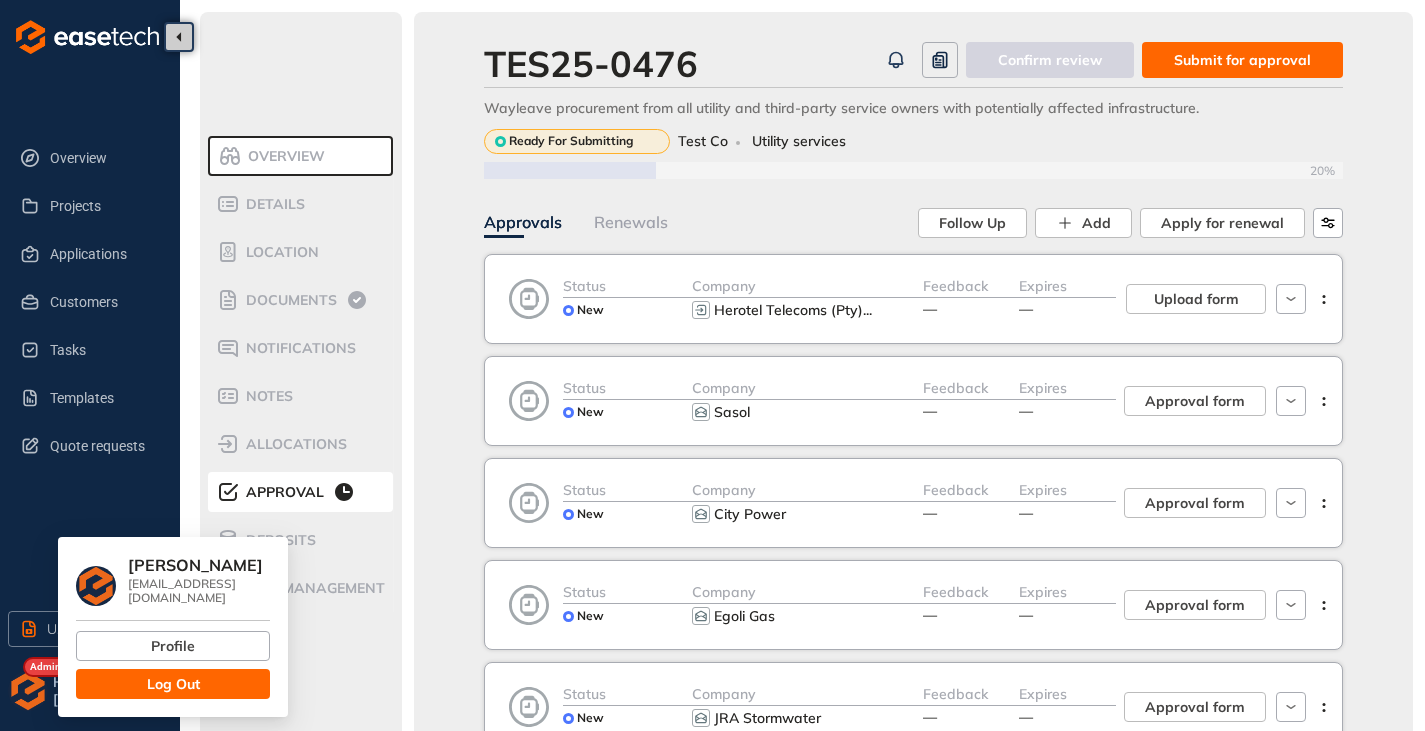 click on "Log Out" at bounding box center (173, 684) 